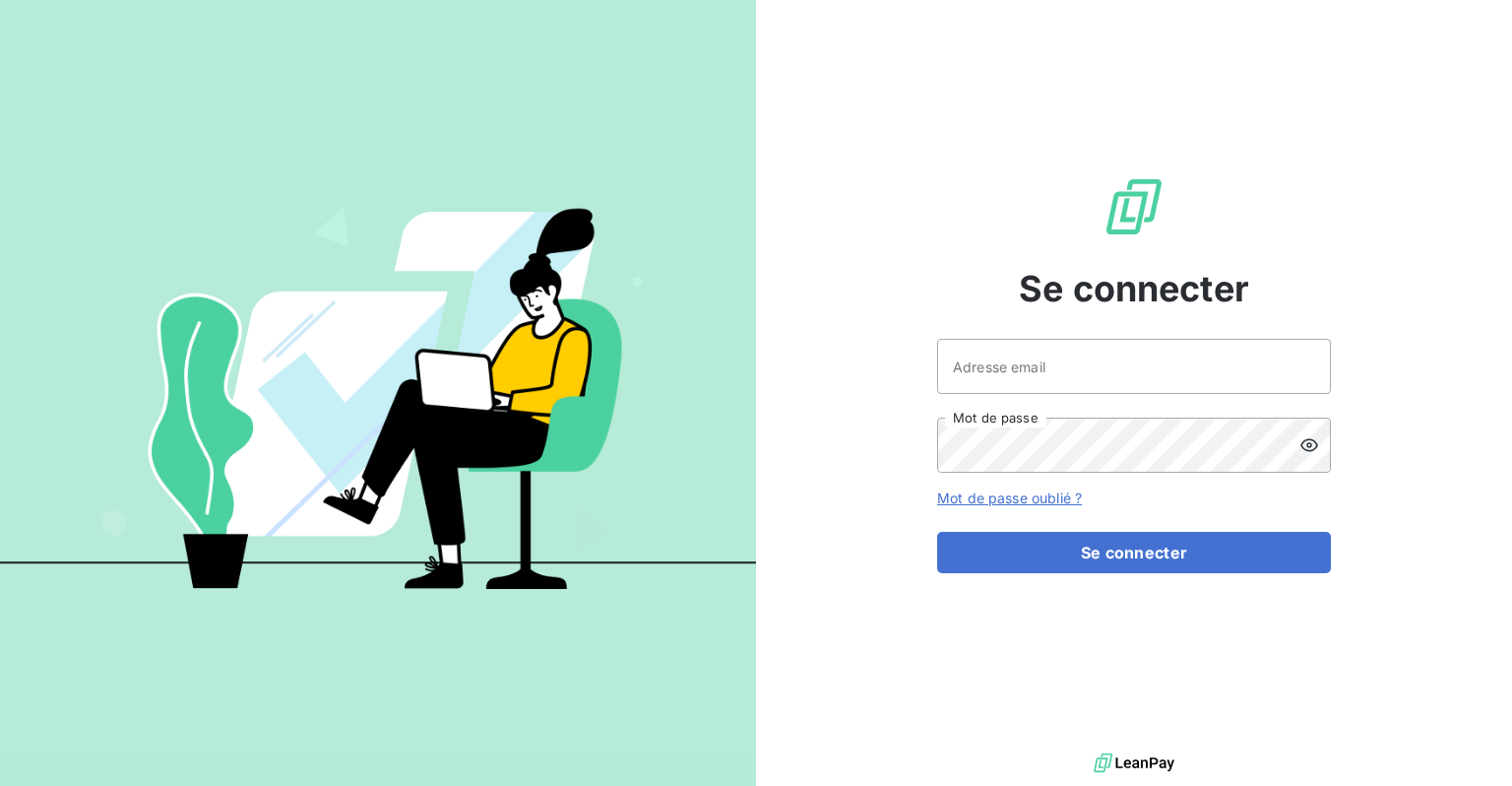 scroll, scrollTop: 0, scrollLeft: 0, axis: both 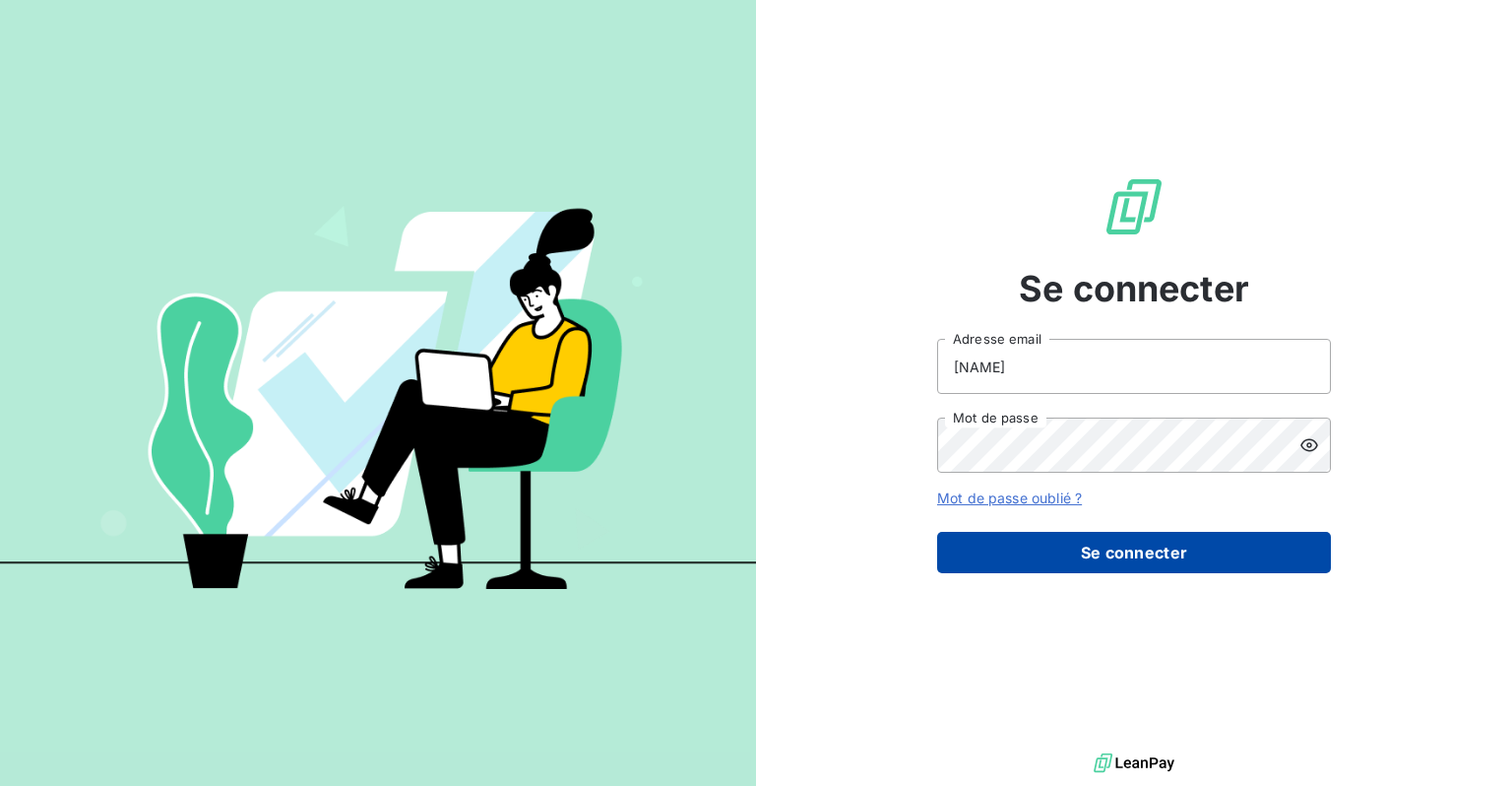 click on "Se connecter" at bounding box center (1134, 553) 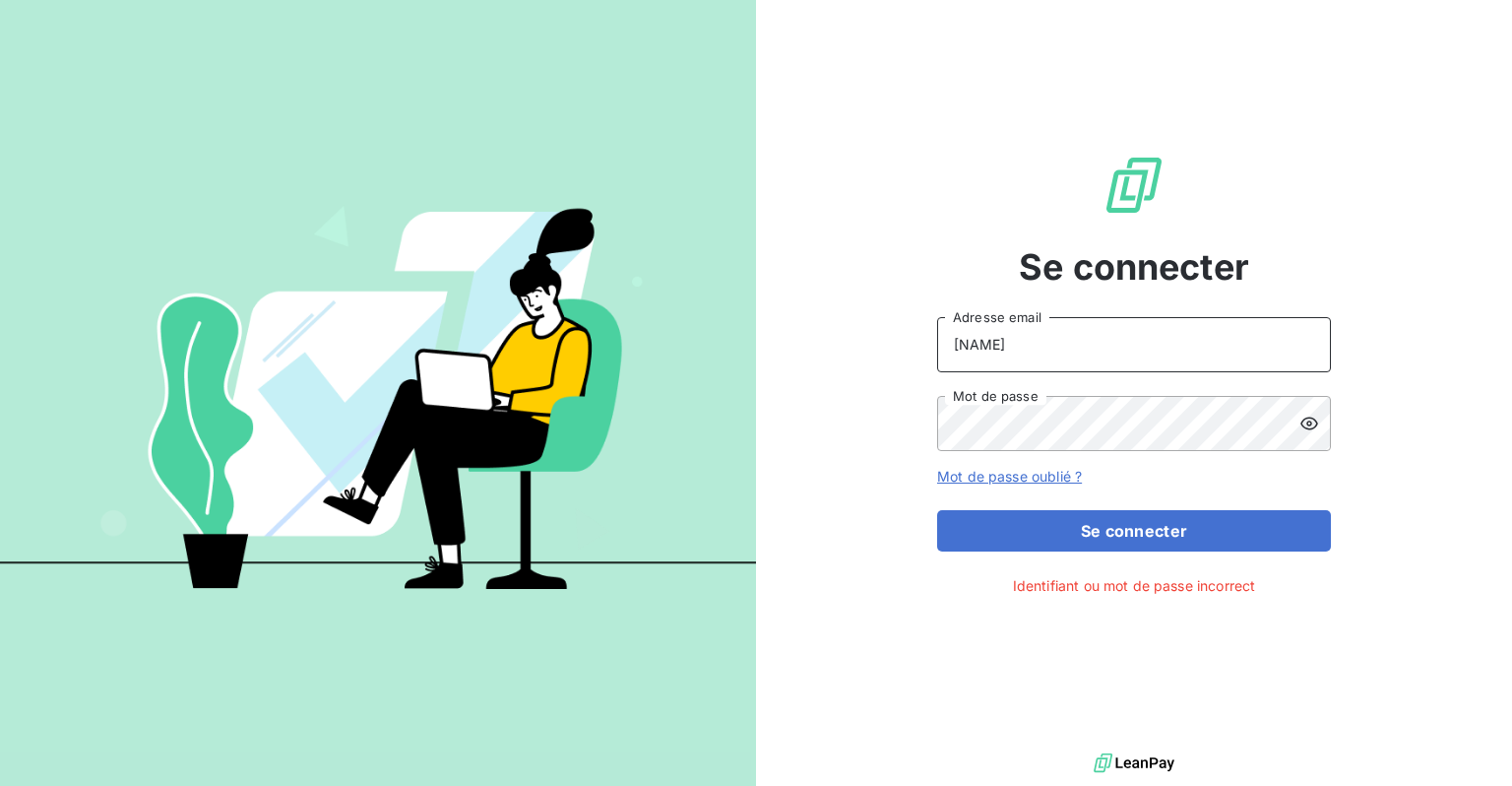 click on "HERVE" at bounding box center (1134, 345) 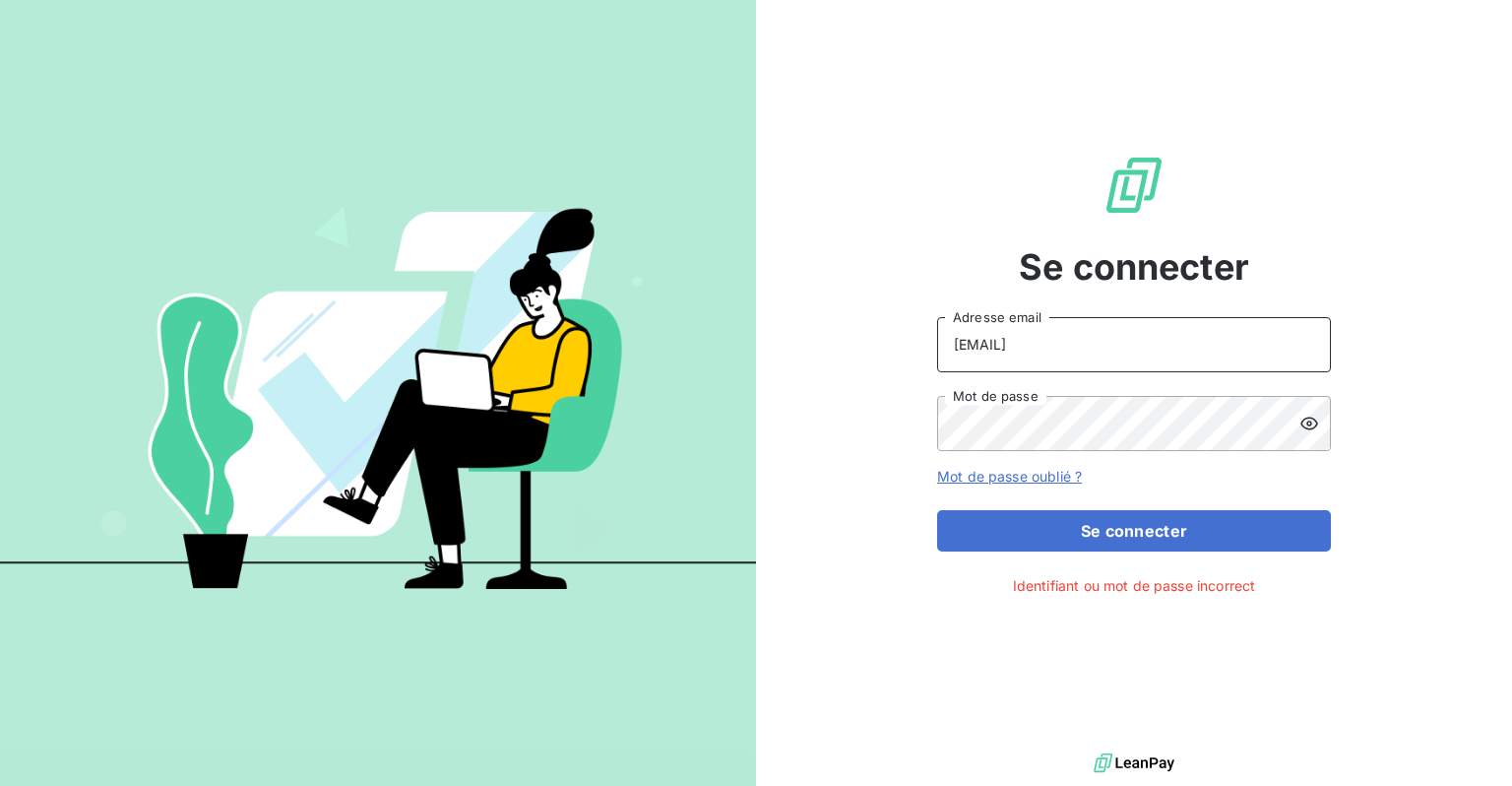 type on "[USERNAME]@[DOMAIN]" 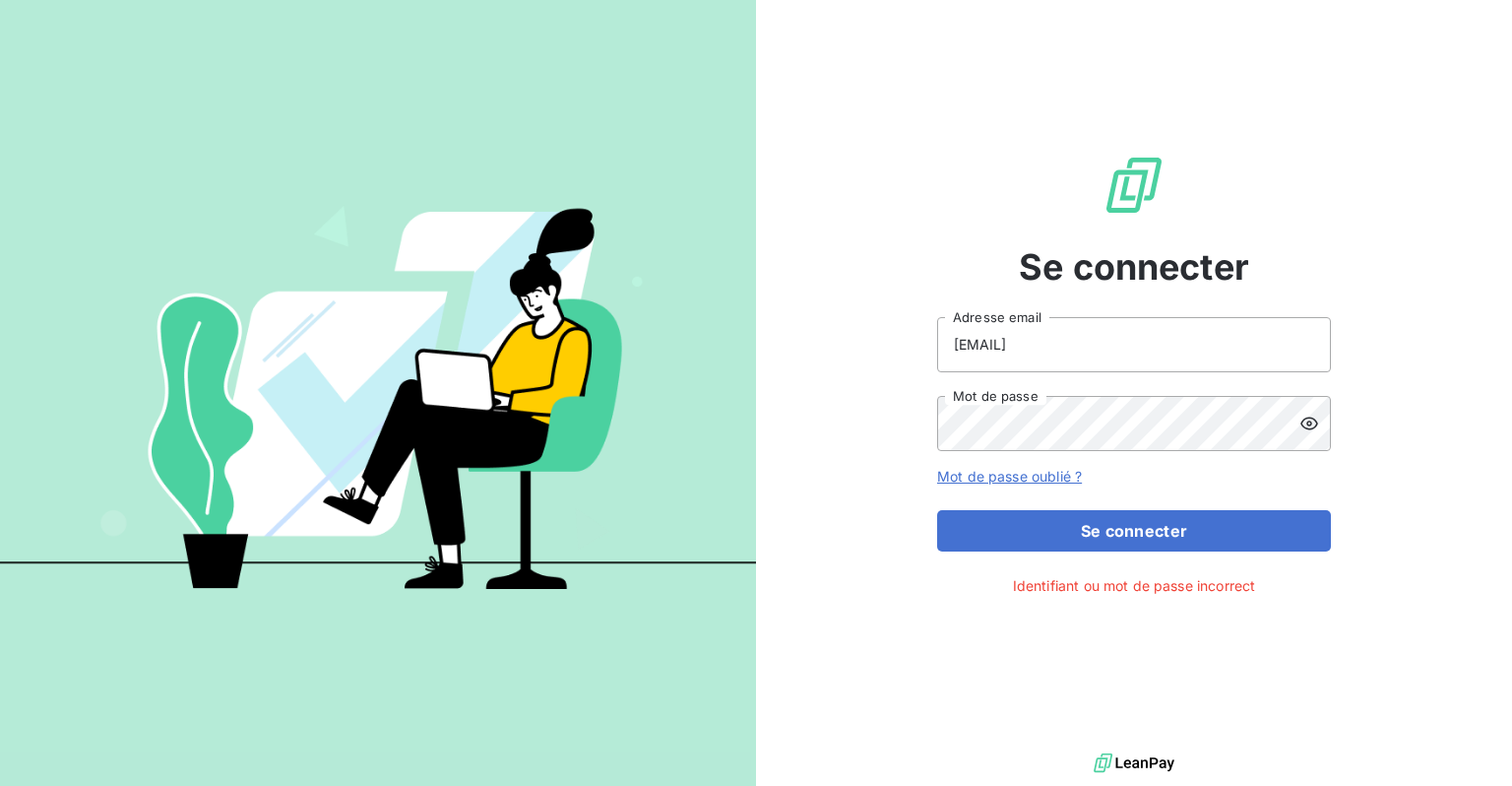 click on "aurelie.herve@gie-gers.fr Adresse email Mot de passe" at bounding box center [1134, 384] 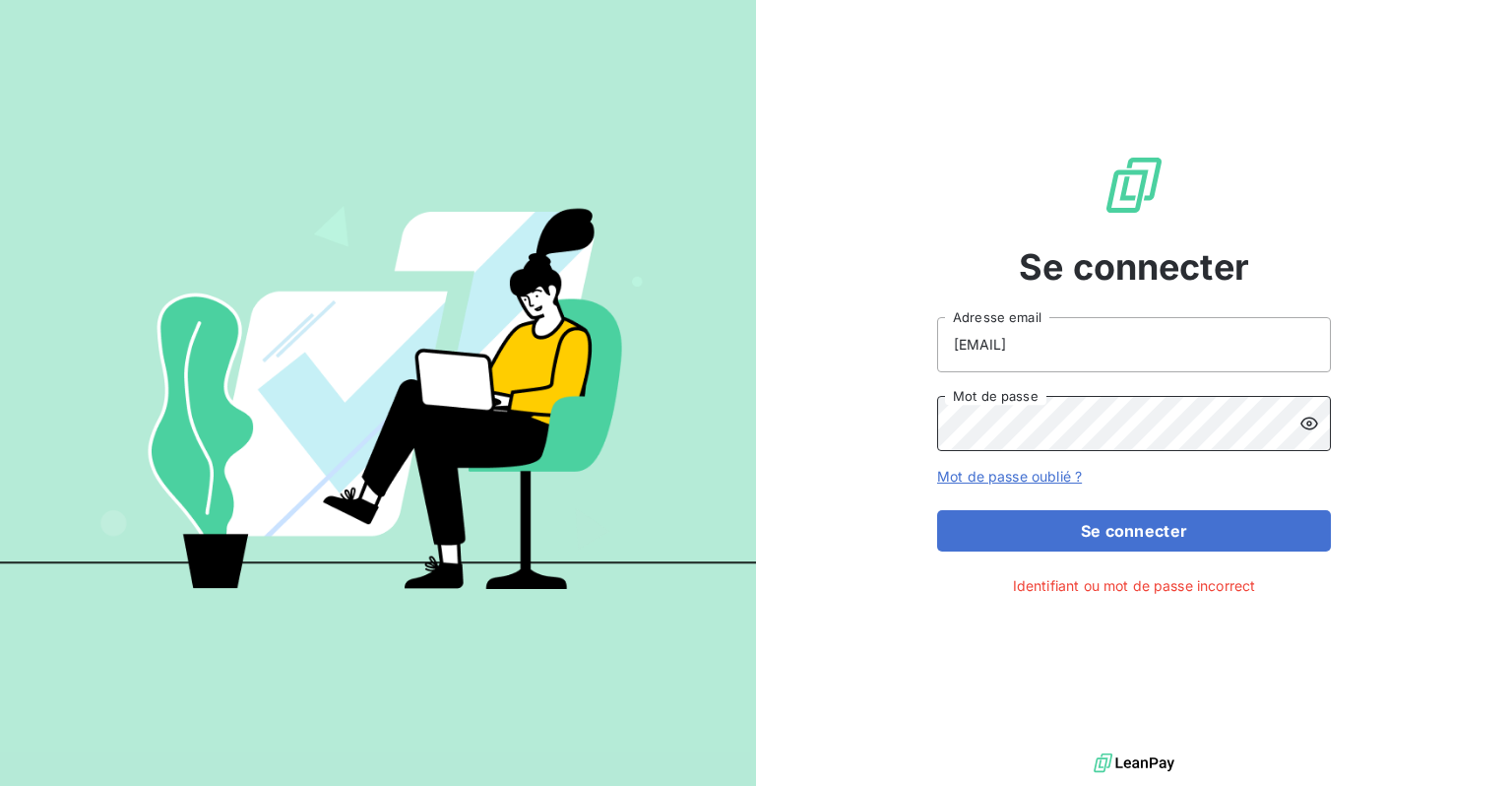 click on "Se connecter aurelie.herve@gie-gers.fr Adresse email Mot de passe Mot de passe oublié ? Se connecter Identifiant ou mot de passe incorrect" at bounding box center [1134, 374] 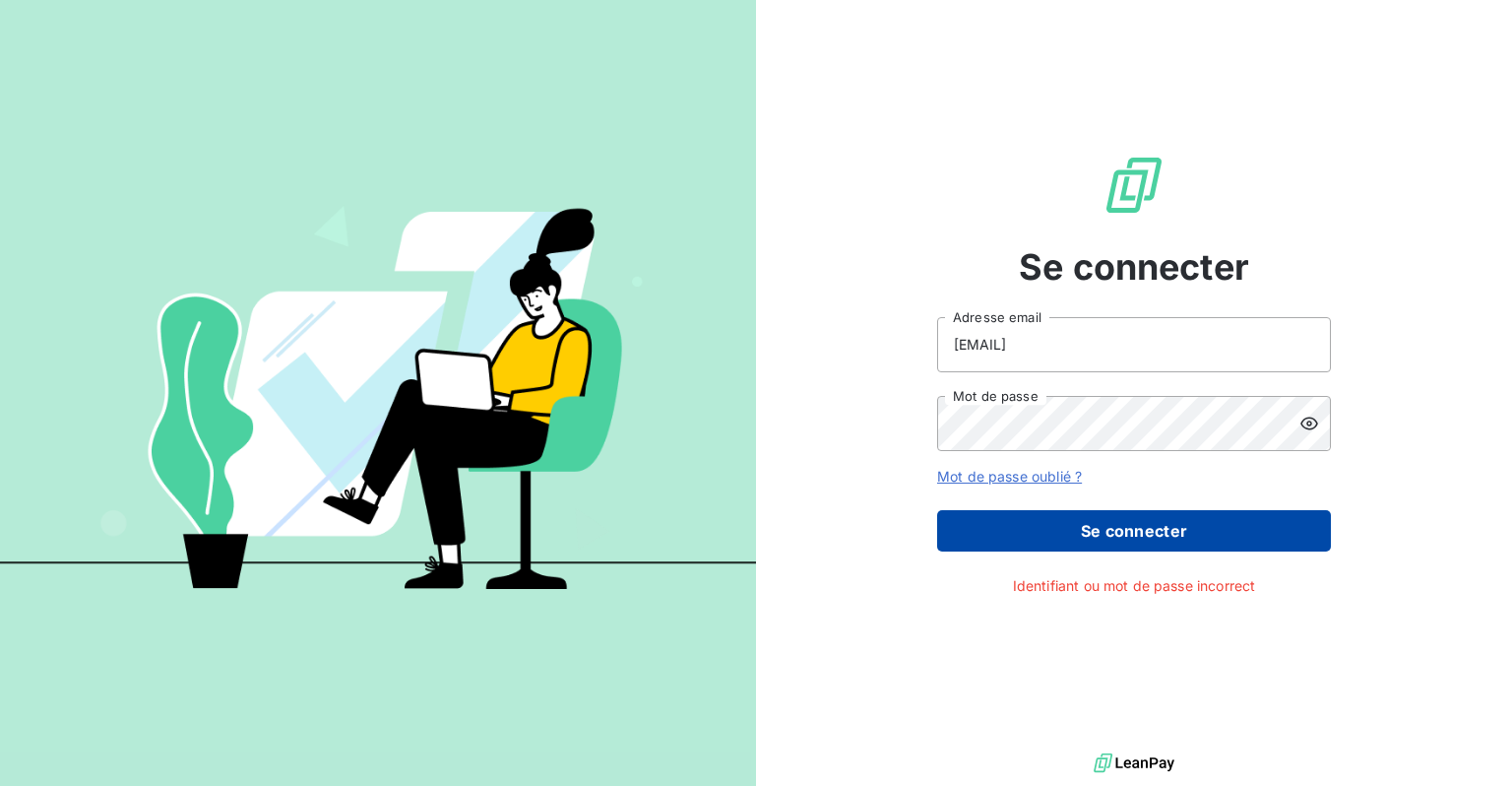 click on "Se connecter" at bounding box center [1134, 531] 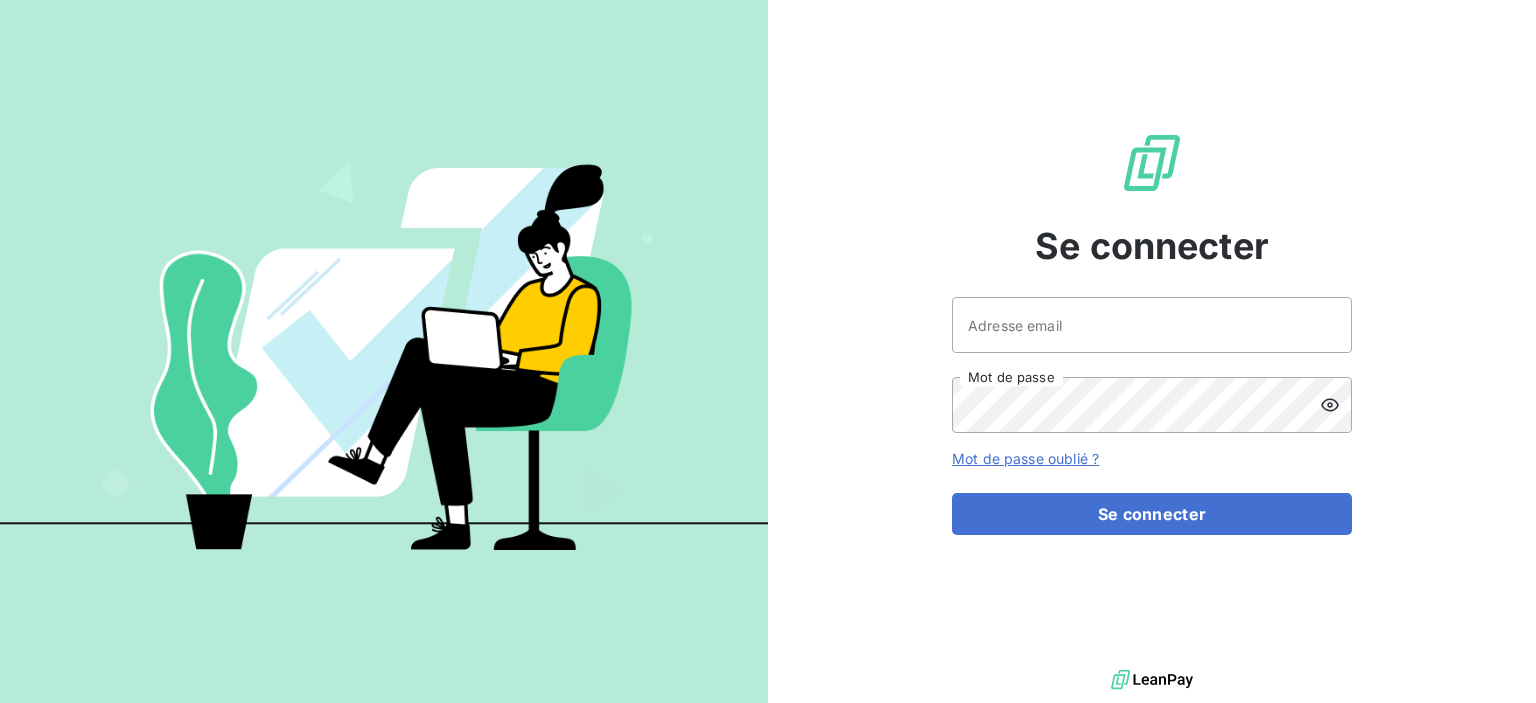 scroll, scrollTop: 0, scrollLeft: 0, axis: both 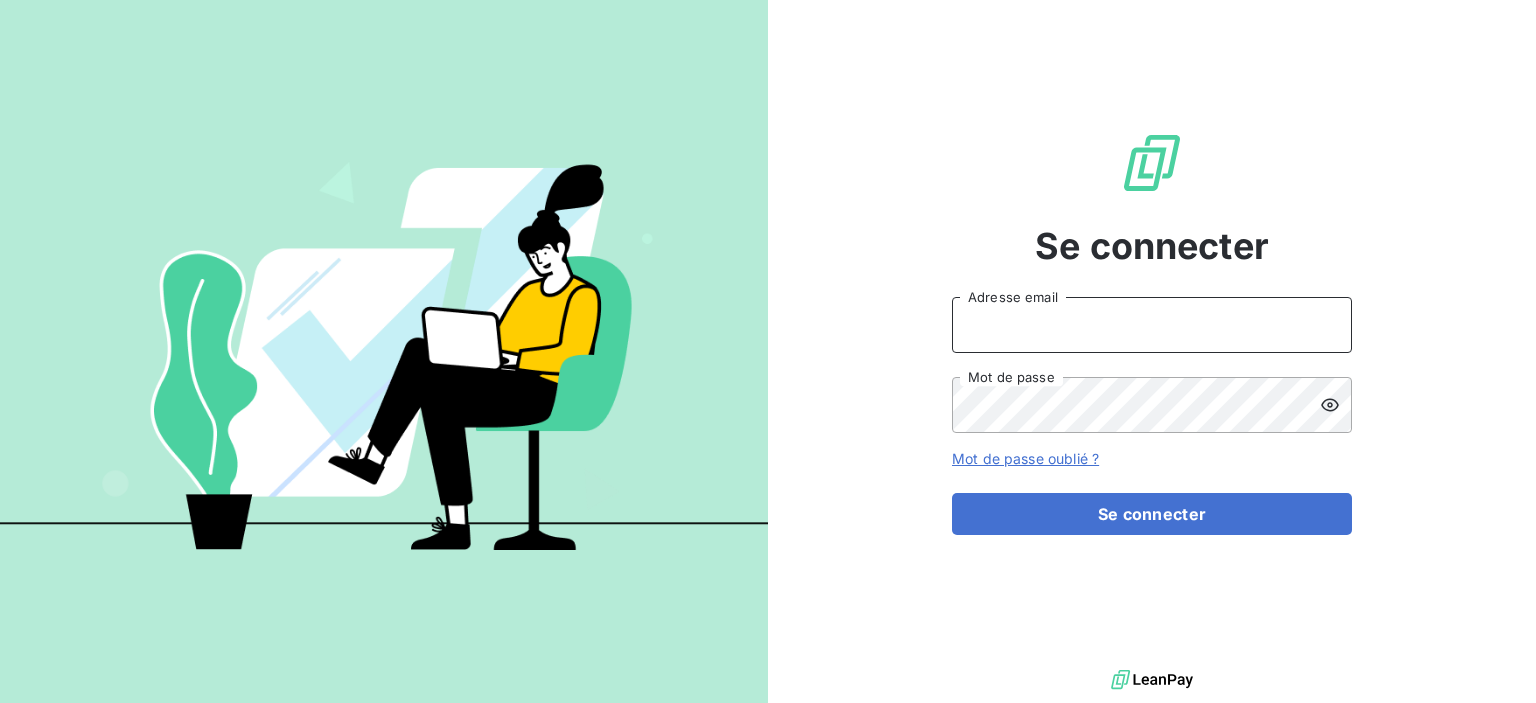 type on "[LAST]" 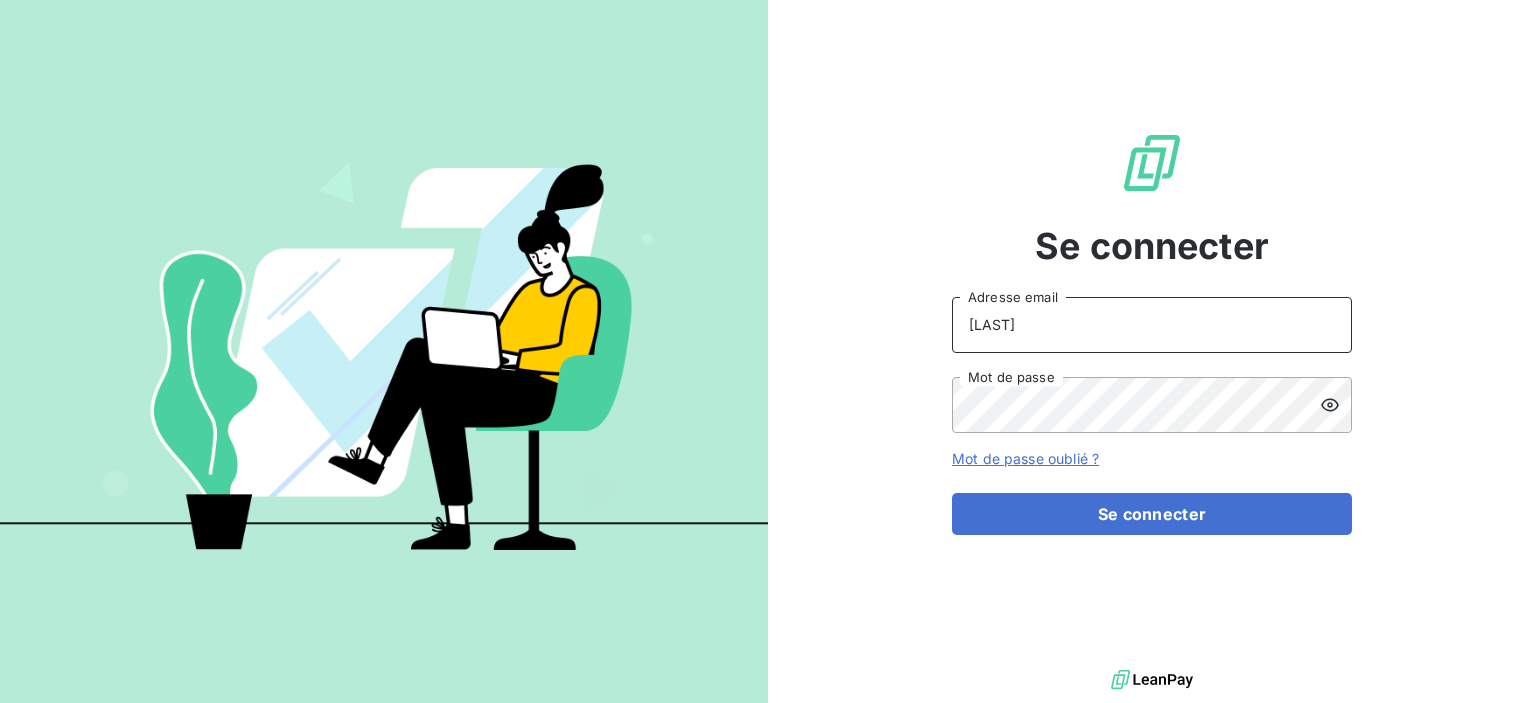 click on "[LAST]" at bounding box center (1152, 325) 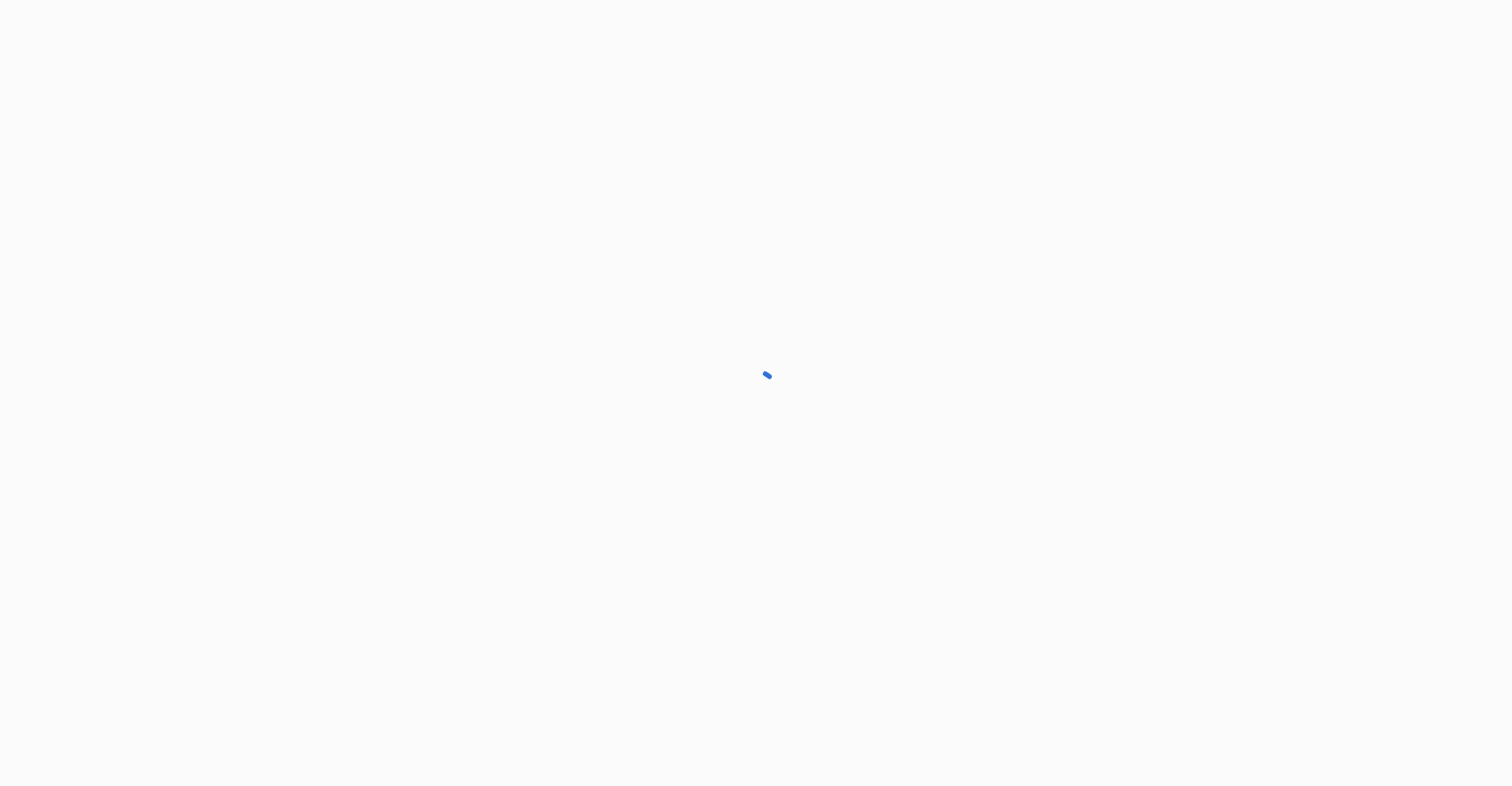 scroll, scrollTop: 0, scrollLeft: 0, axis: both 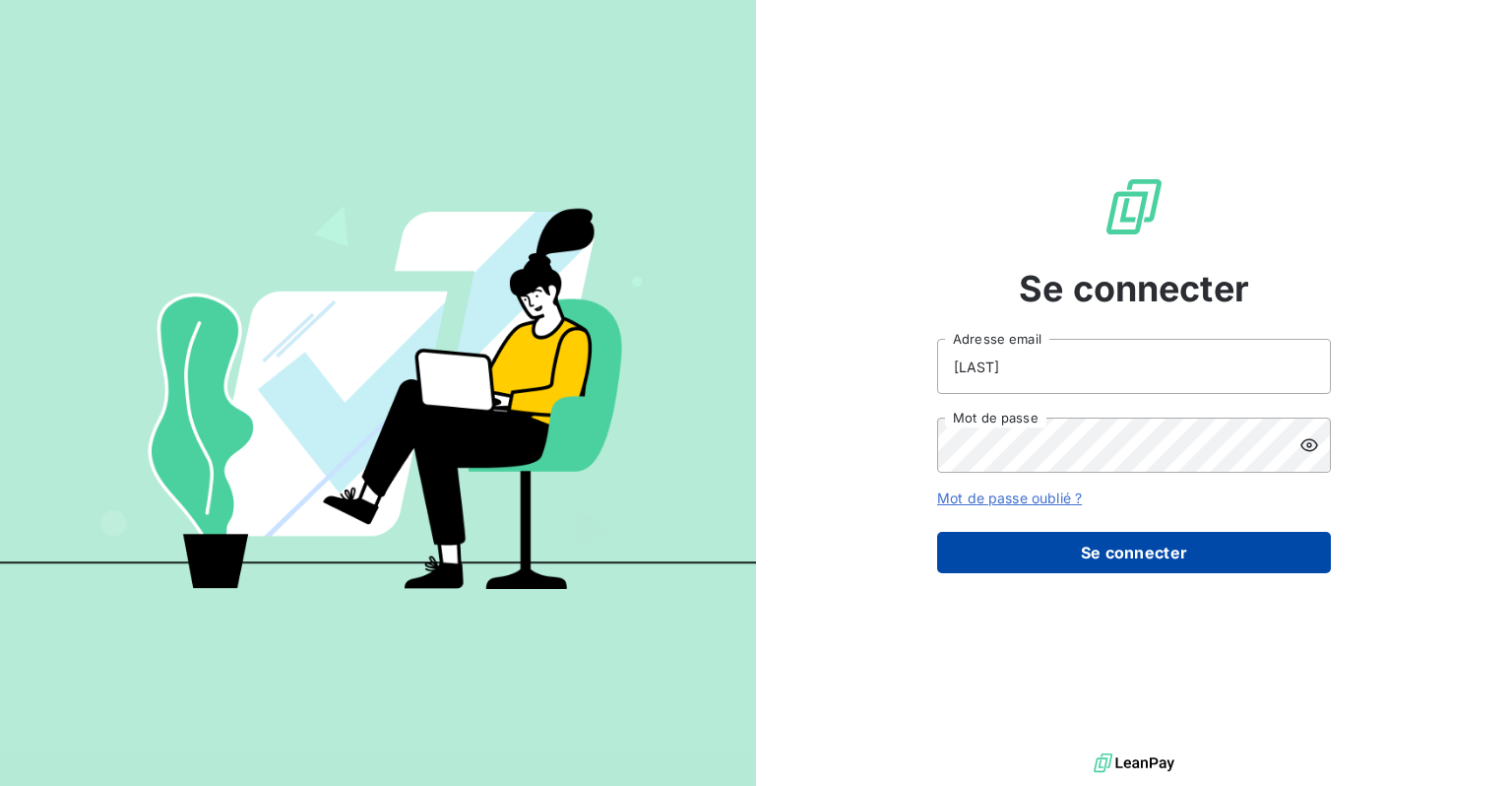 click on "Se connecter" at bounding box center (1134, 553) 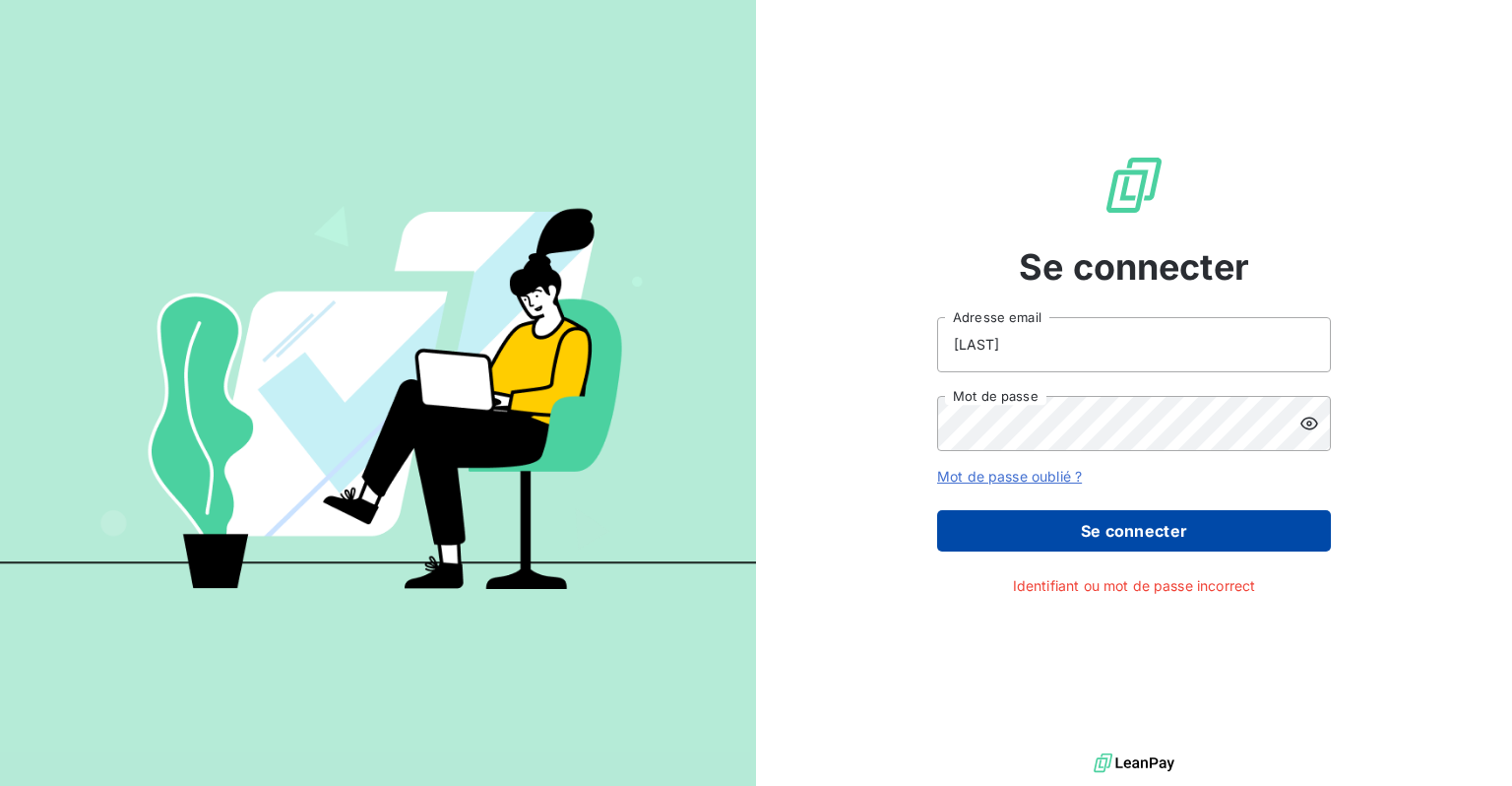 click on "Se connecter" at bounding box center [1134, 531] 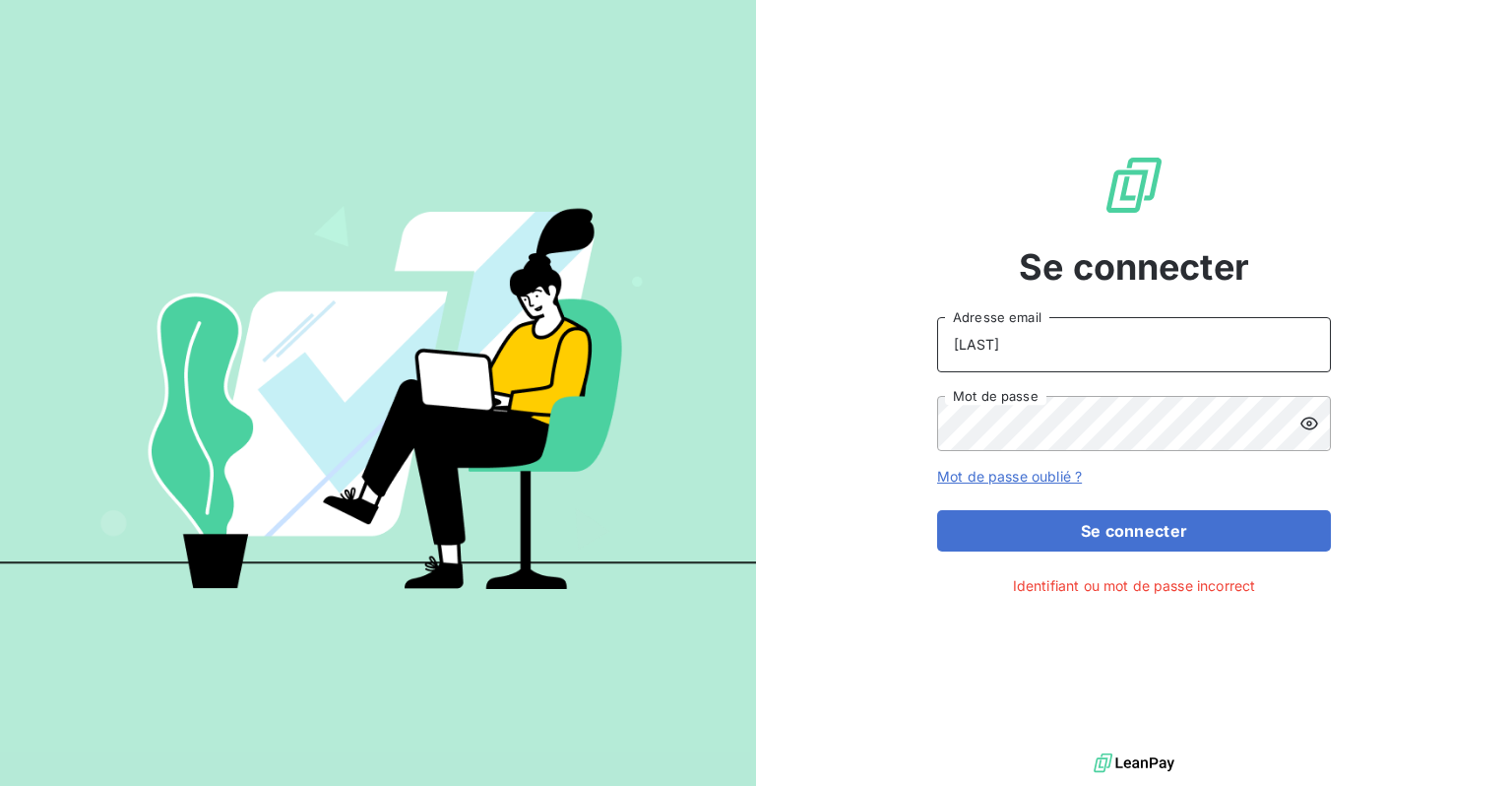 drag, startPoint x: 1036, startPoint y: 360, endPoint x: 914, endPoint y: 344, distance: 123.04471 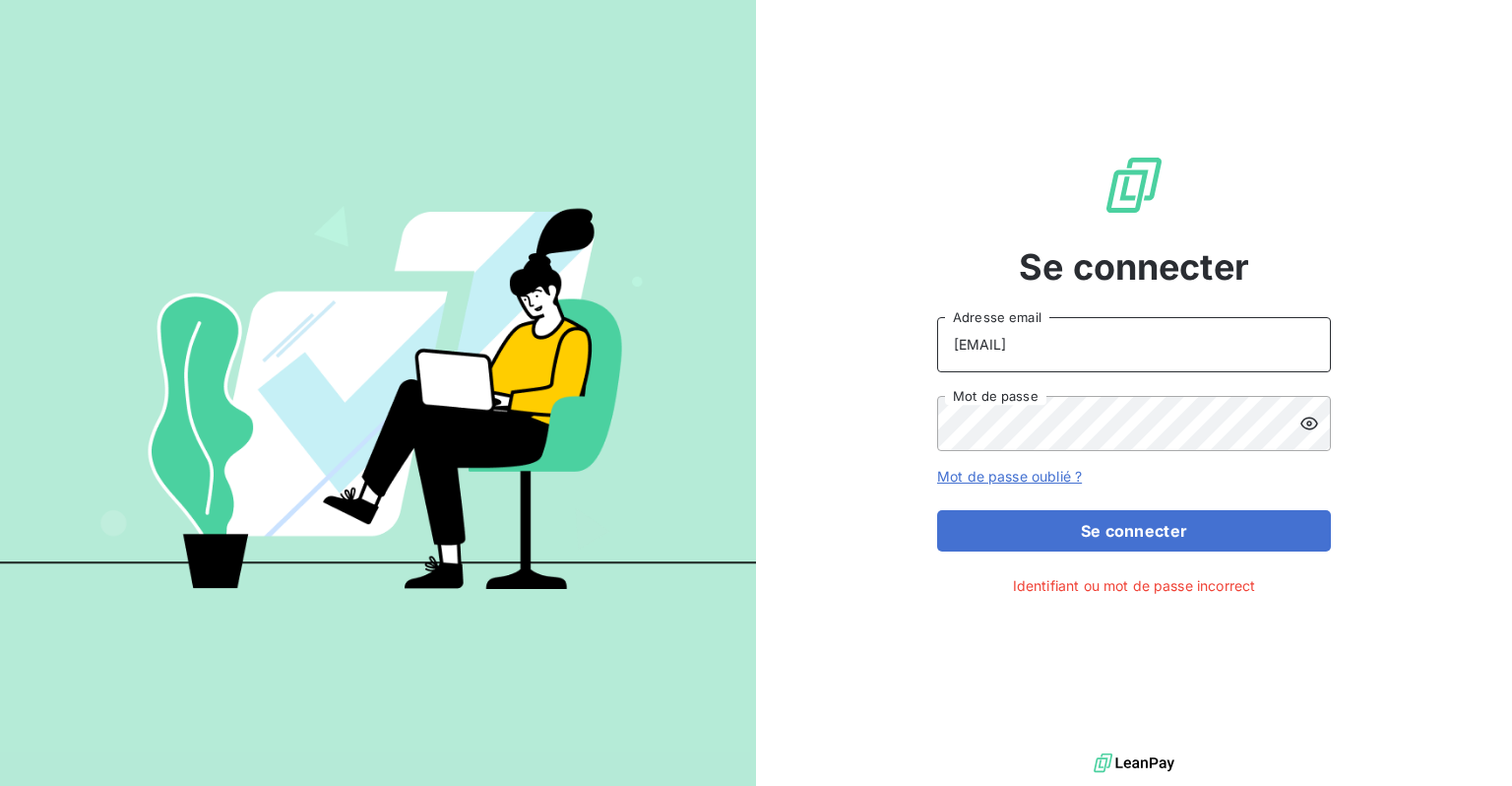 type on "aurelie.herve@gie-gers.fr" 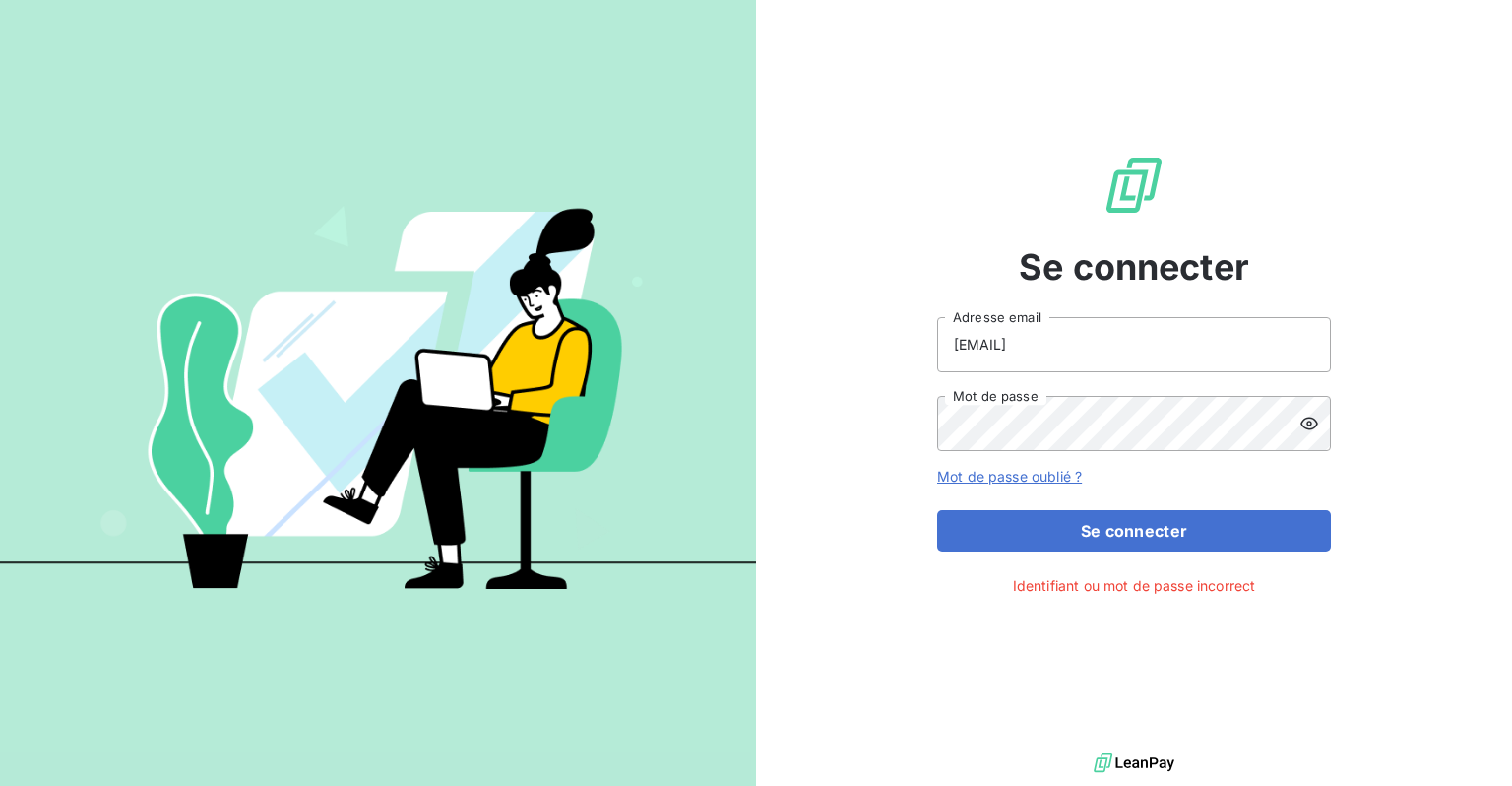 click on "Mot de passe oublié ?" at bounding box center [1009, 476] 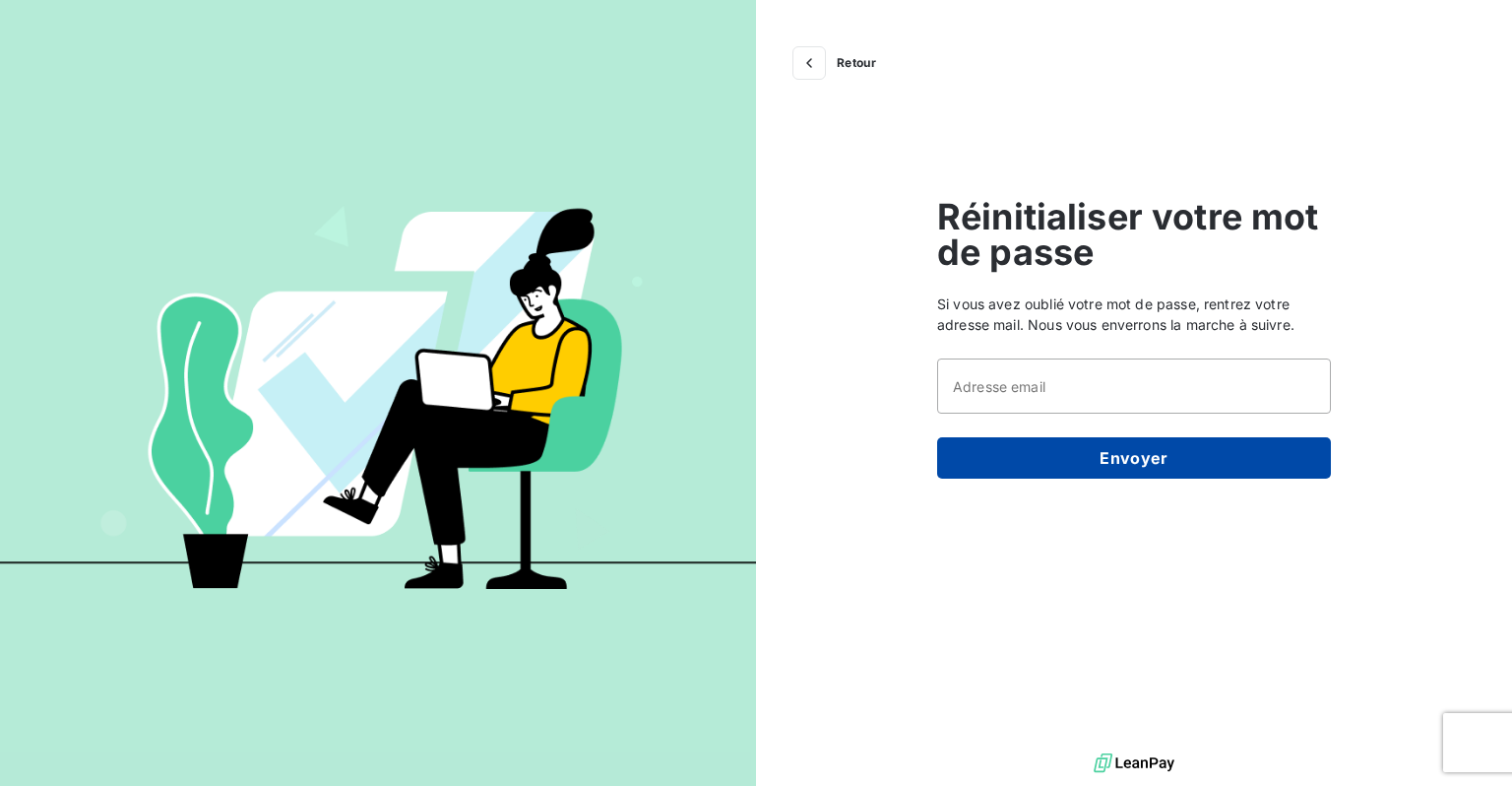 scroll, scrollTop: 0, scrollLeft: 0, axis: both 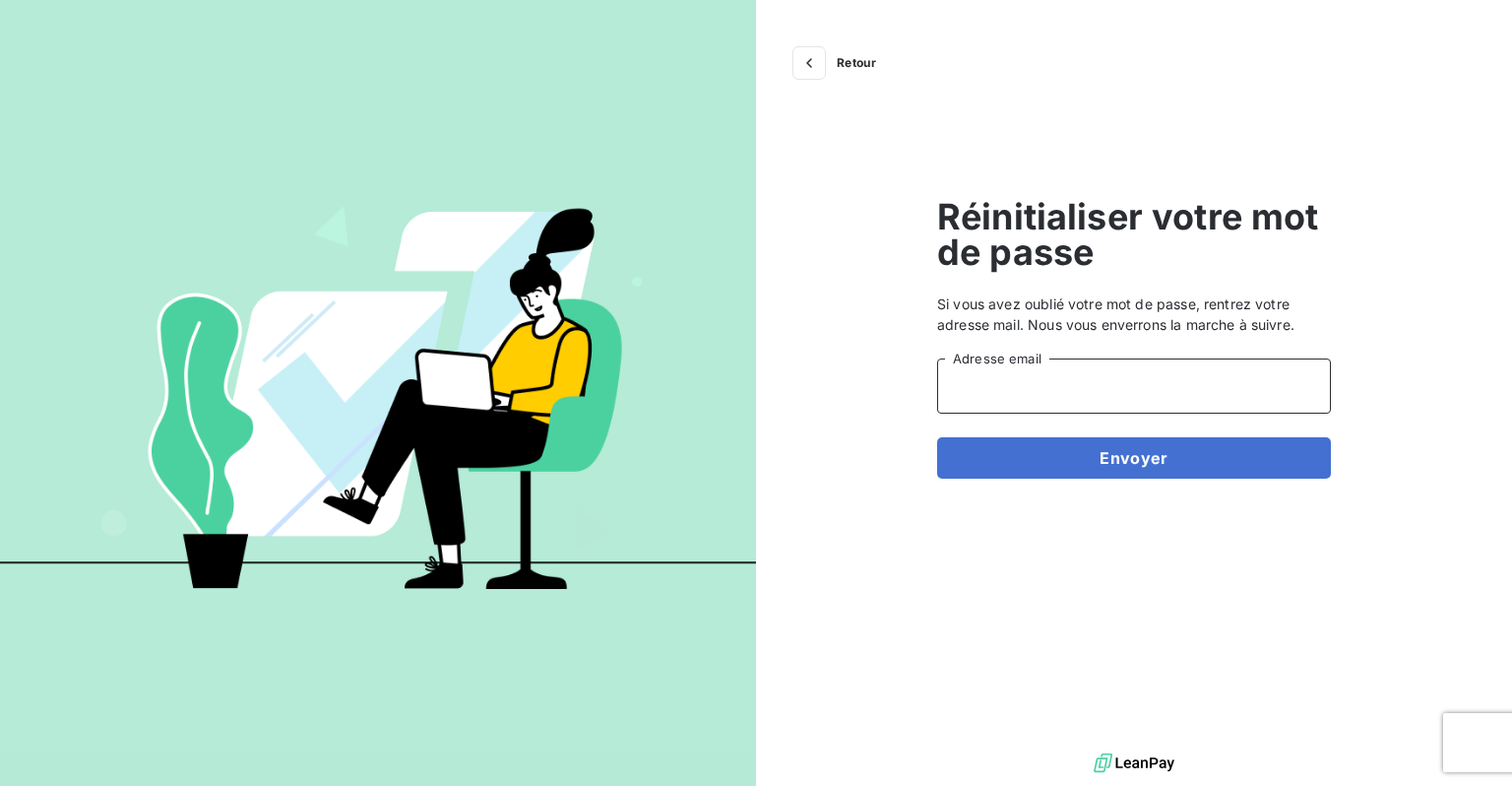 click on "Adresse email" at bounding box center [1134, 386] 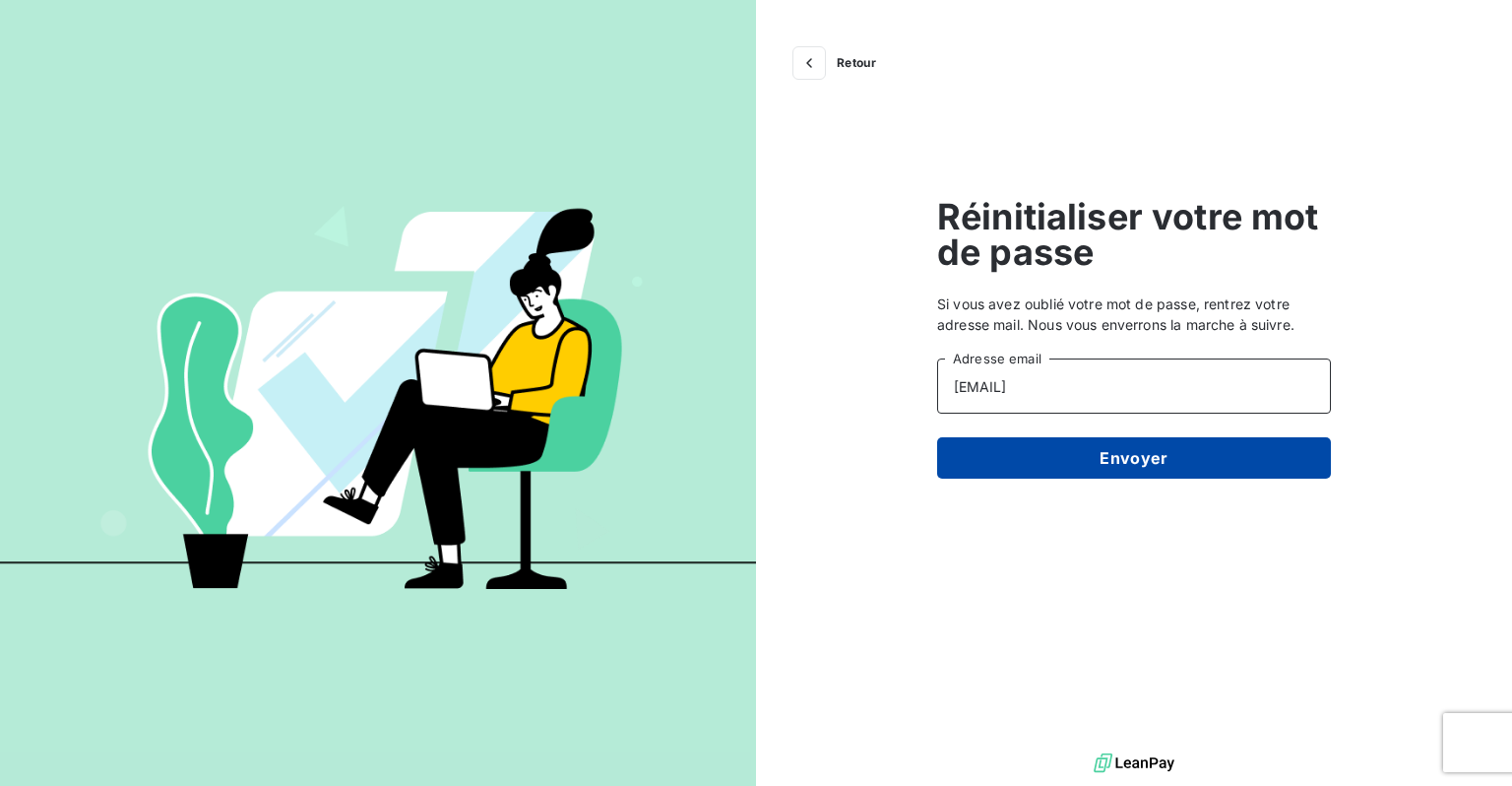 type on "[EMAIL]" 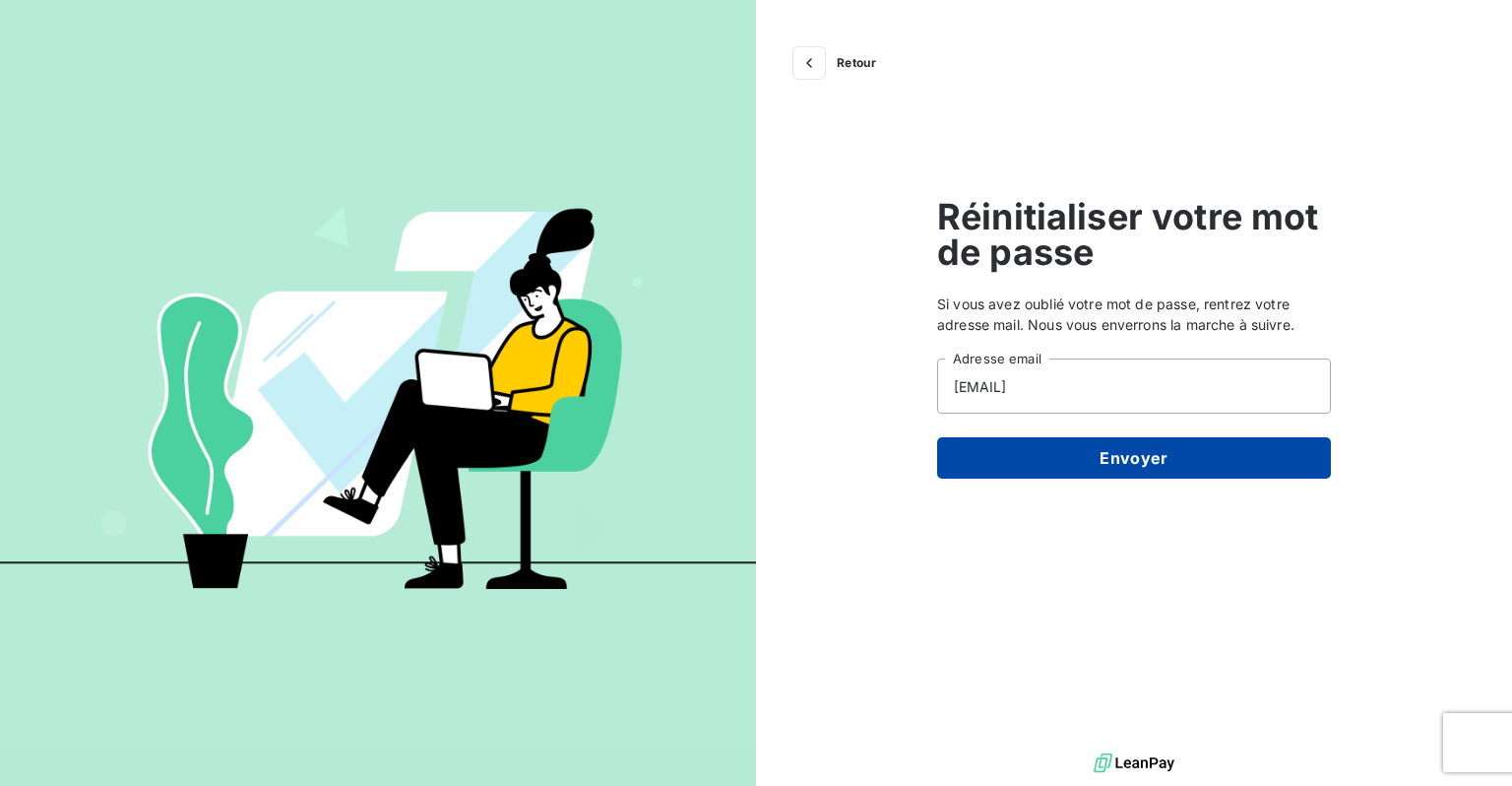 click on "Envoyer" at bounding box center [1134, 458] 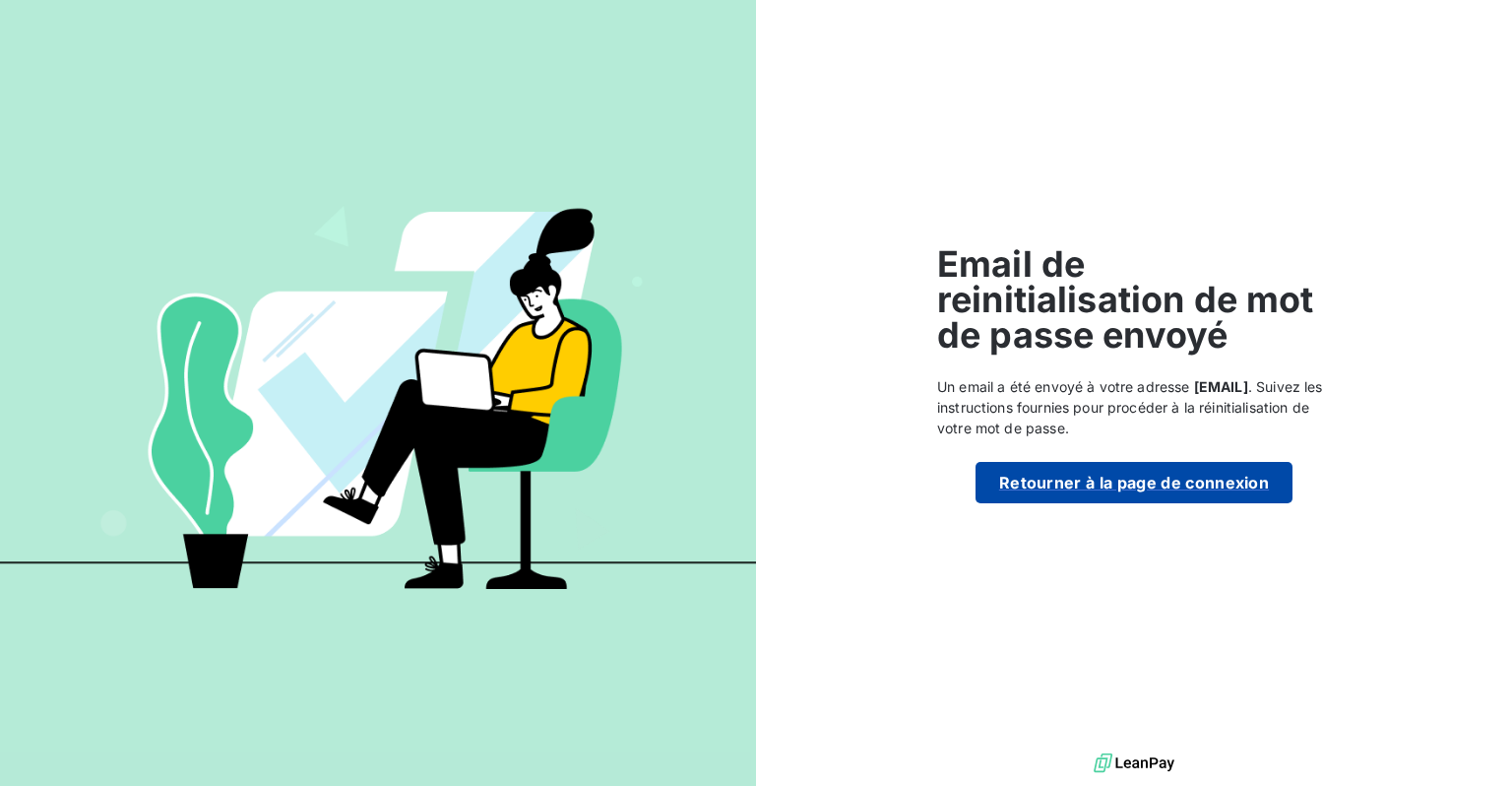 click on "Retourner à la page de connexion" at bounding box center (1134, 483) 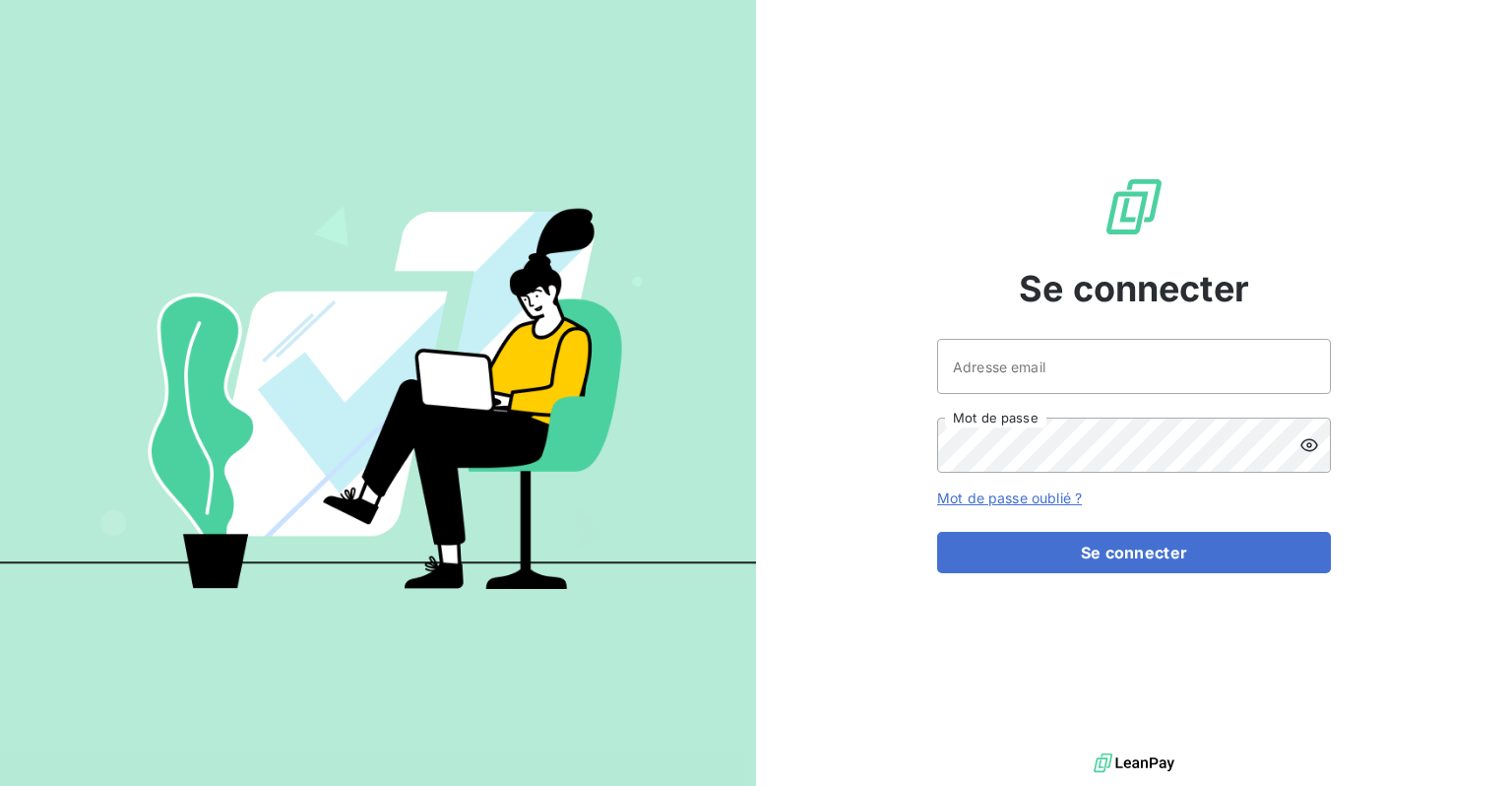 scroll, scrollTop: 0, scrollLeft: 0, axis: both 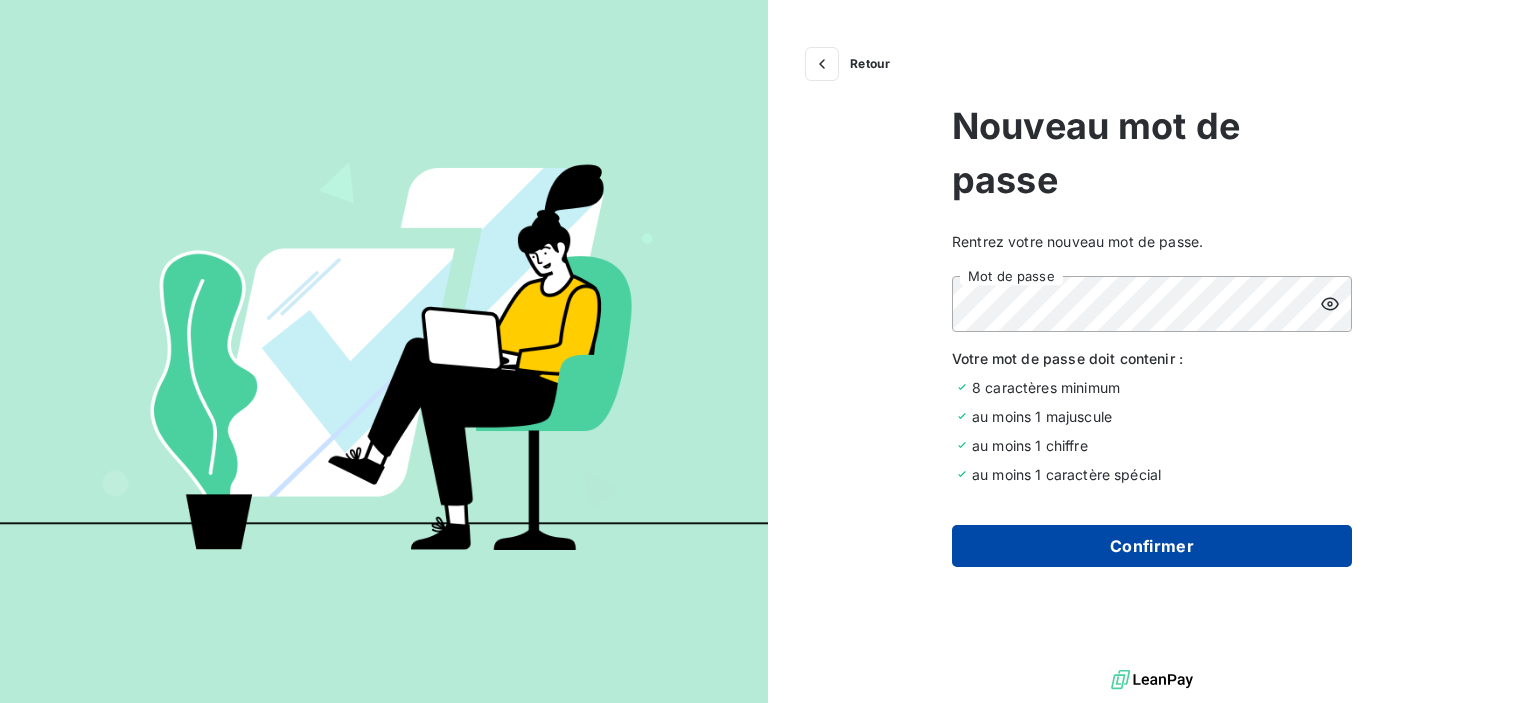 click on "Confirmer" at bounding box center [1152, 546] 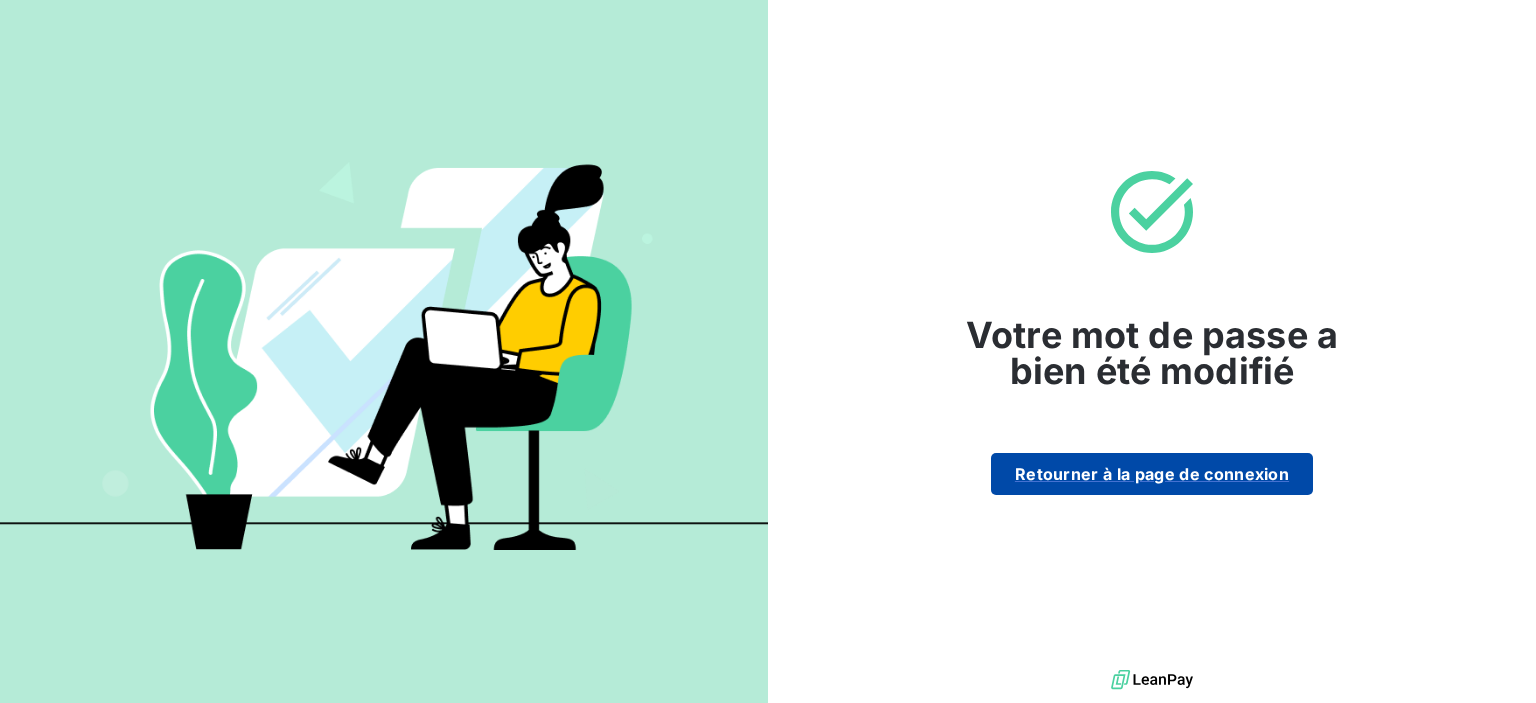click on "Retourner à la page de connexion" at bounding box center [1152, 474] 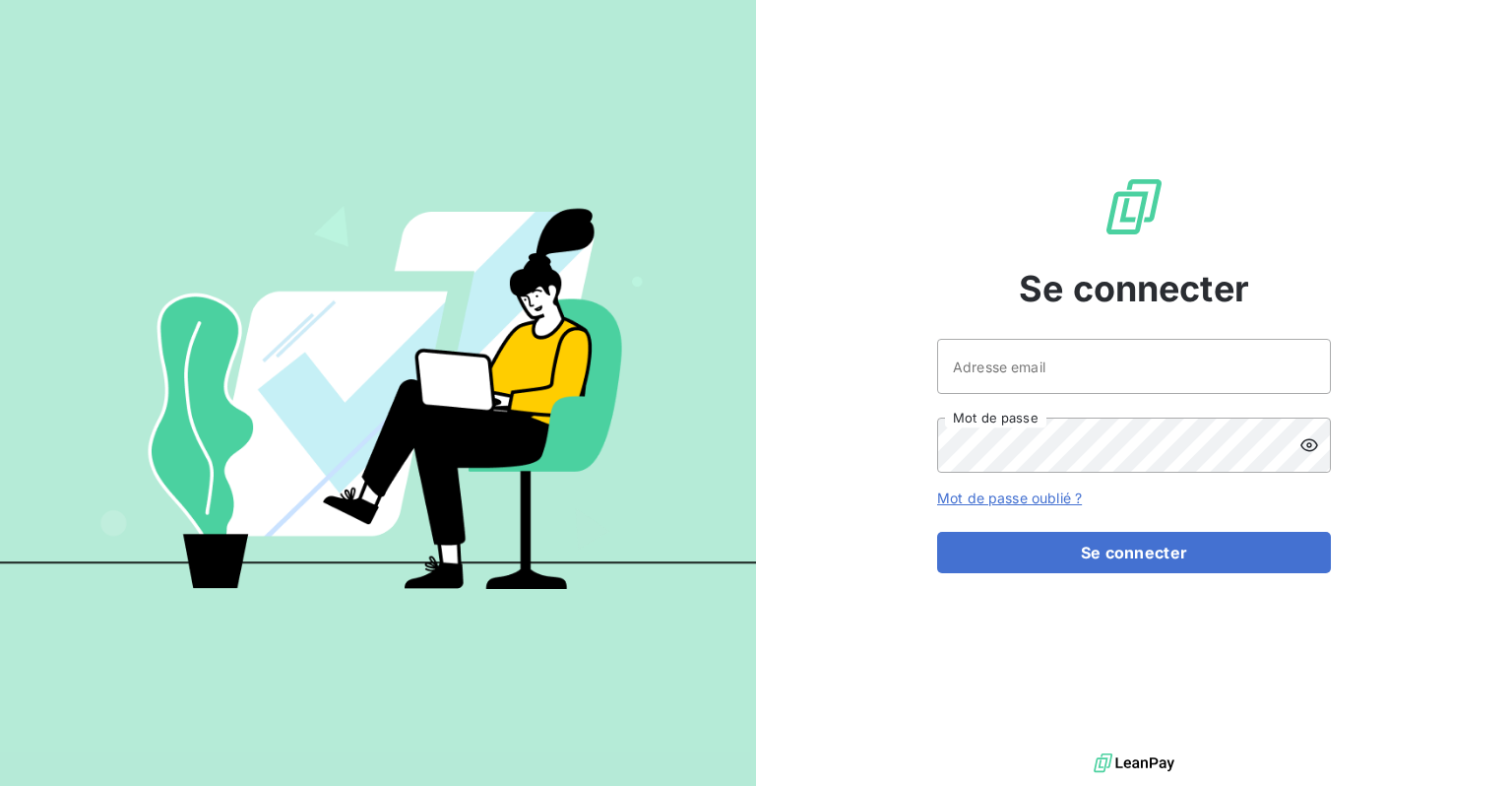 scroll, scrollTop: 0, scrollLeft: 0, axis: both 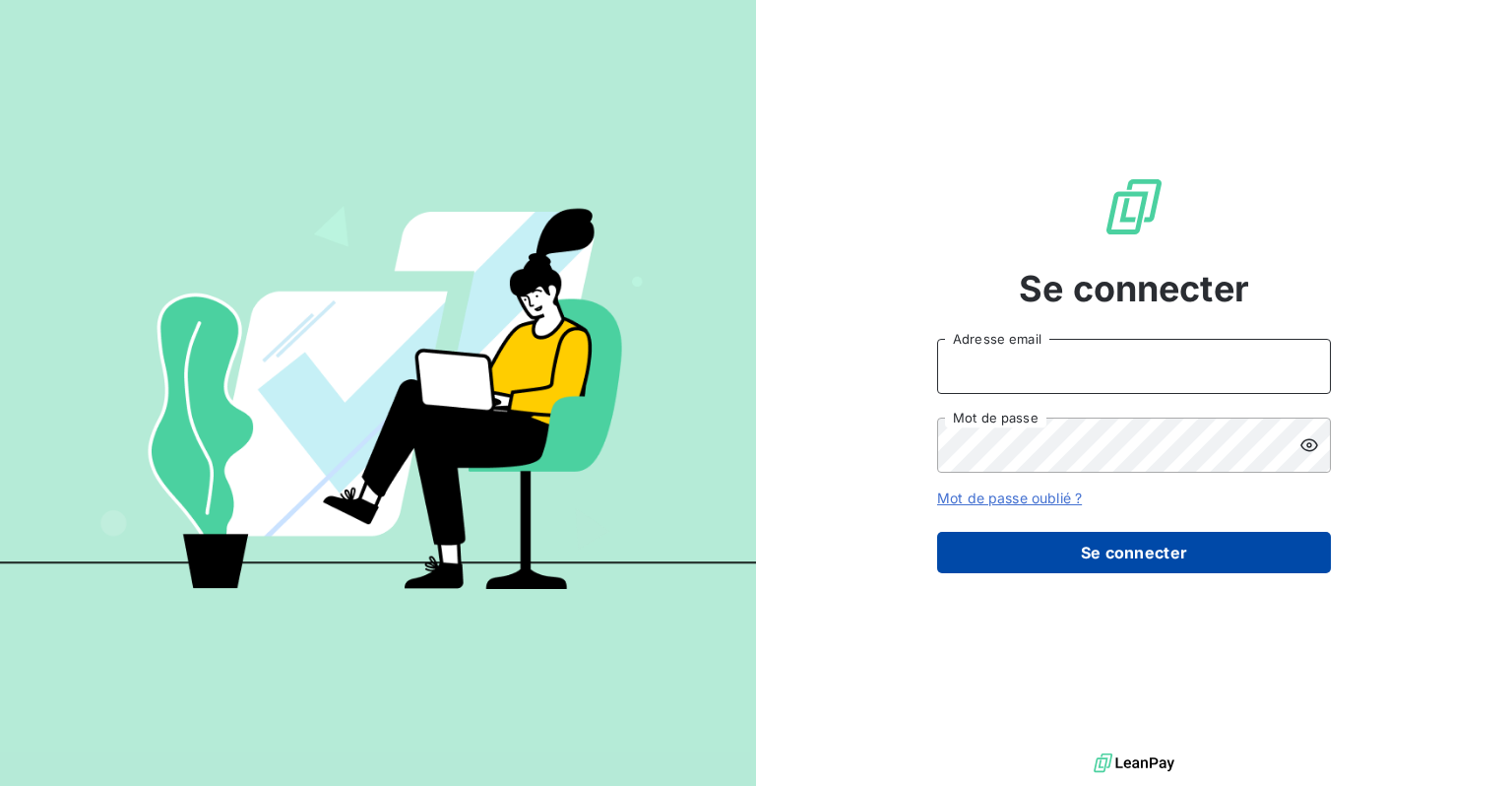 type on "[USERNAME]@[DOMAIN]" 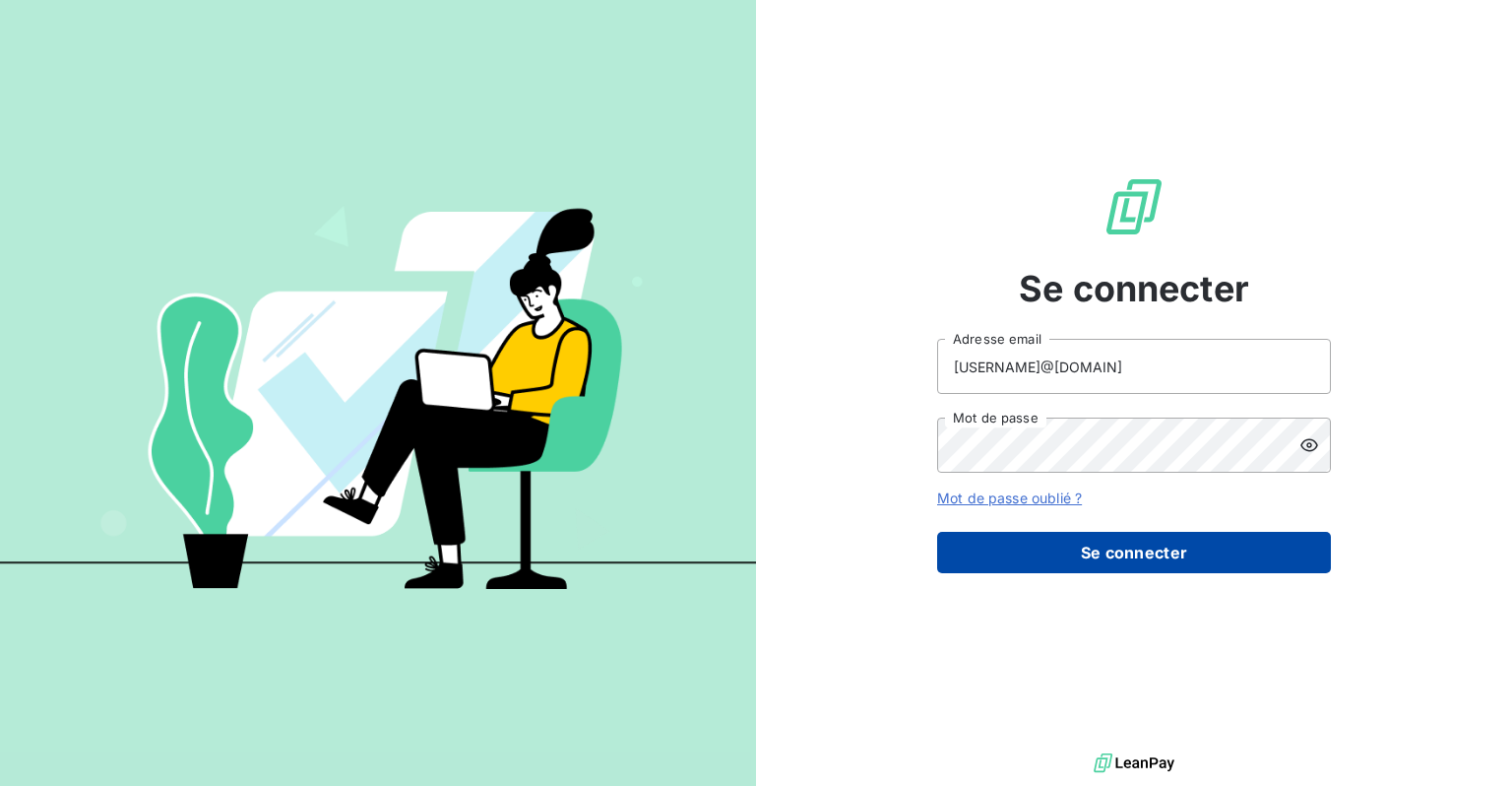 click on "Se connecter" at bounding box center [1134, 553] 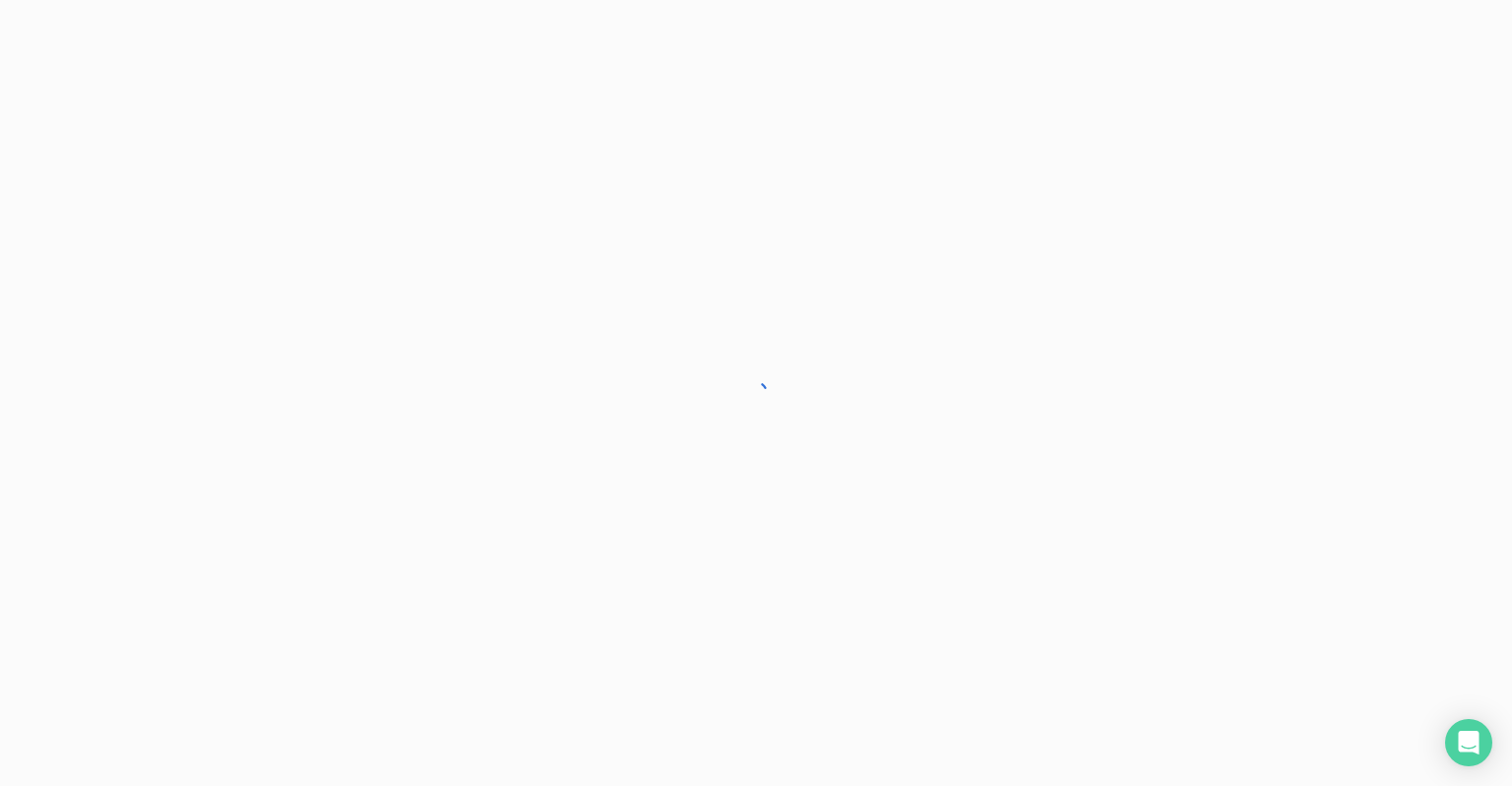 scroll, scrollTop: 0, scrollLeft: 0, axis: both 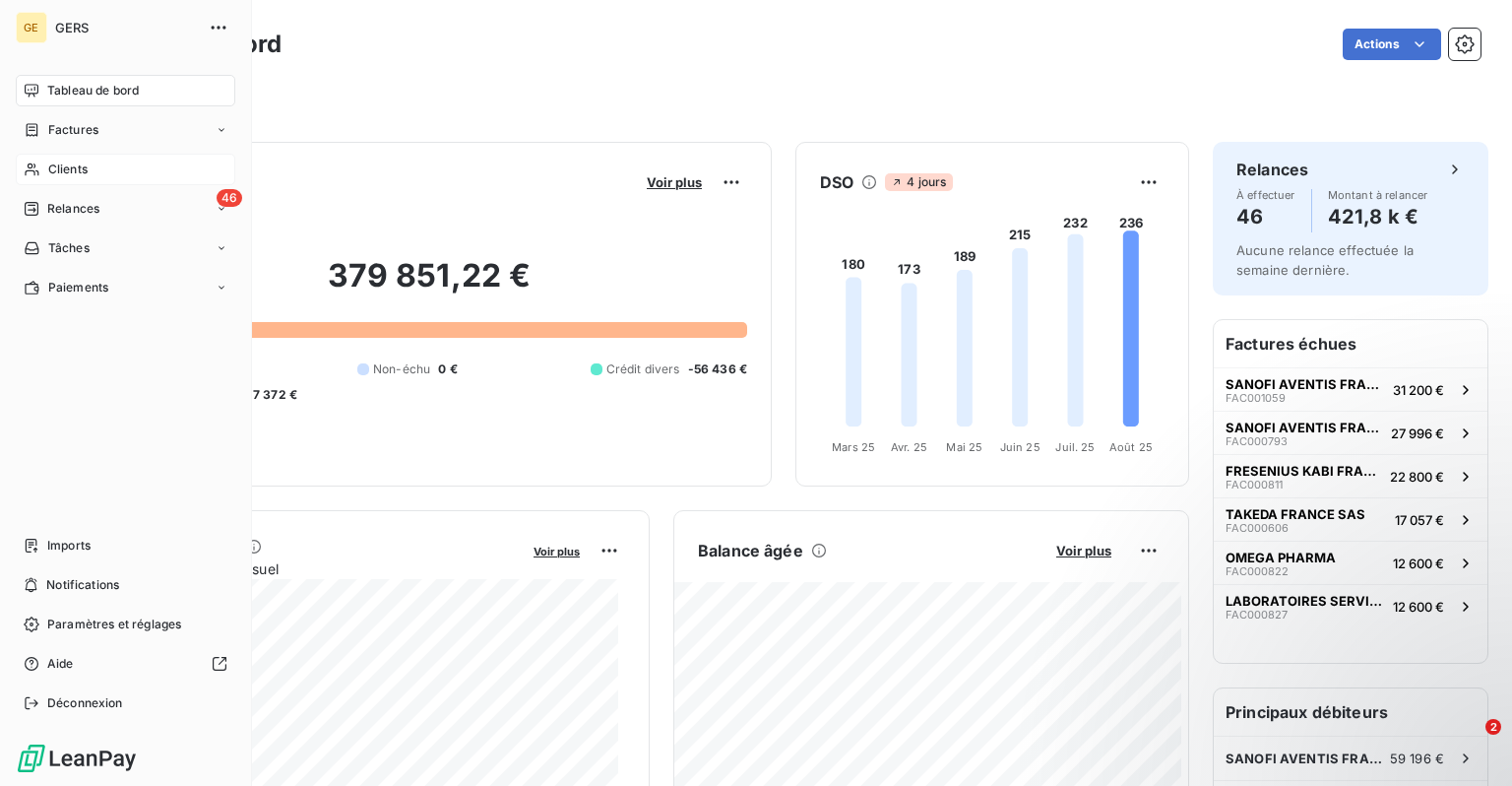 click on "Clients" at bounding box center (68, 169) 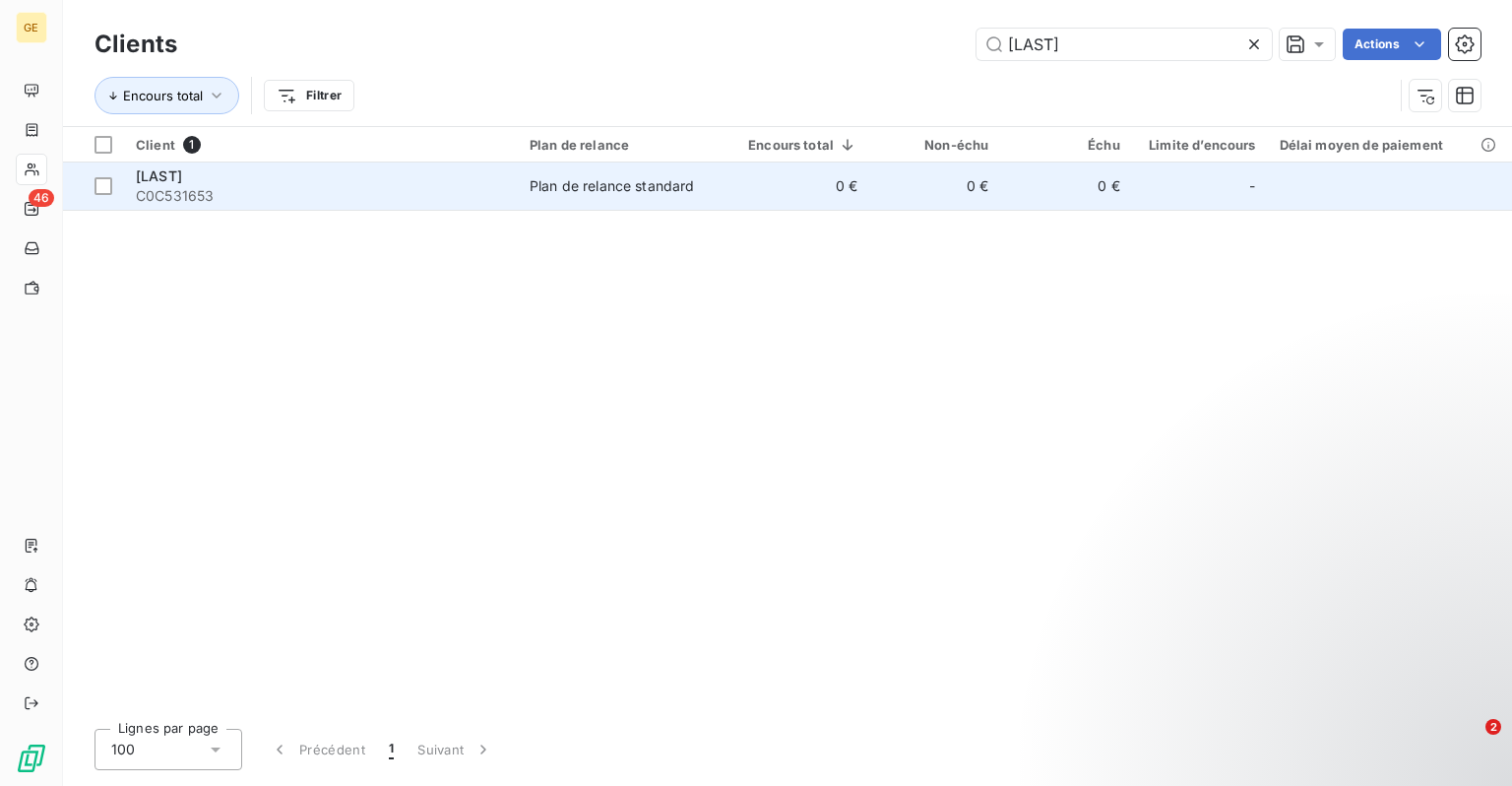 type on "[LAST]" 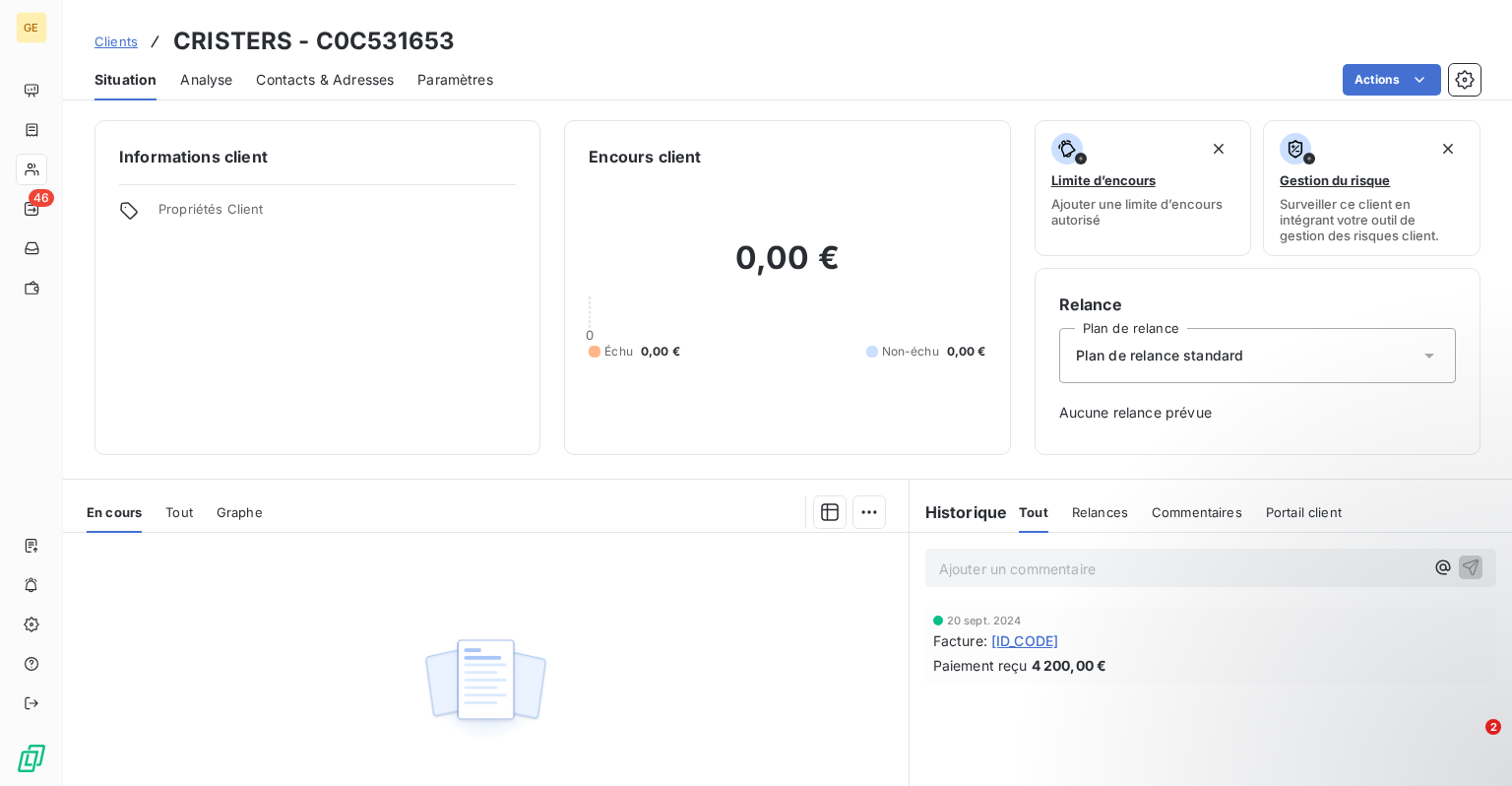 click on "Contacts & Adresses" at bounding box center [325, 80] 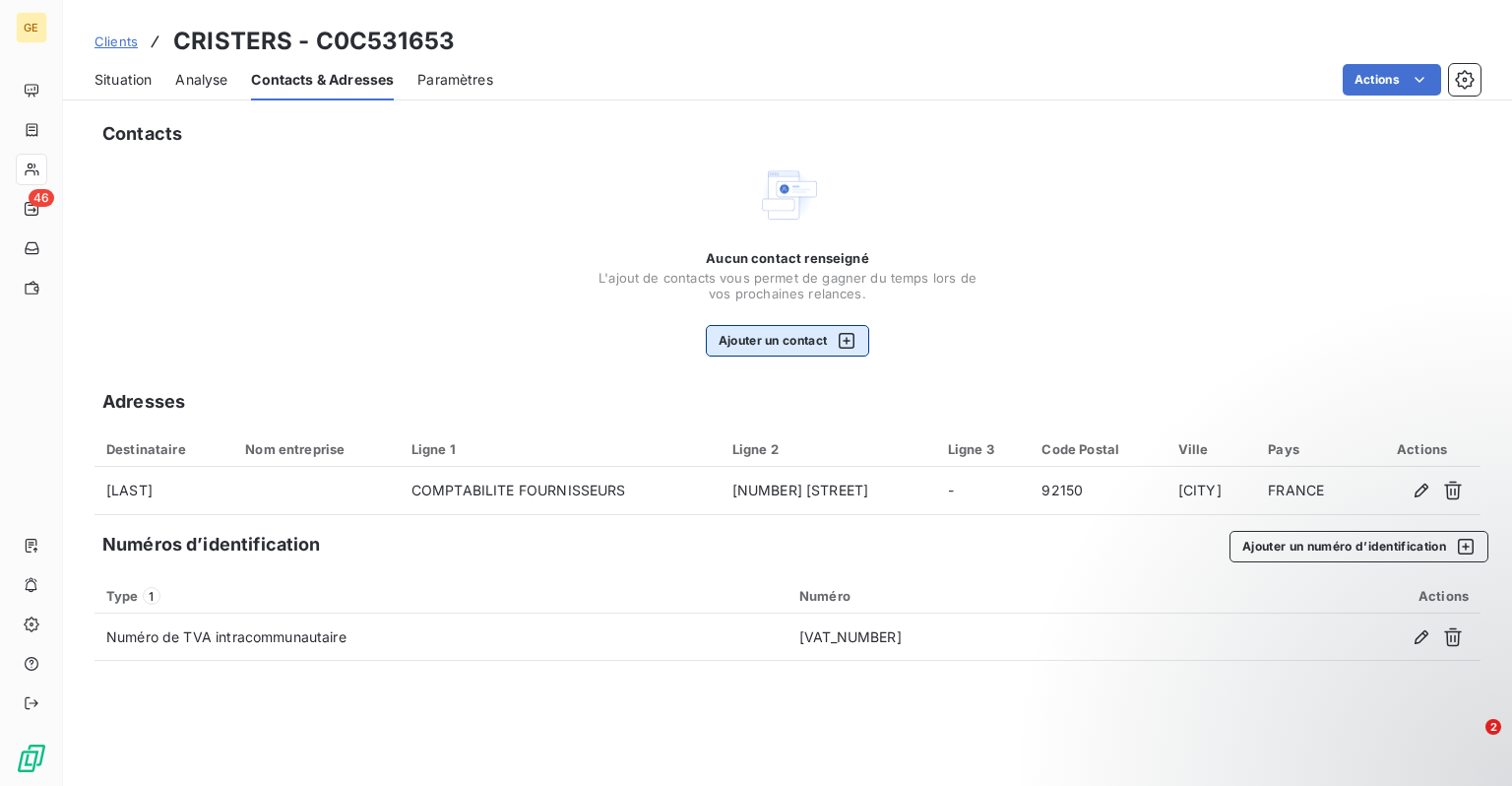 click on "Ajouter un contact" at bounding box center (788, 341) 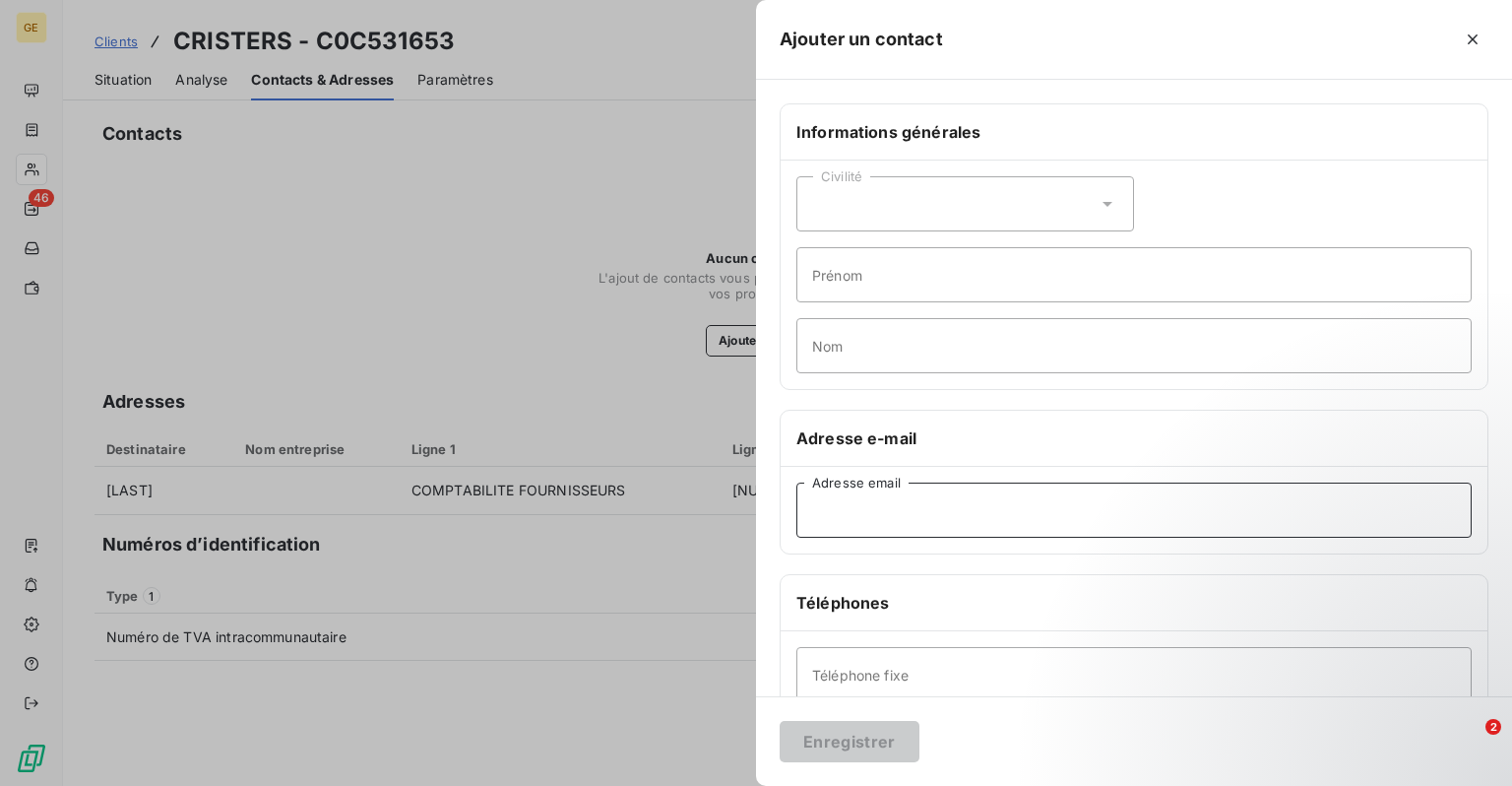 click on "Adresse email" at bounding box center (1134, 510) 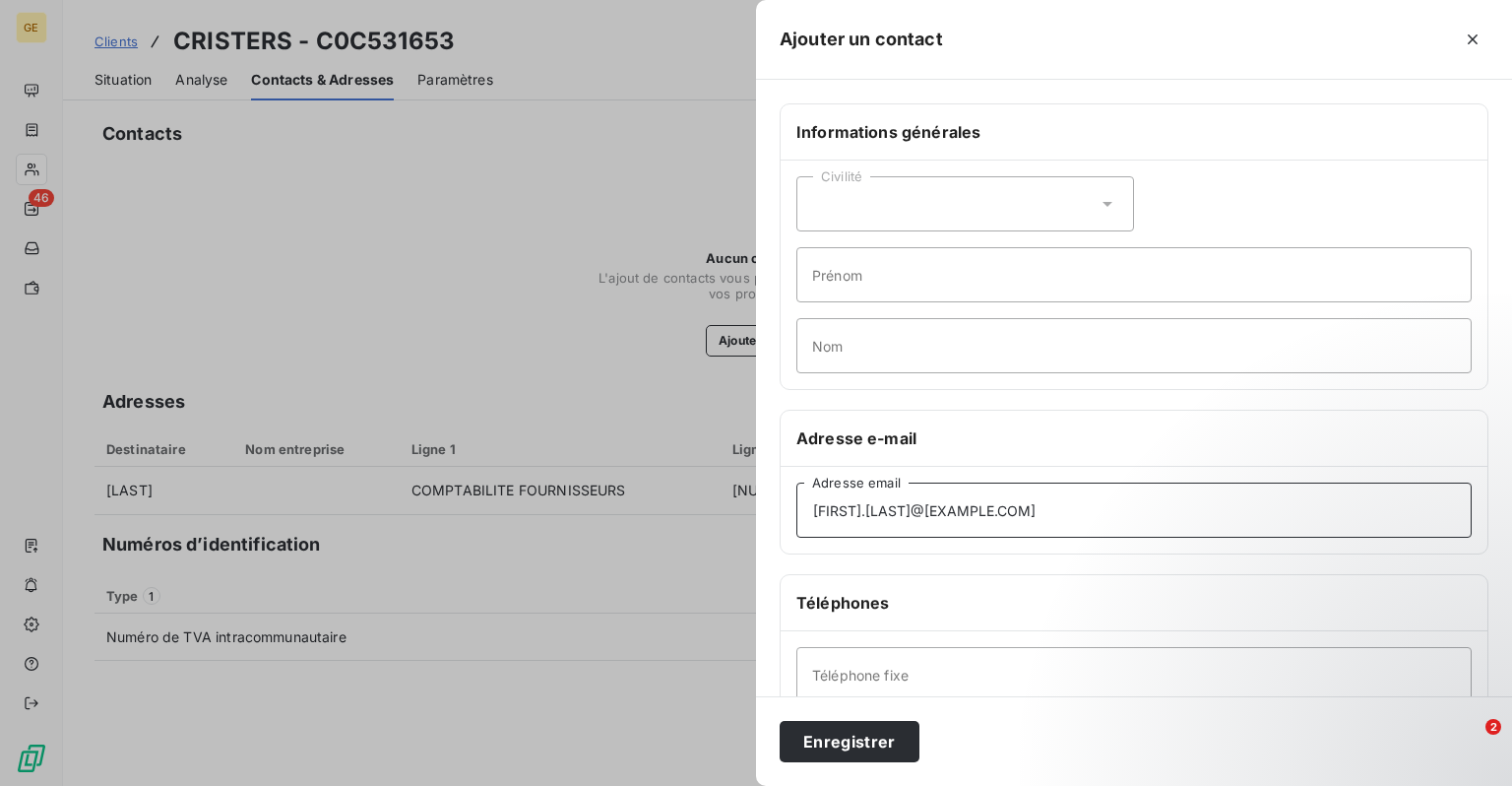 type on "[FIRST].[LAST]@[EXAMPLE.COM]" 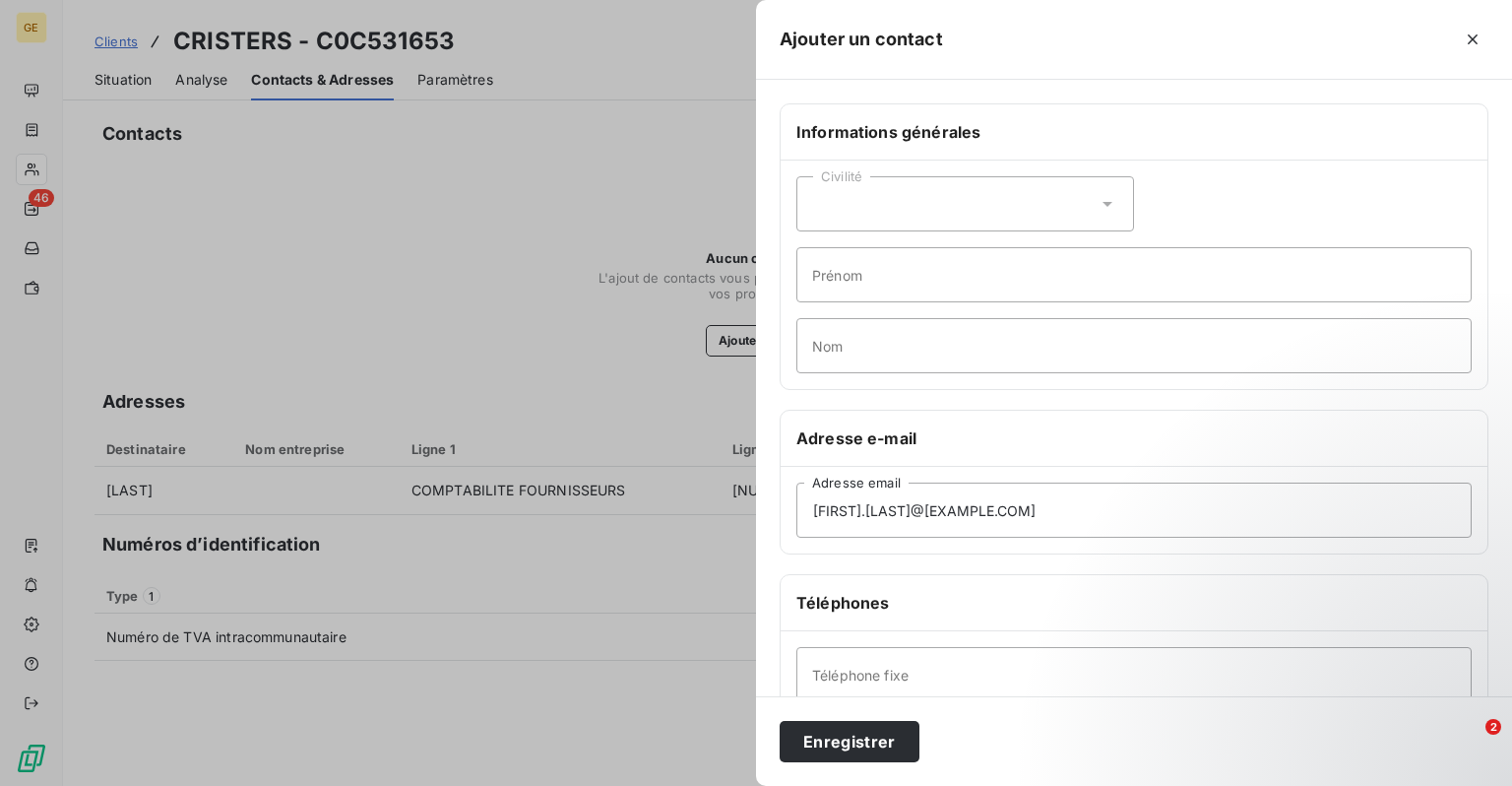 click on "Civilité" at bounding box center (965, 204) 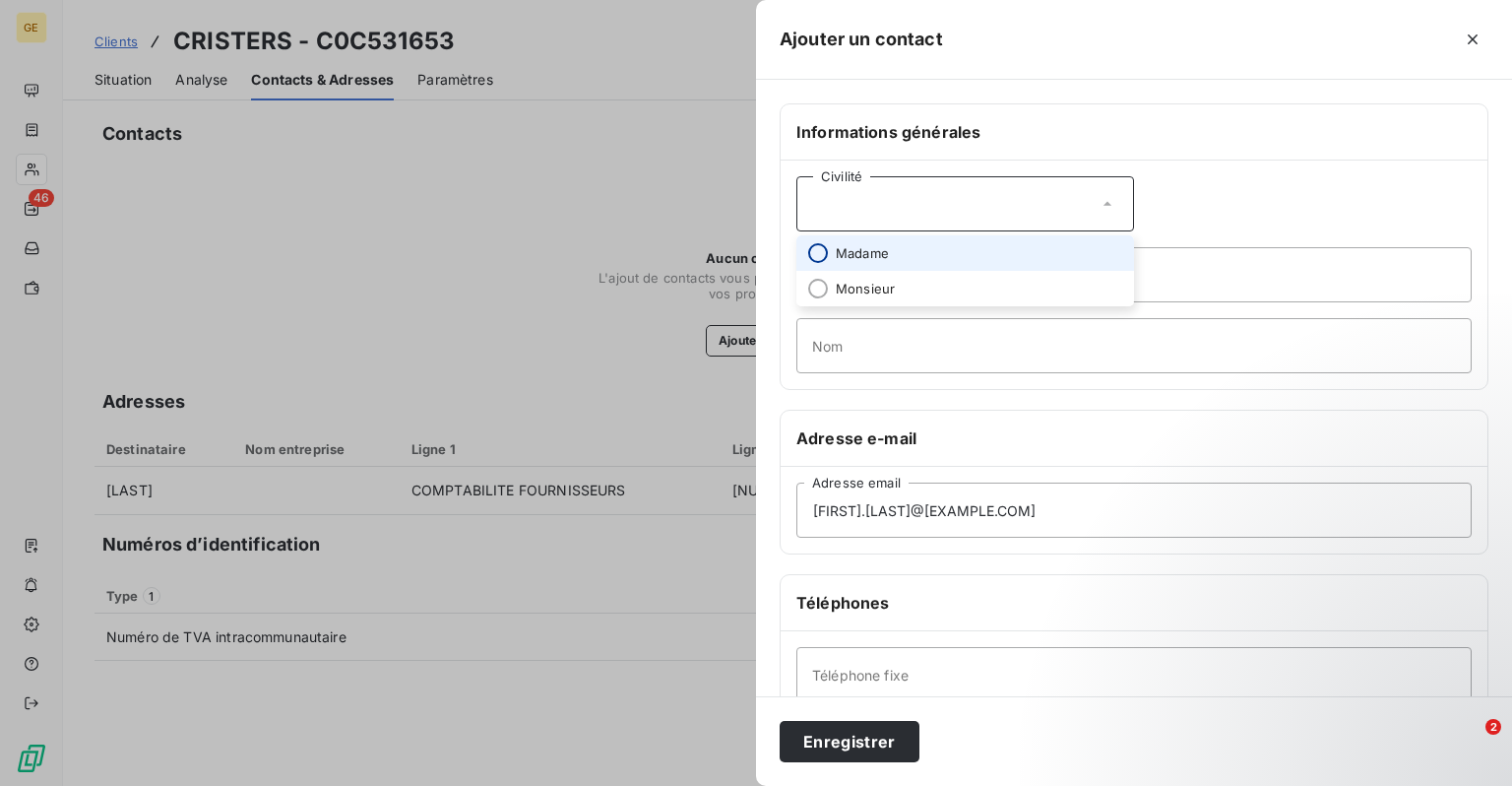 click at bounding box center (818, 253) 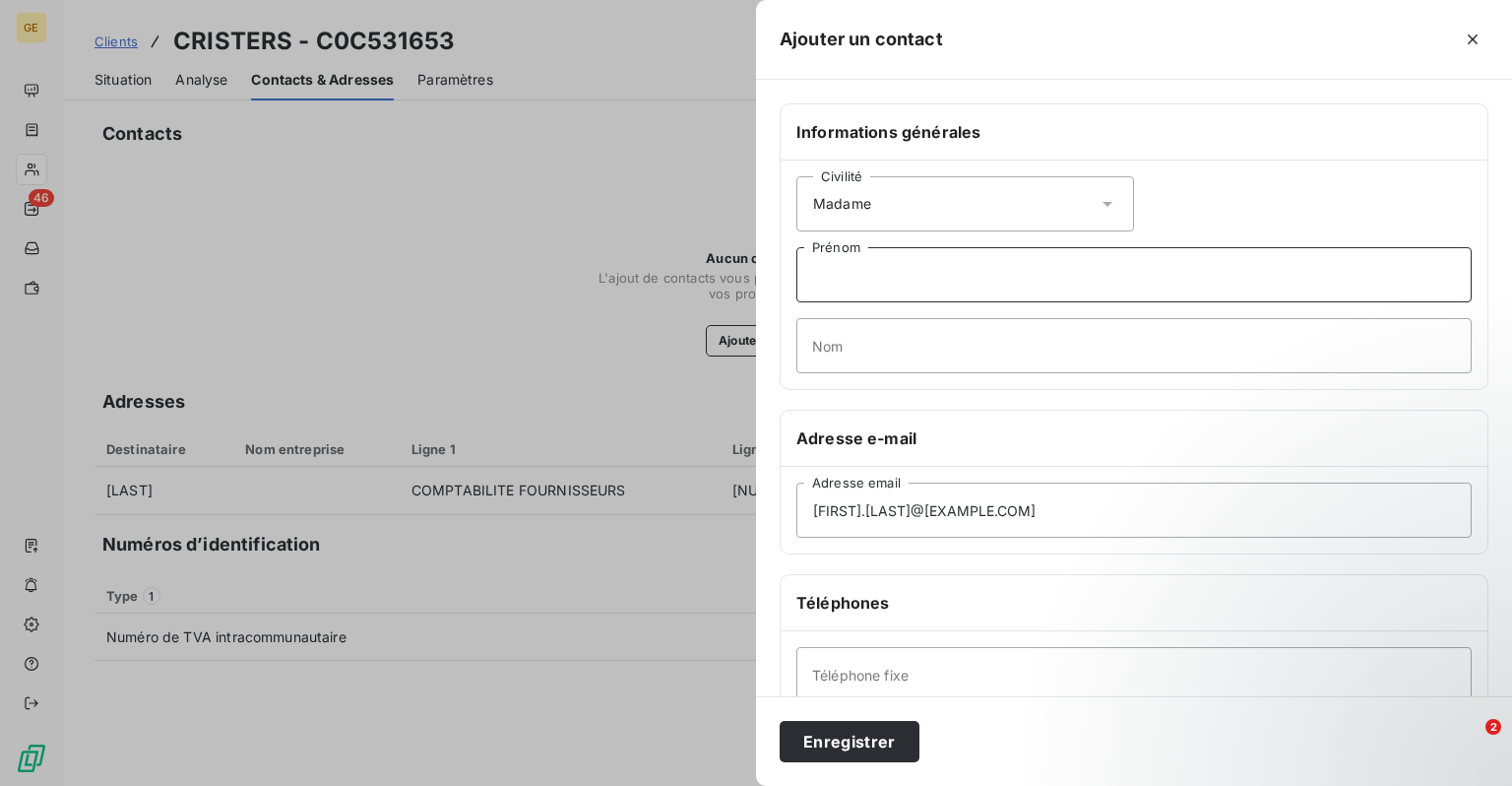 click on "Prénom" at bounding box center [1134, 275] 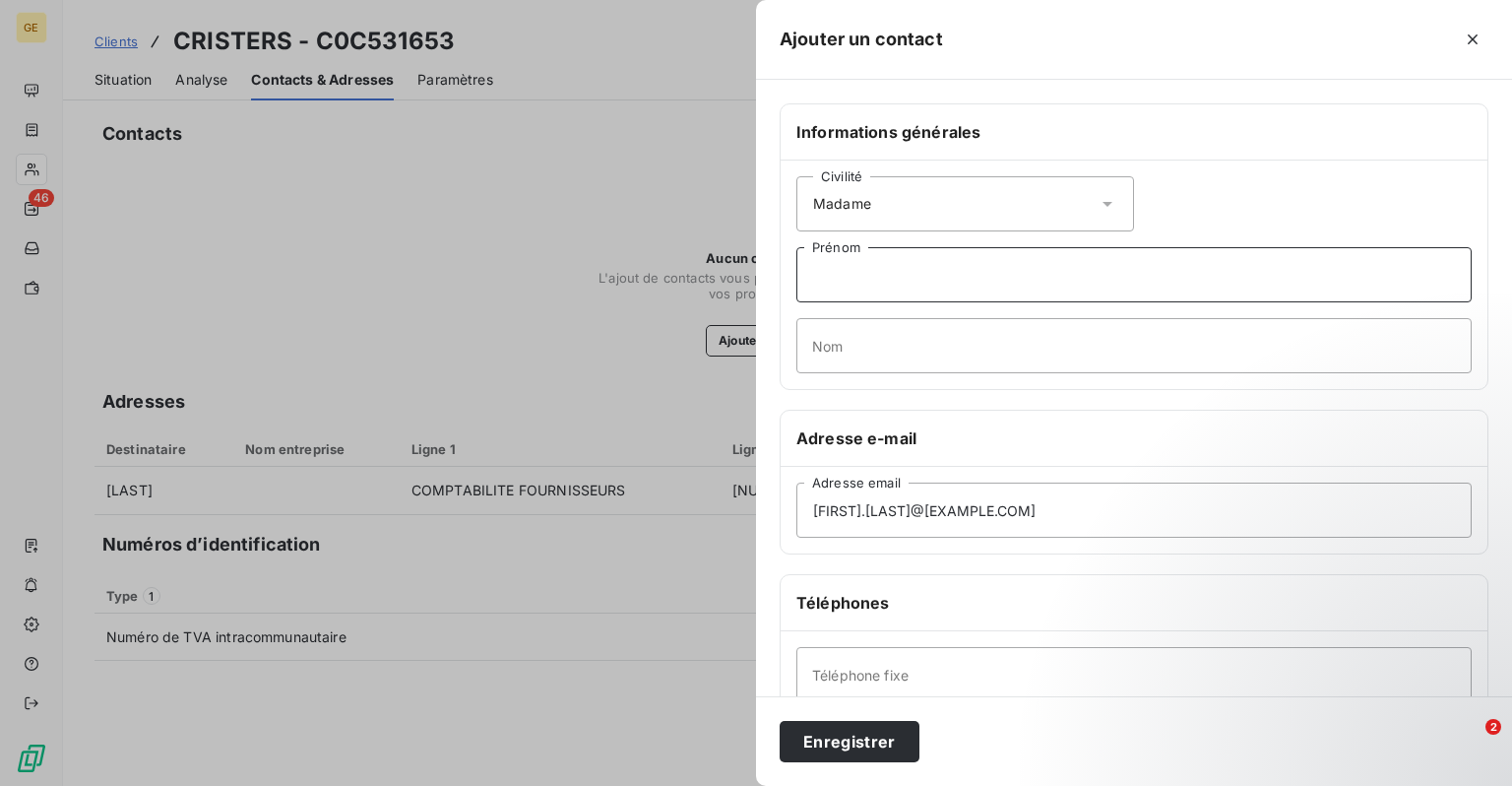 type on "F" 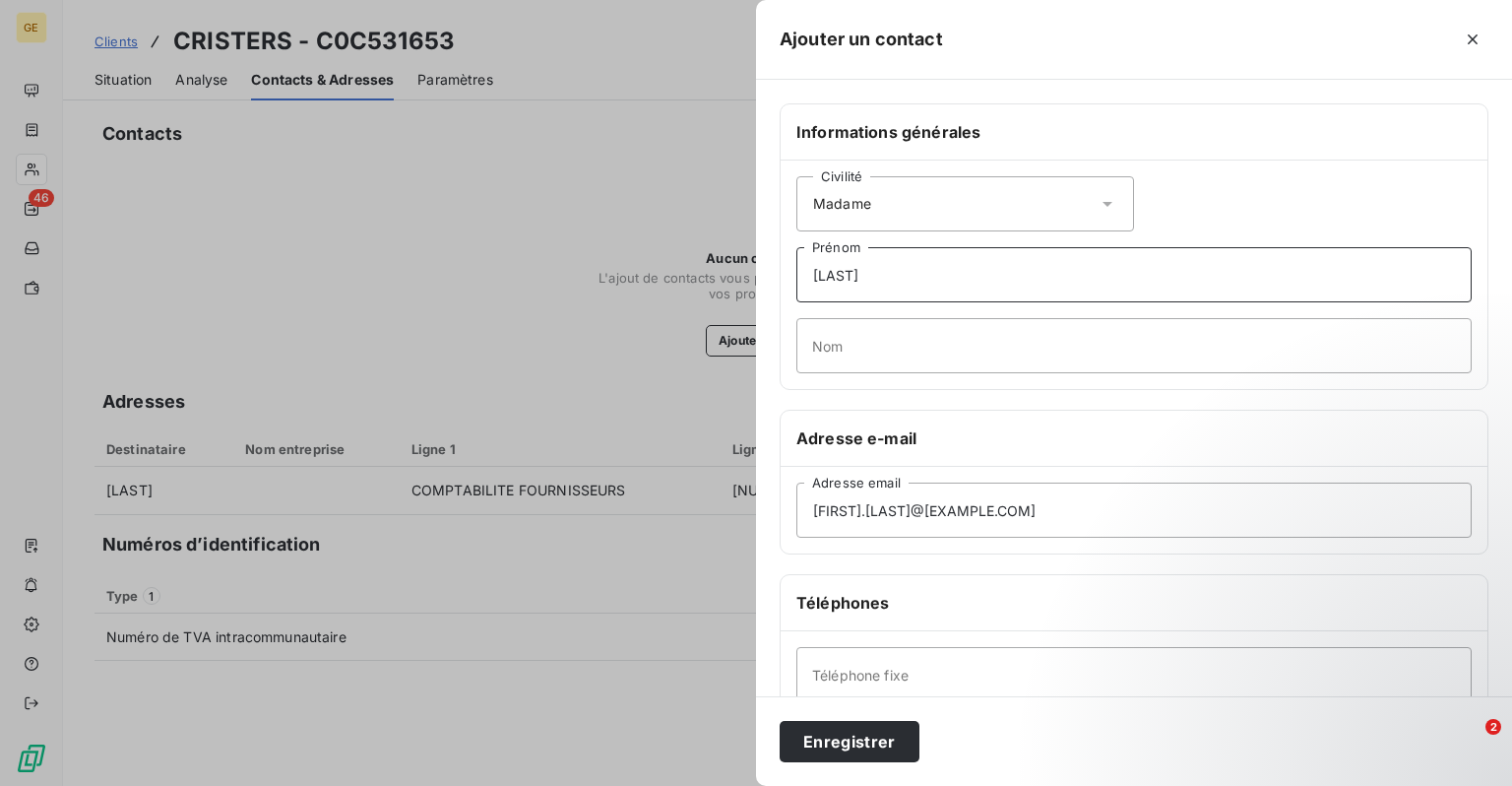type on "s" 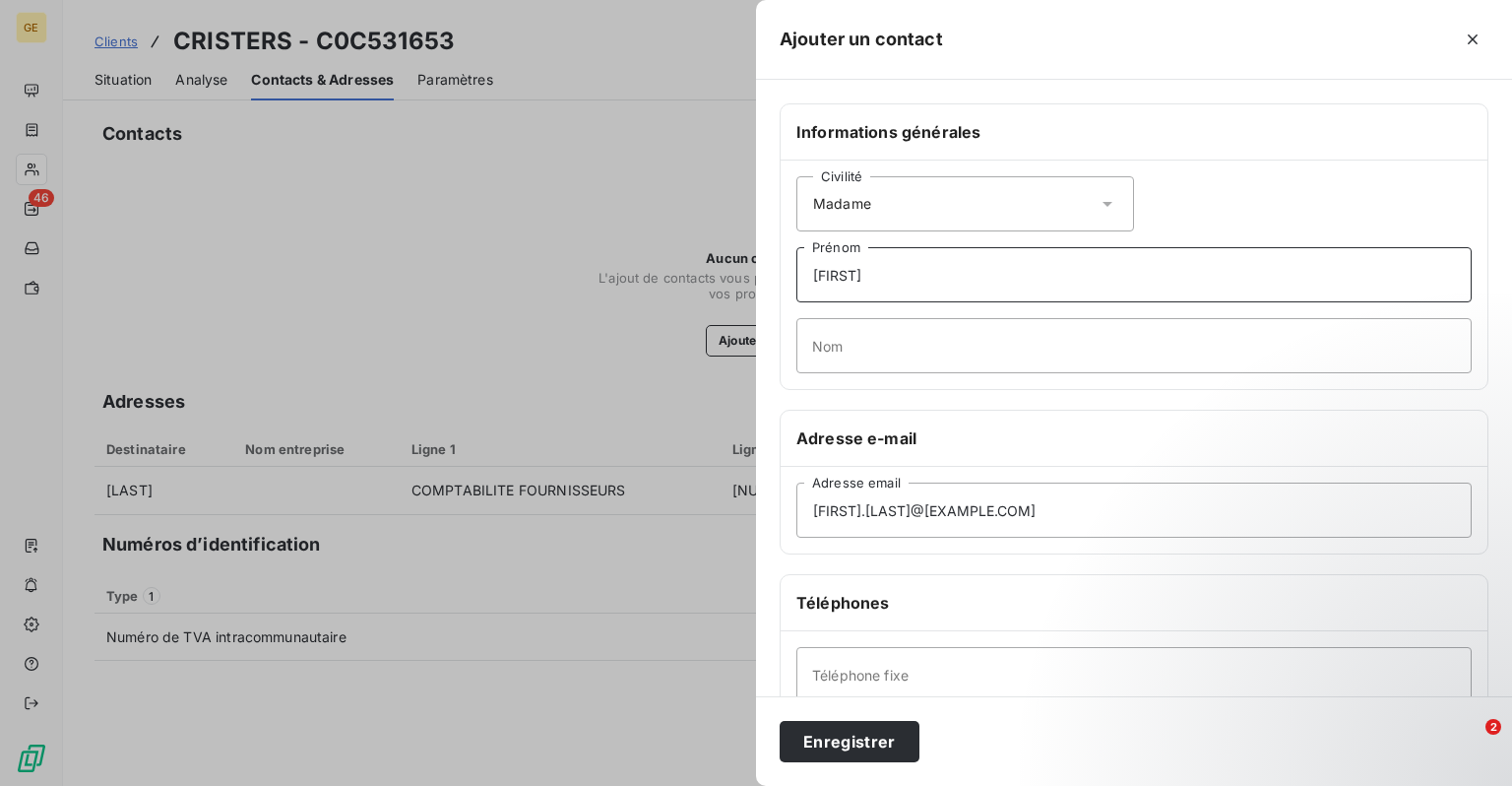 type on "[FIRST]" 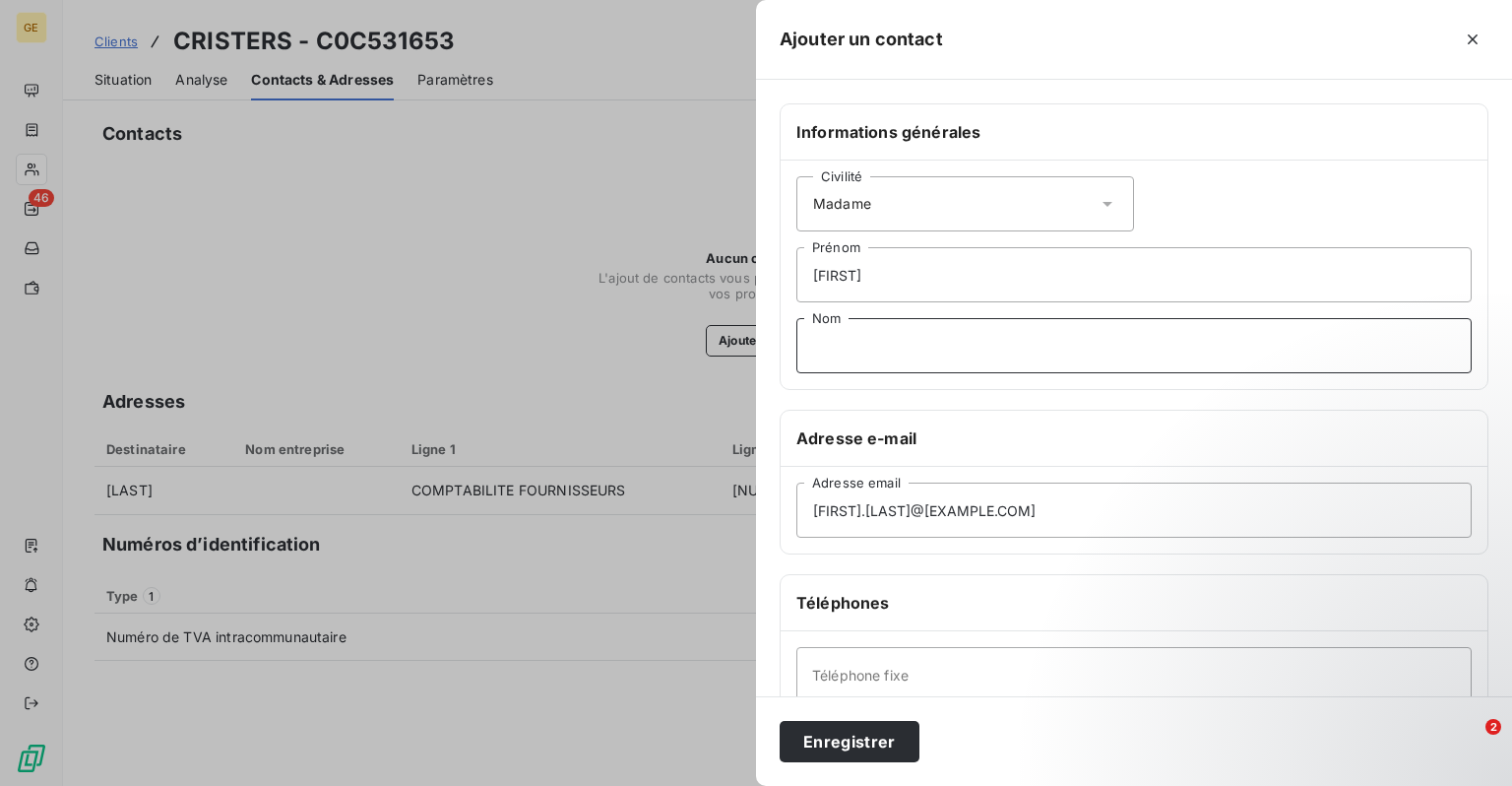 click on "Nom" at bounding box center (1134, 346) 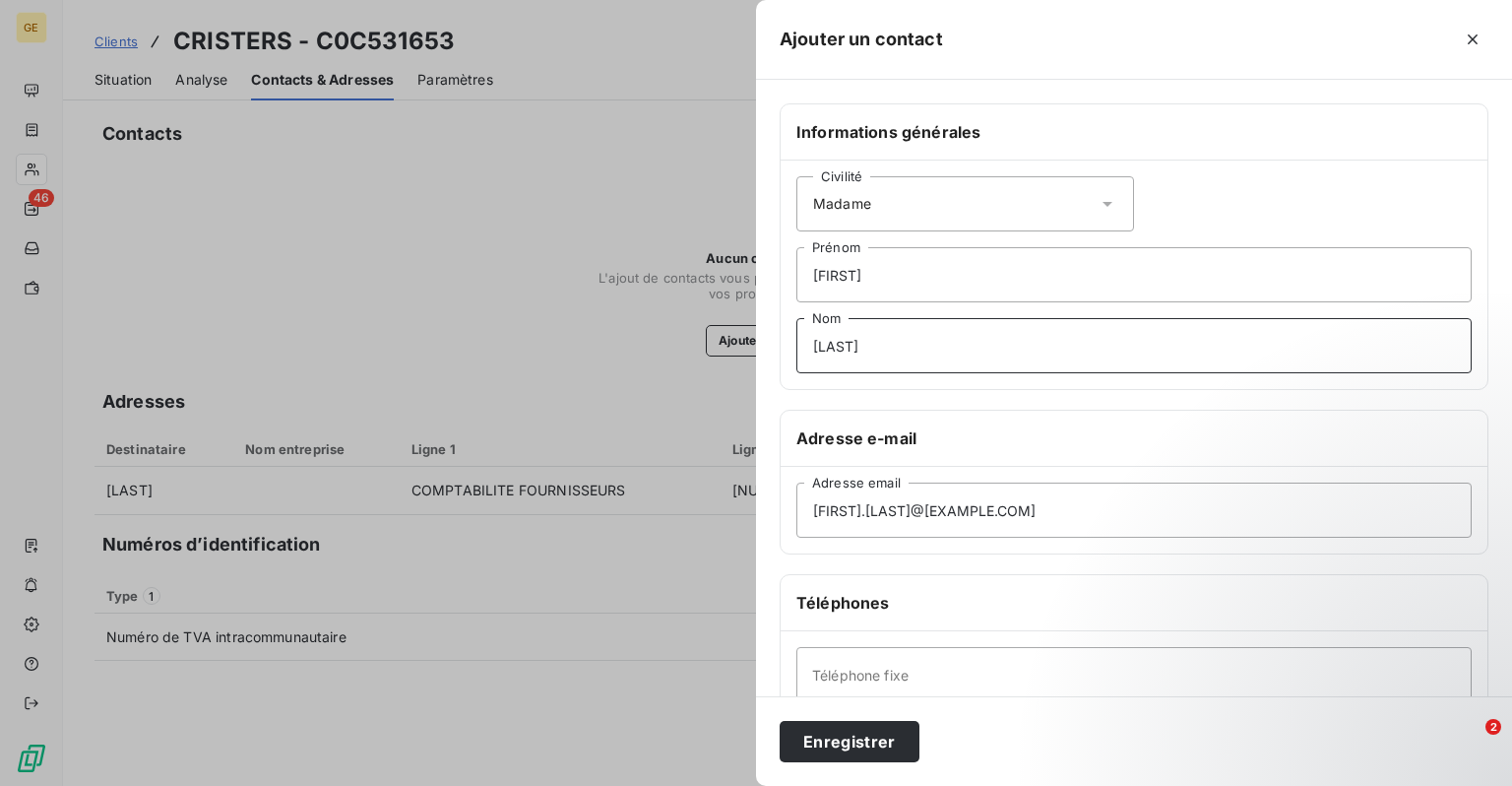 type on "[LAST]" 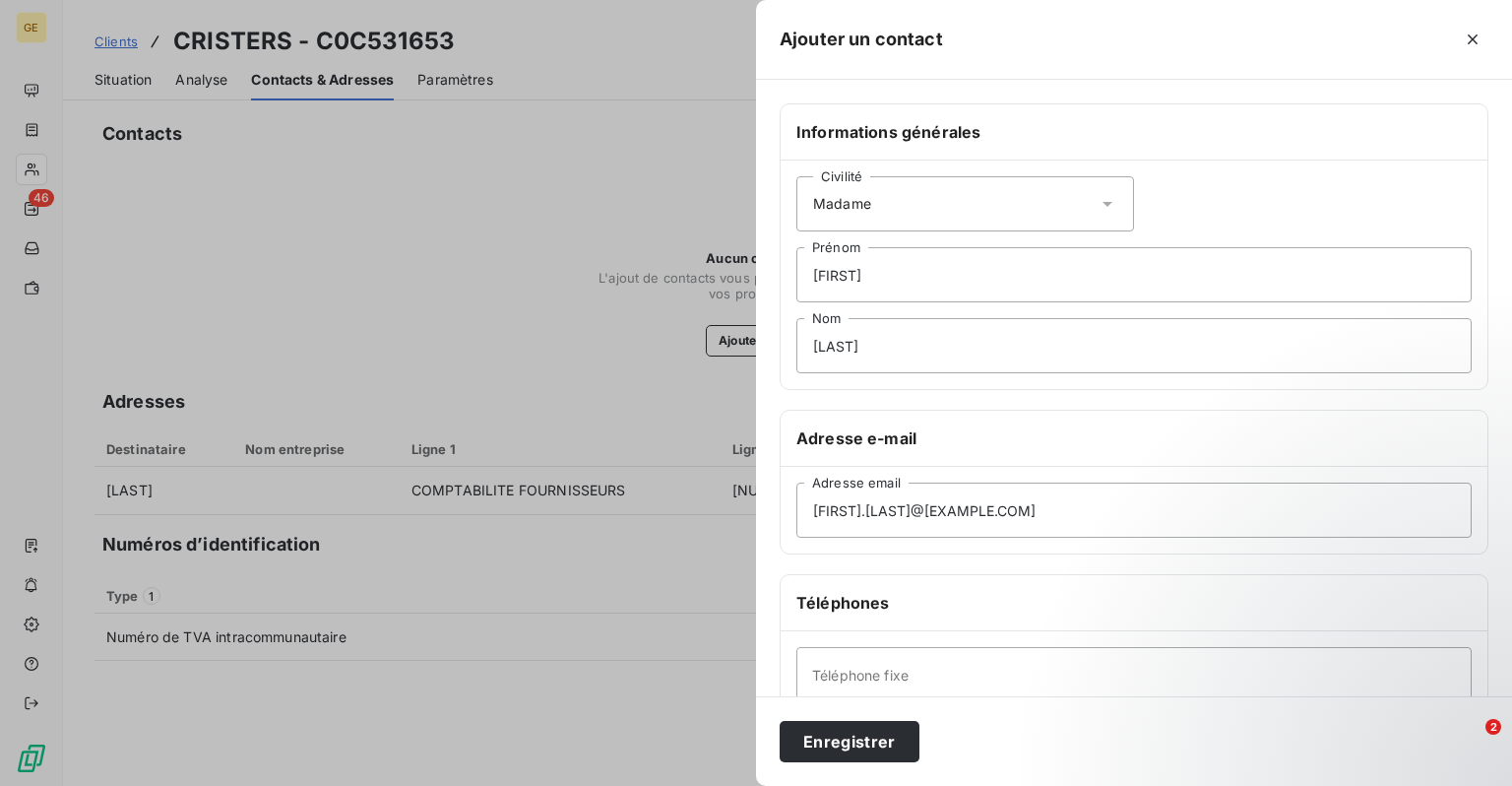 click on "Téléphones" at bounding box center (1134, 603) 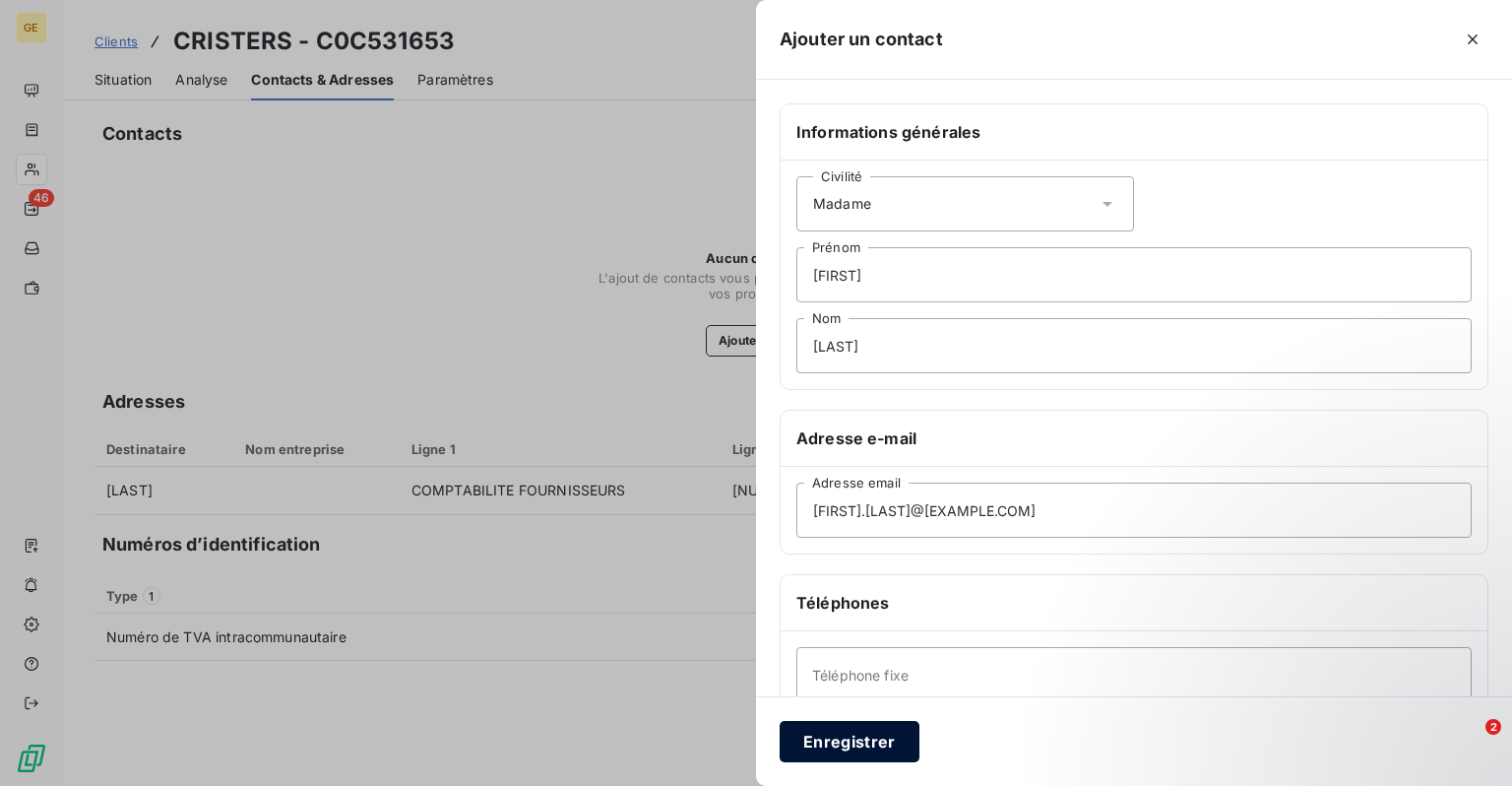 click on "Enregistrer" at bounding box center (850, 742) 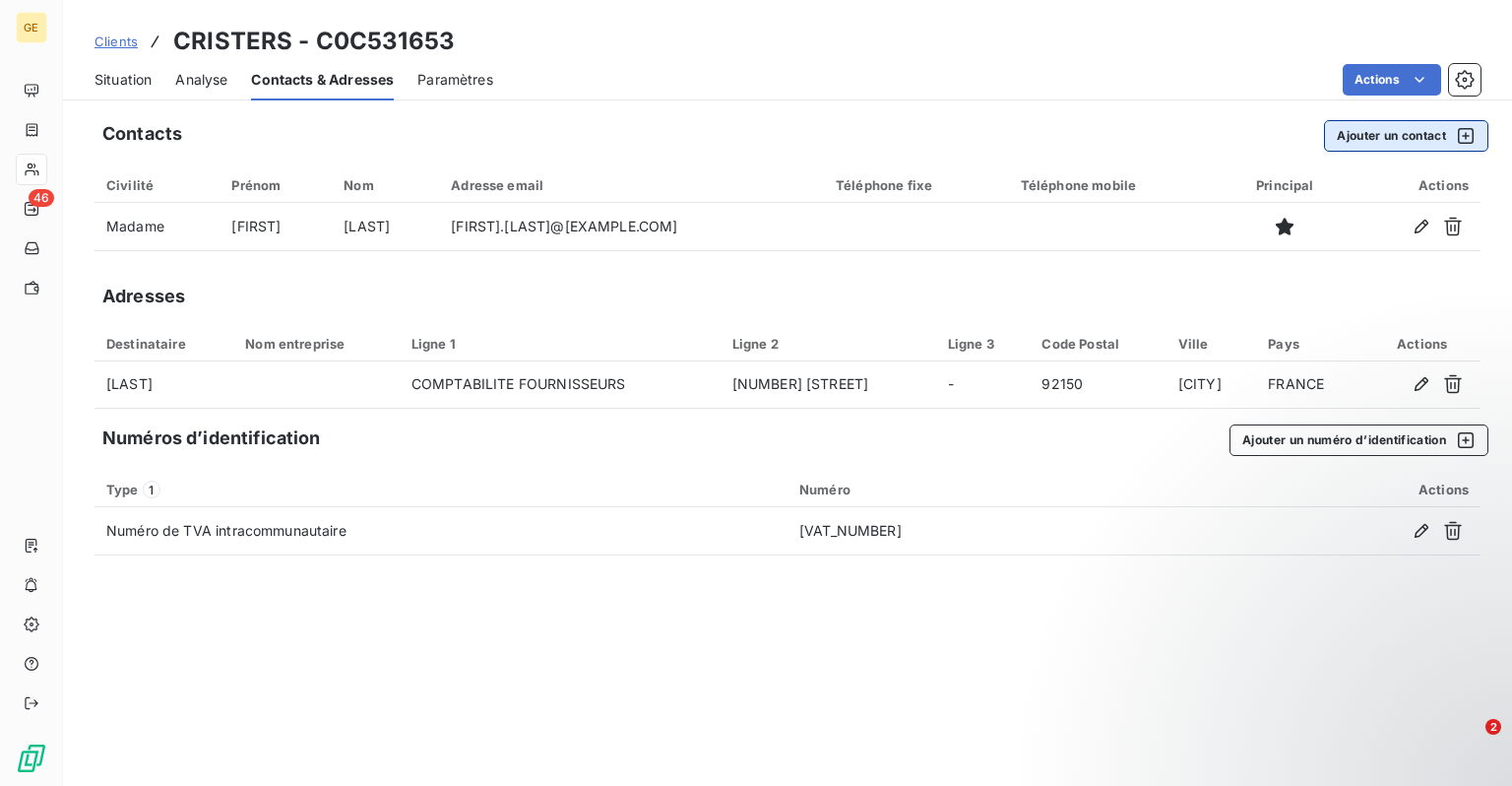 click on "Ajouter un contact" at bounding box center [1406, 136] 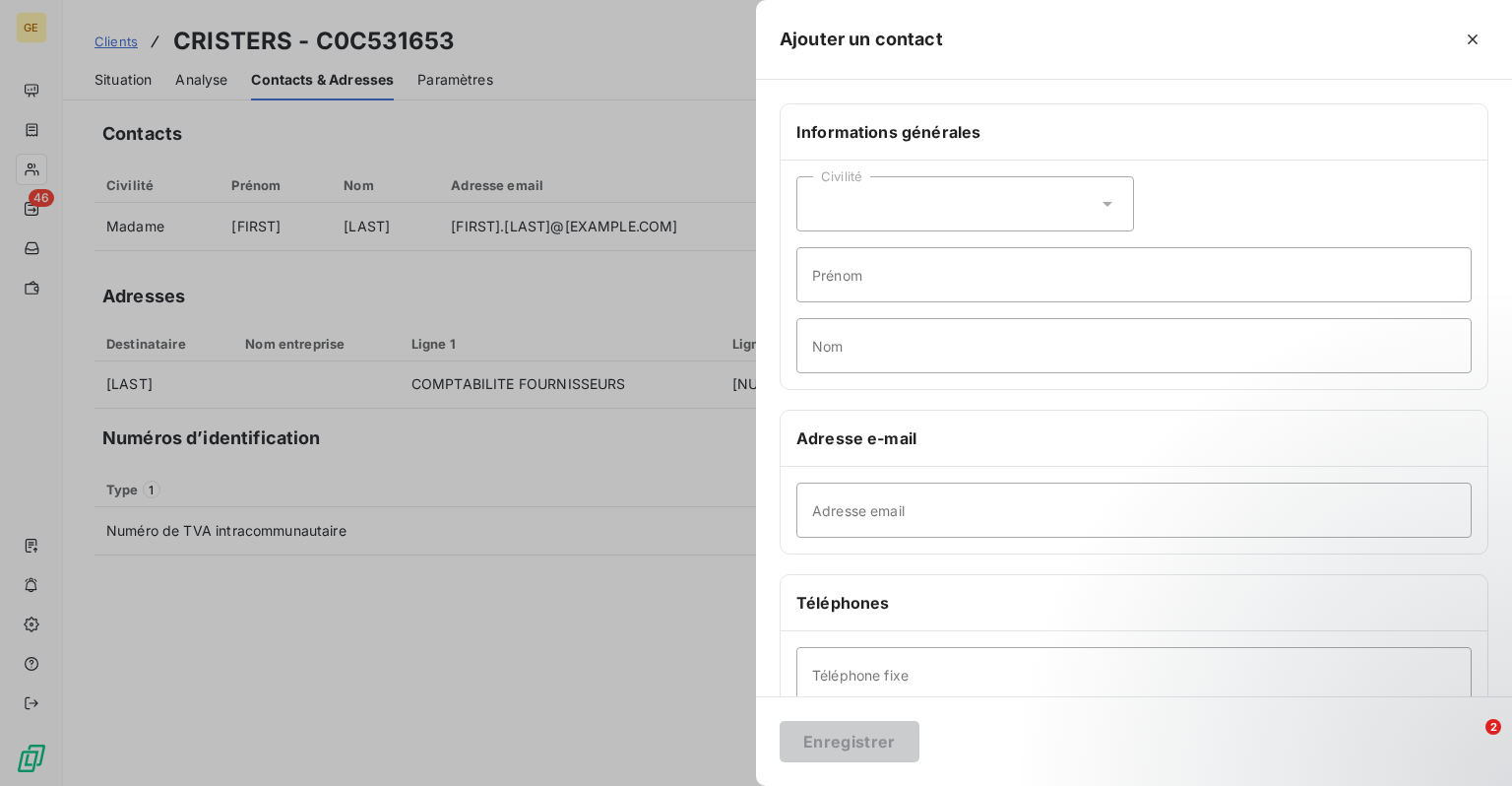 click on "Civilité" at bounding box center (965, 204) 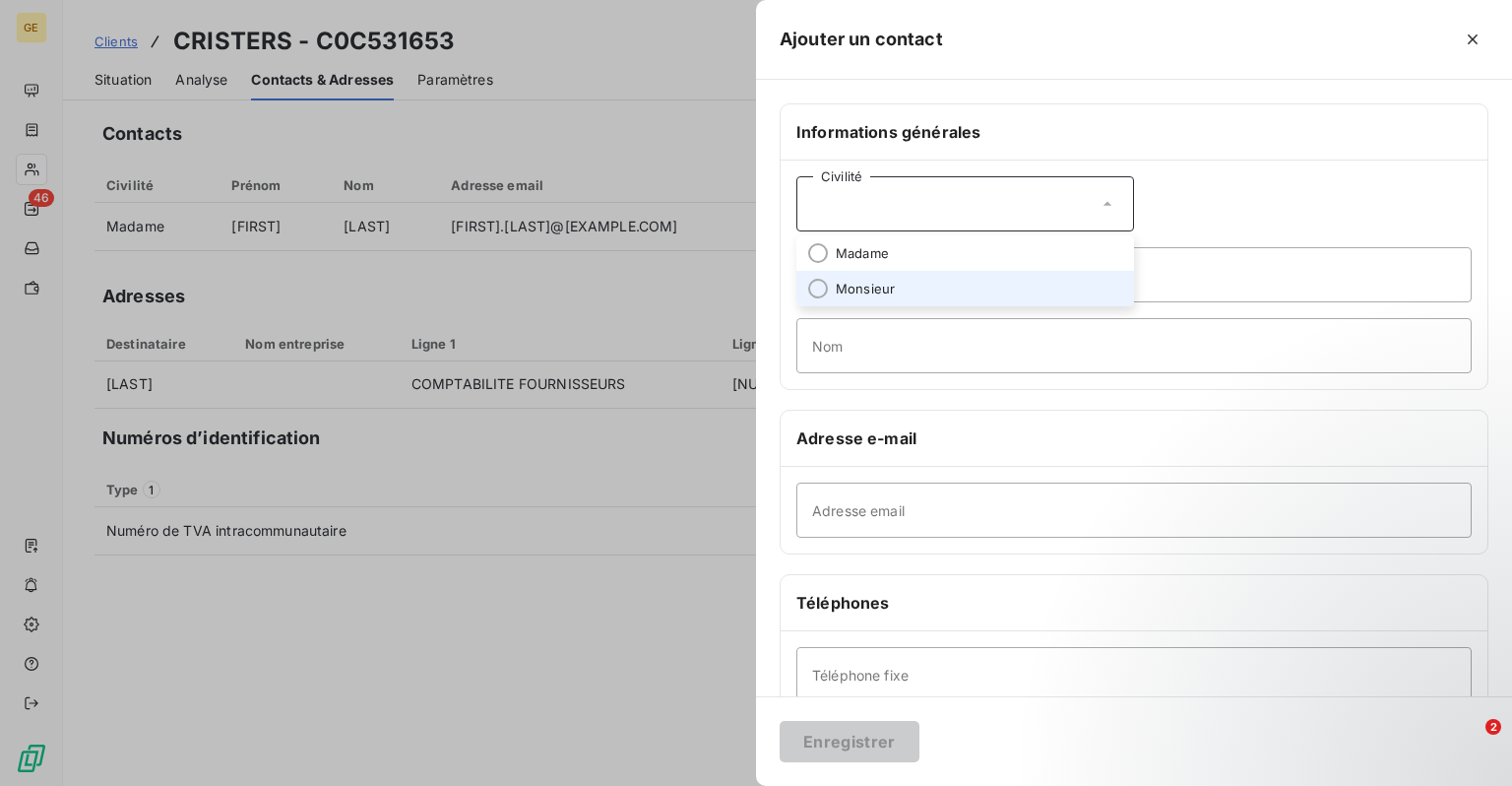 click on "Monsieur" at bounding box center [965, 289] 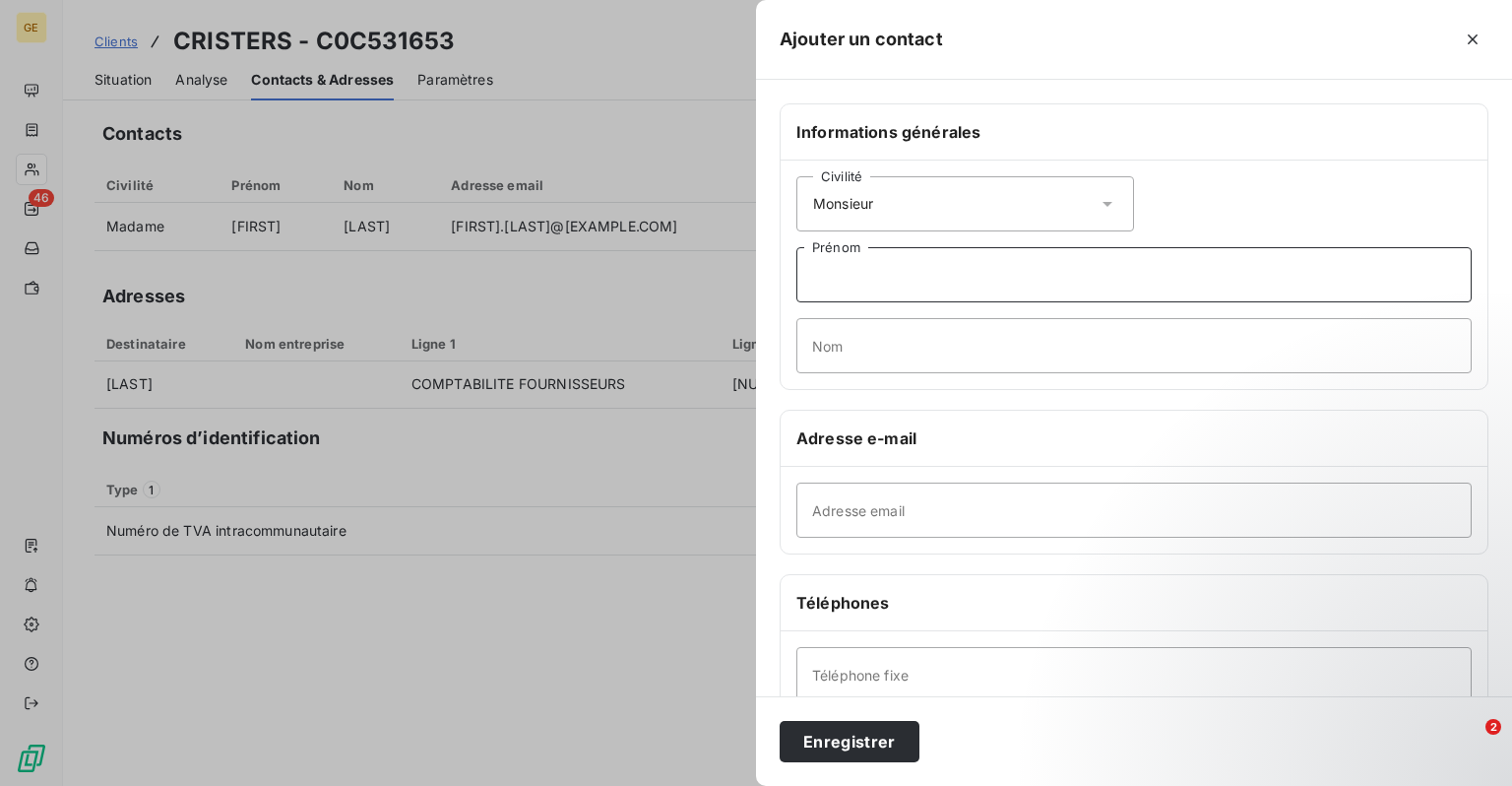 click on "Prénom" at bounding box center (1134, 275) 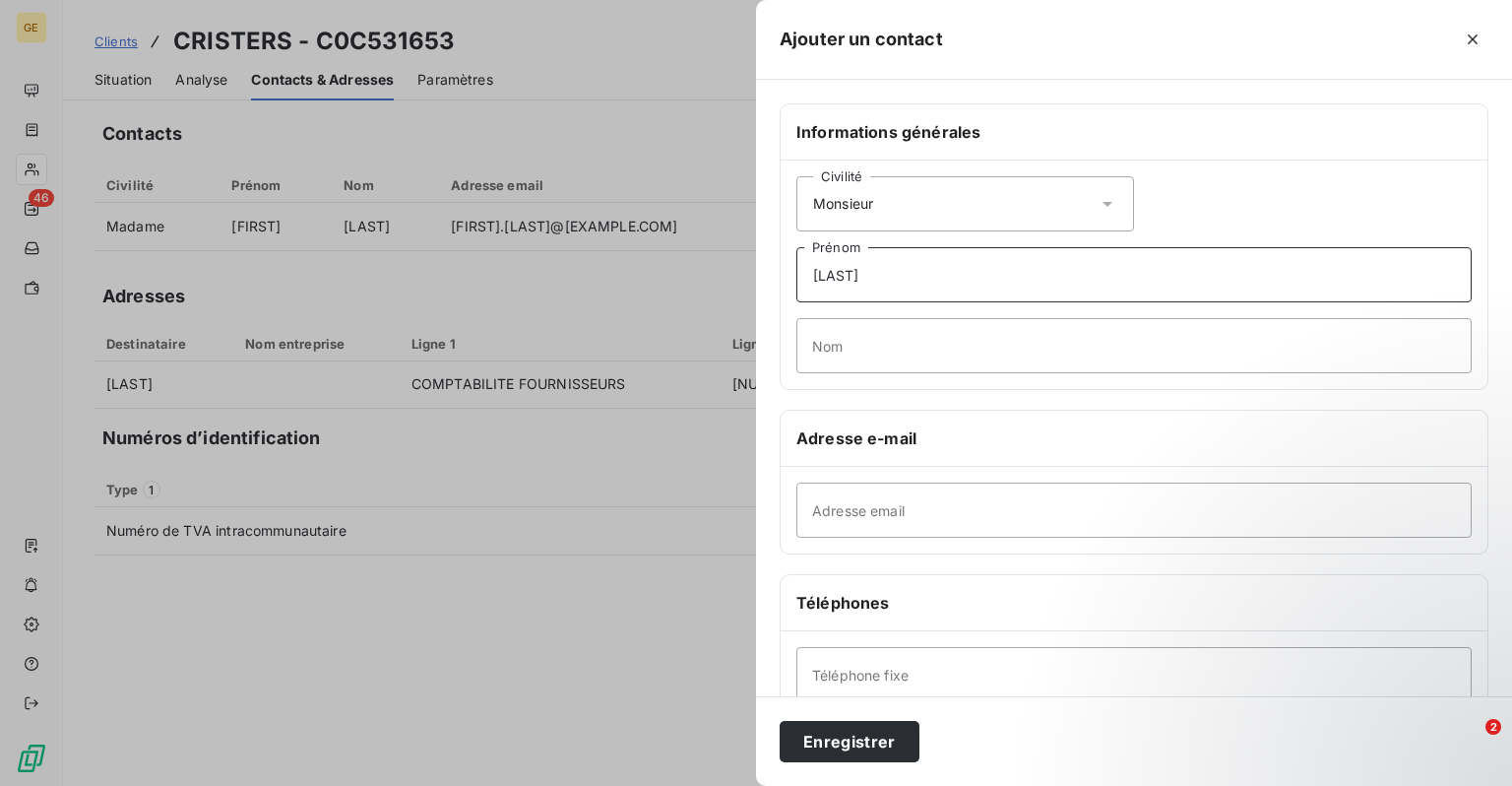type on "o" 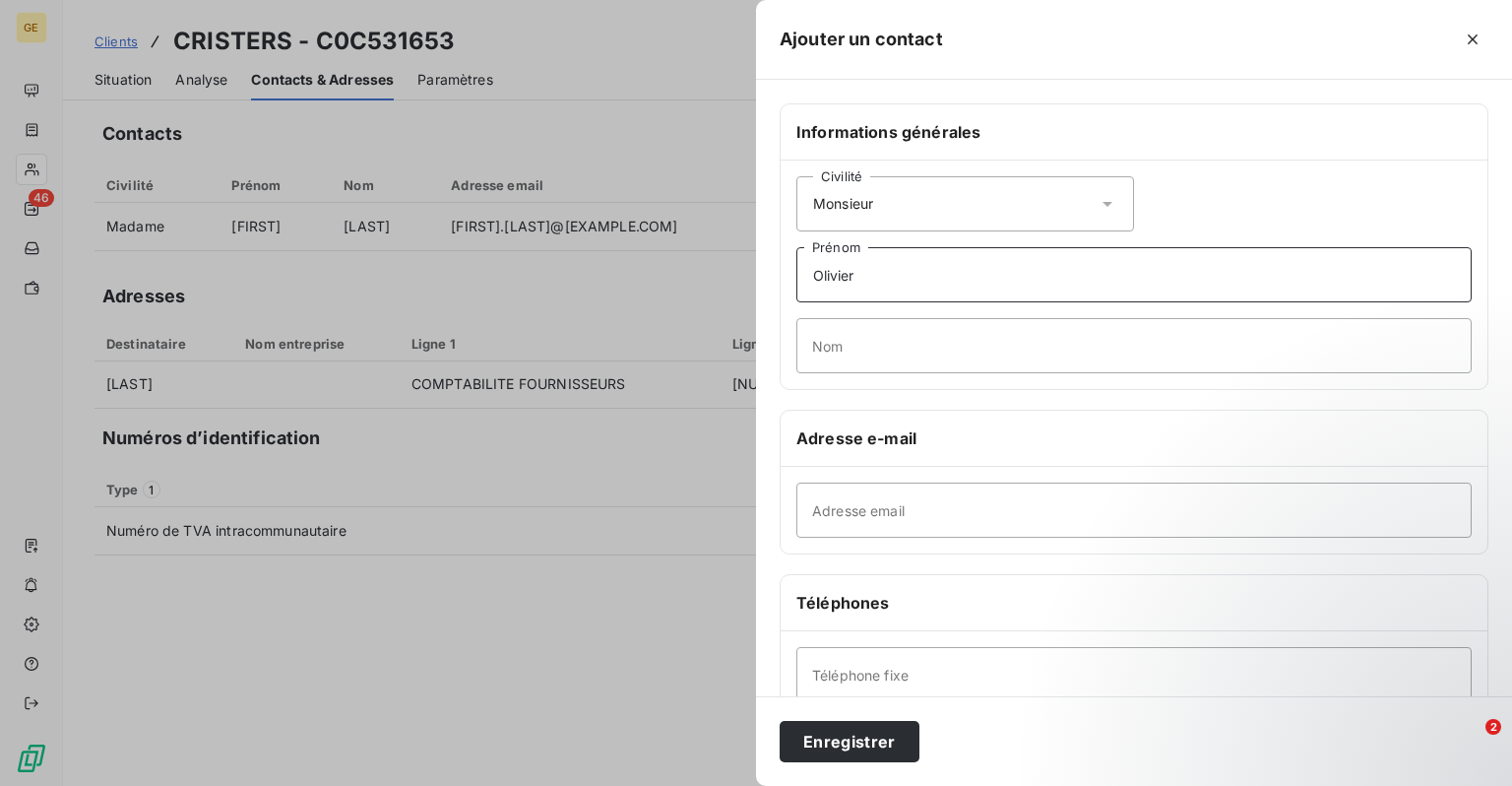 type on "Olivier" 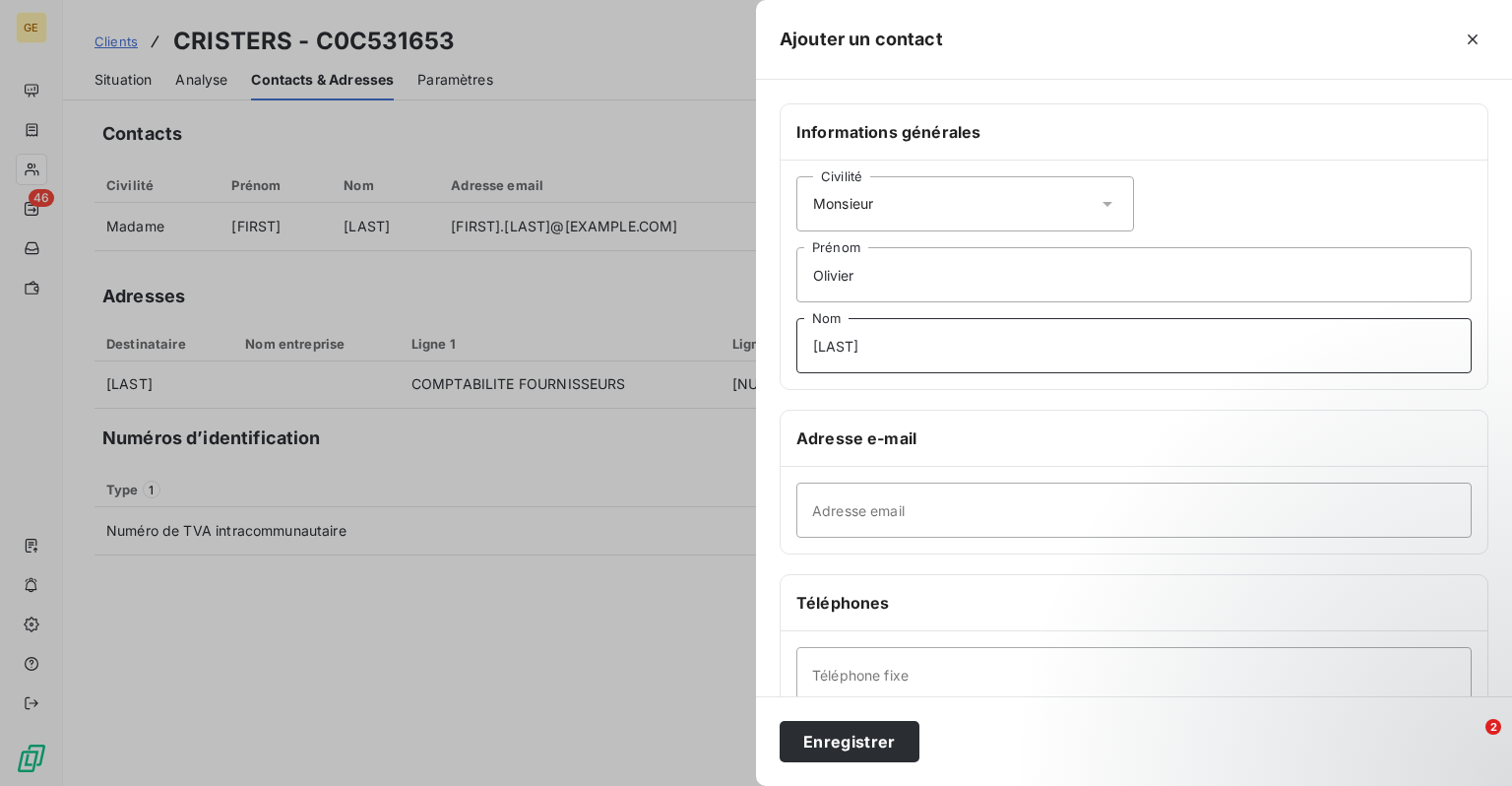 type on "[LAST]" 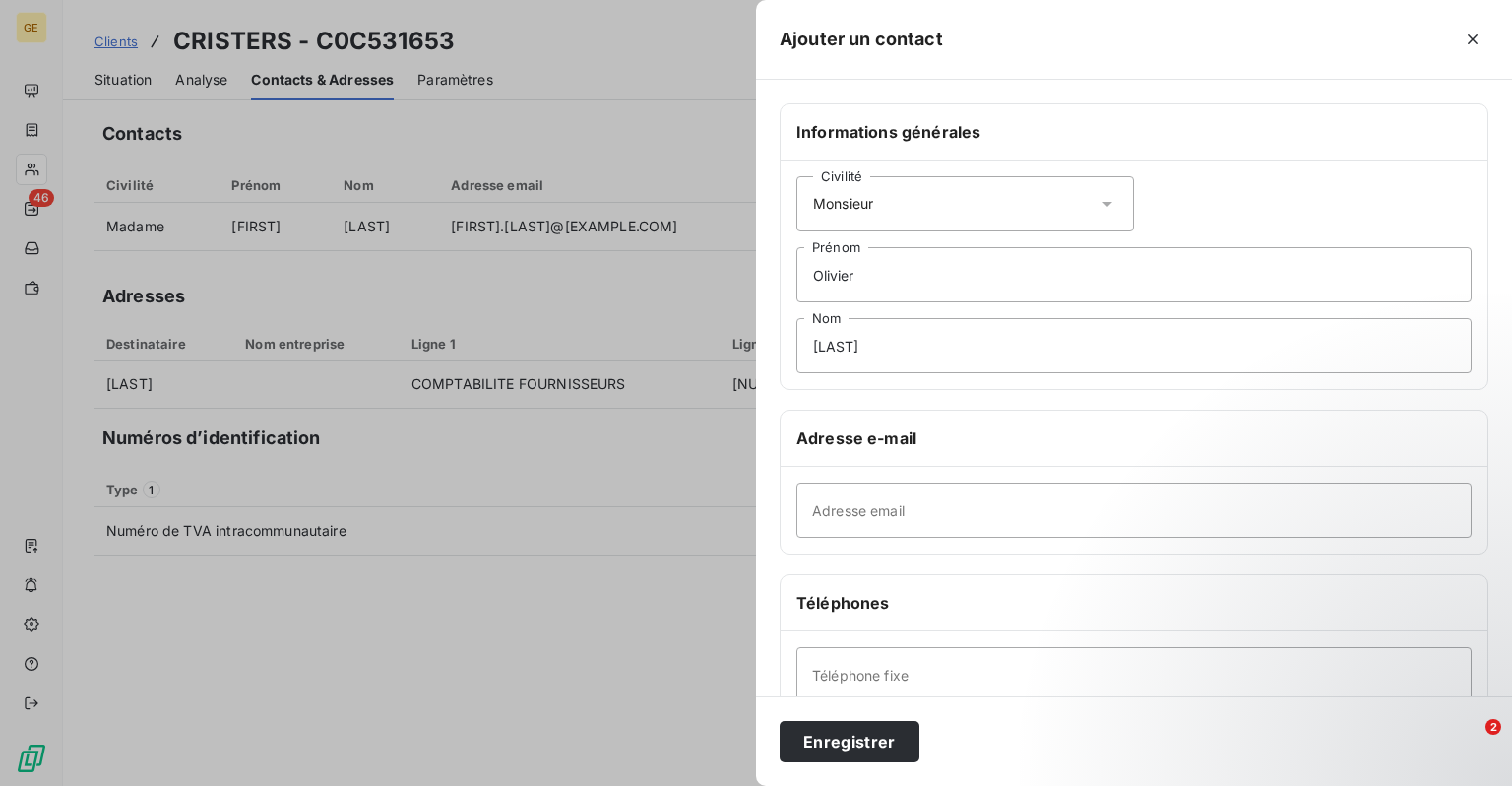 click on "Adresse email" at bounding box center [1134, 510] 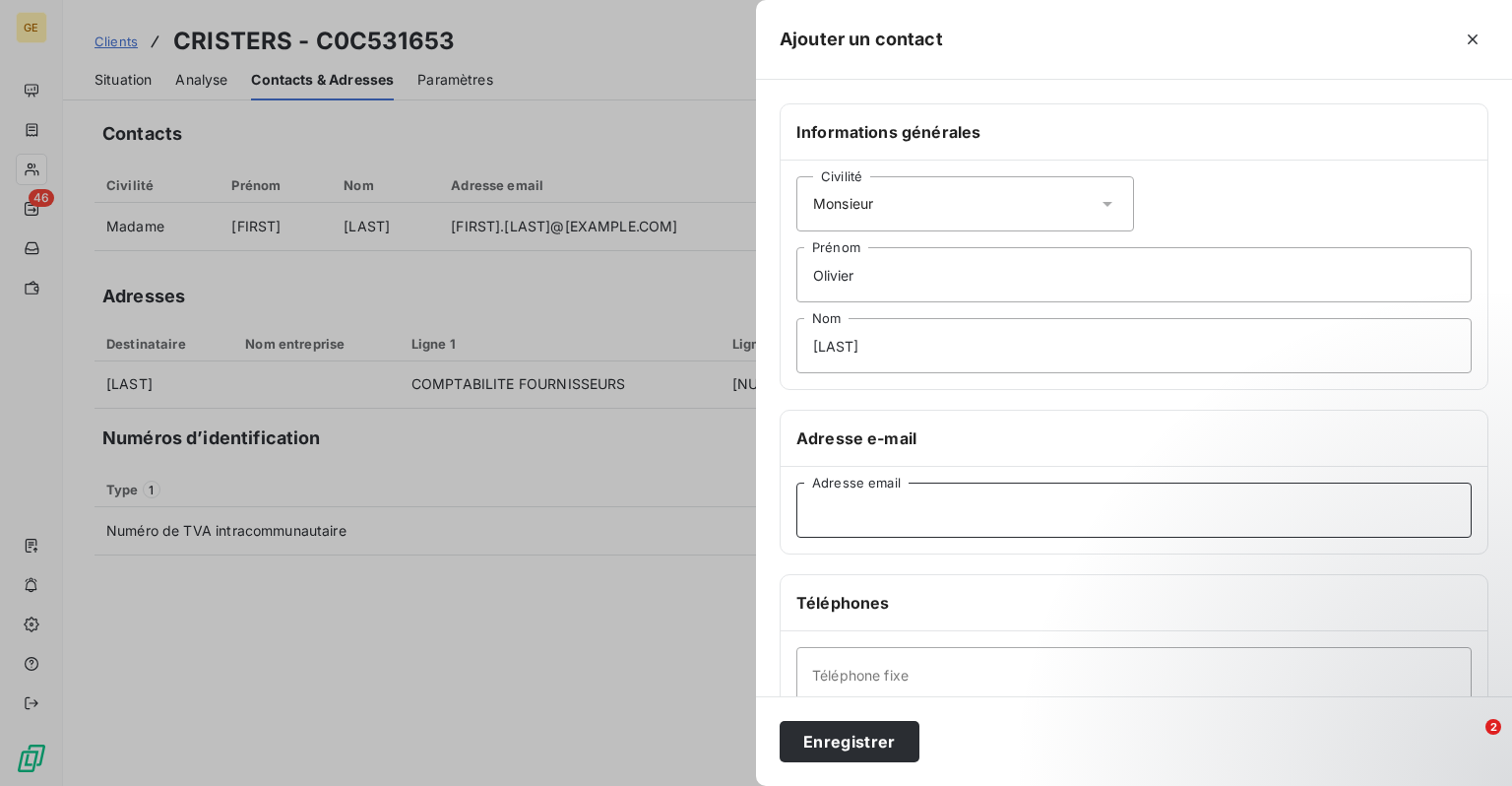 click on "Adresse email" at bounding box center [1134, 510] 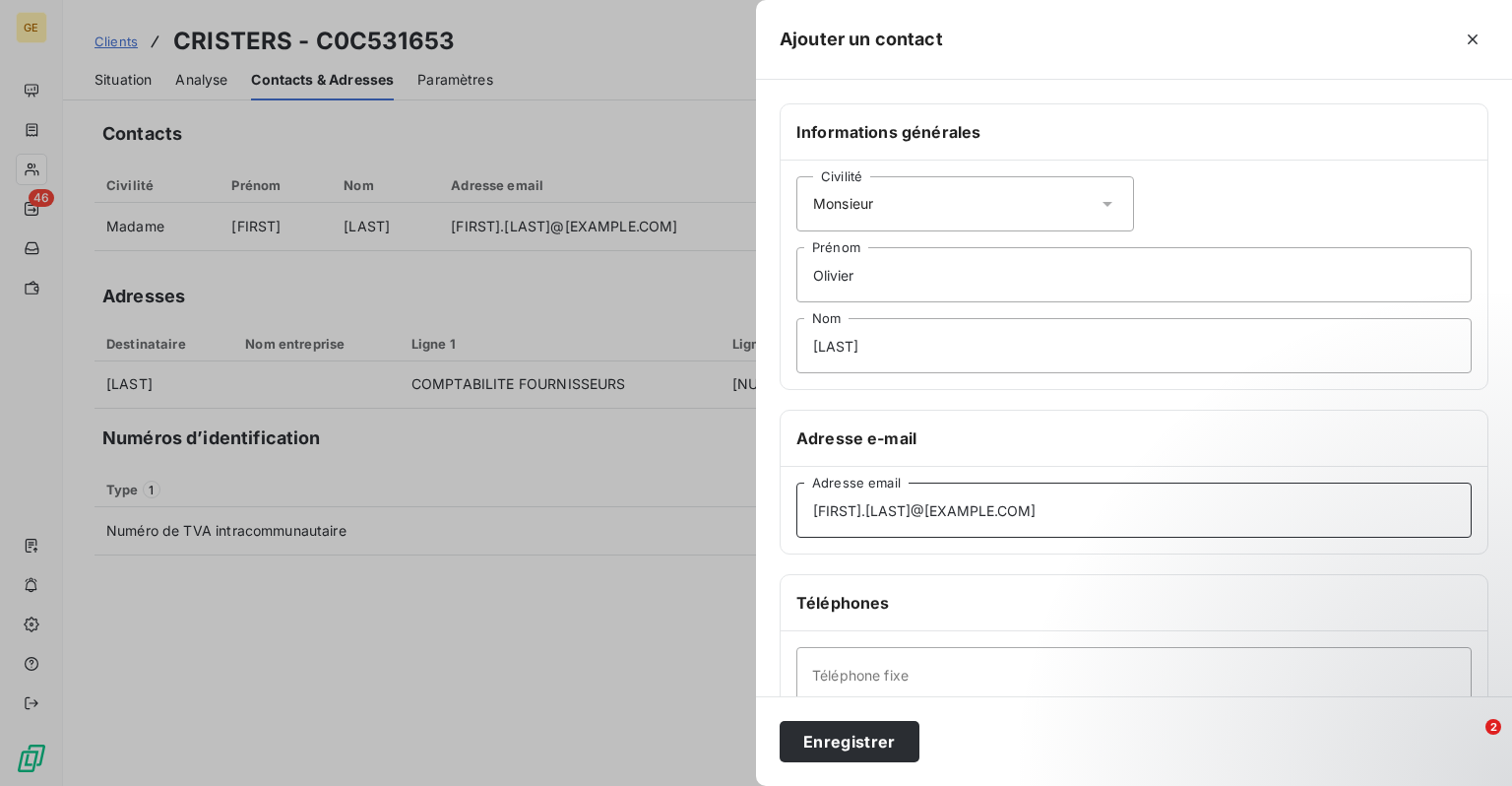 click on "[FIRST].[LAST]@[EXAMPLE.COM]" at bounding box center (1134, 510) 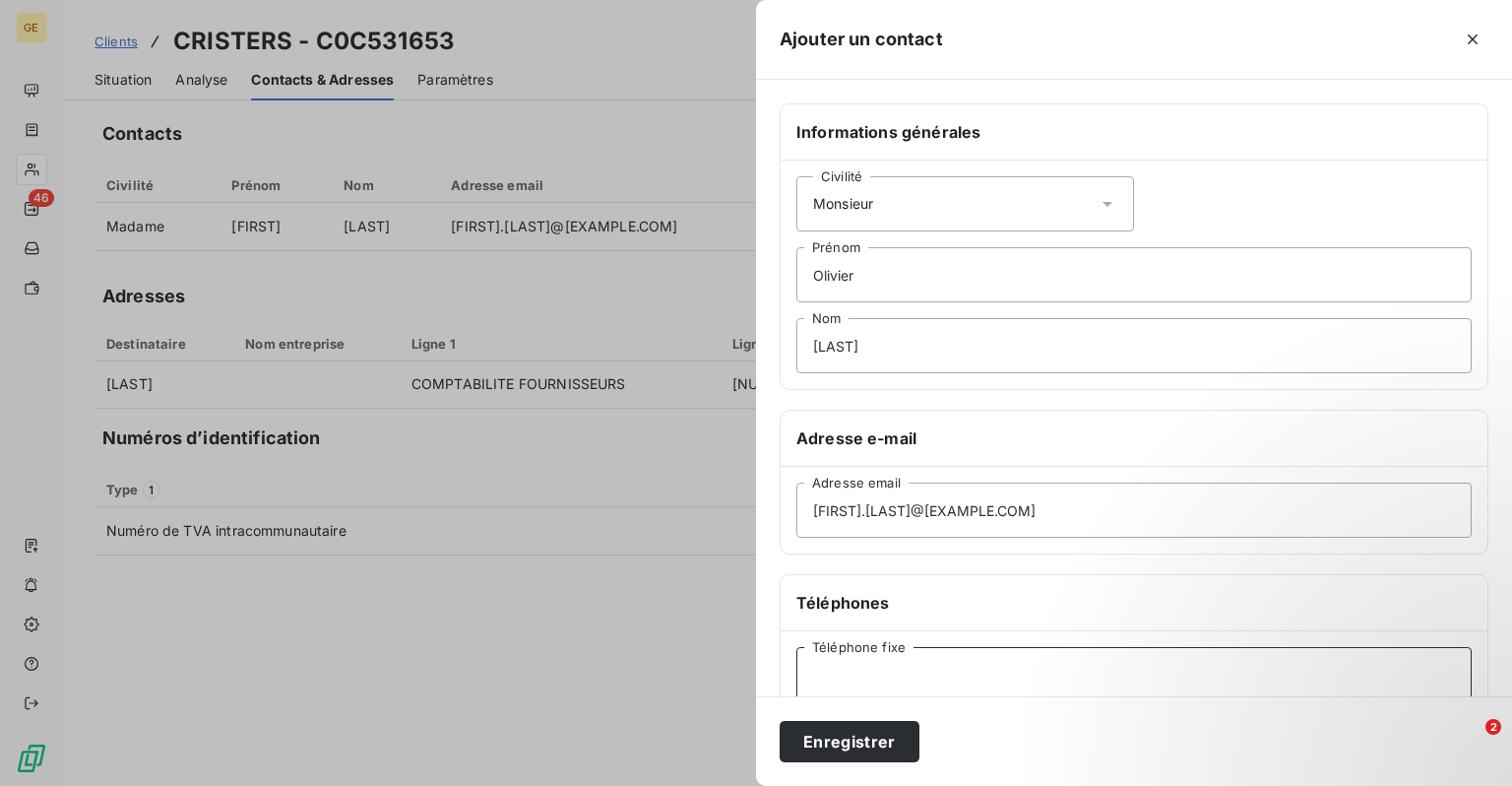 drag, startPoint x: 894, startPoint y: 677, endPoint x: 891, endPoint y: 667, distance: 10.440307 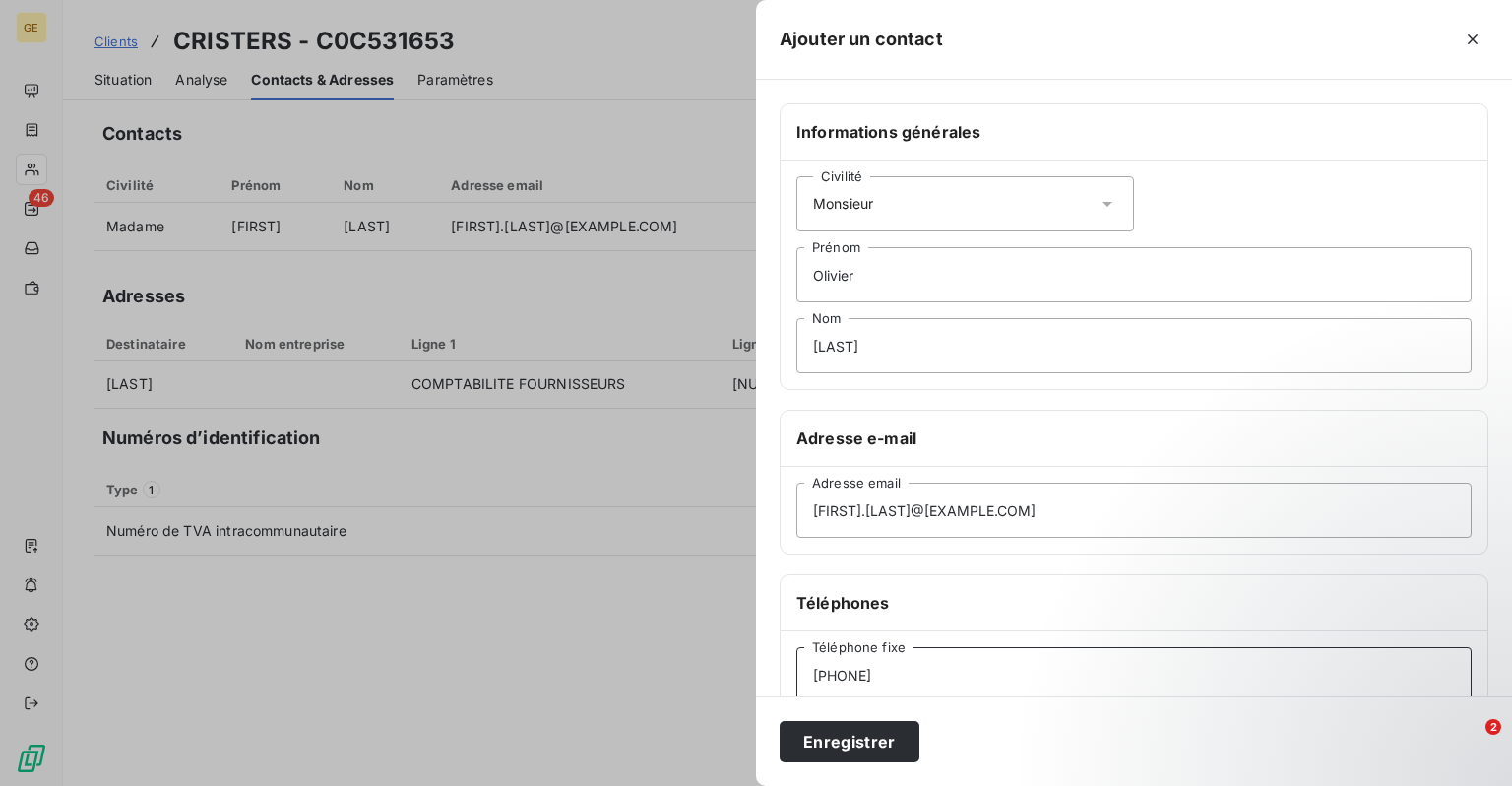 type on "[PHONE]" 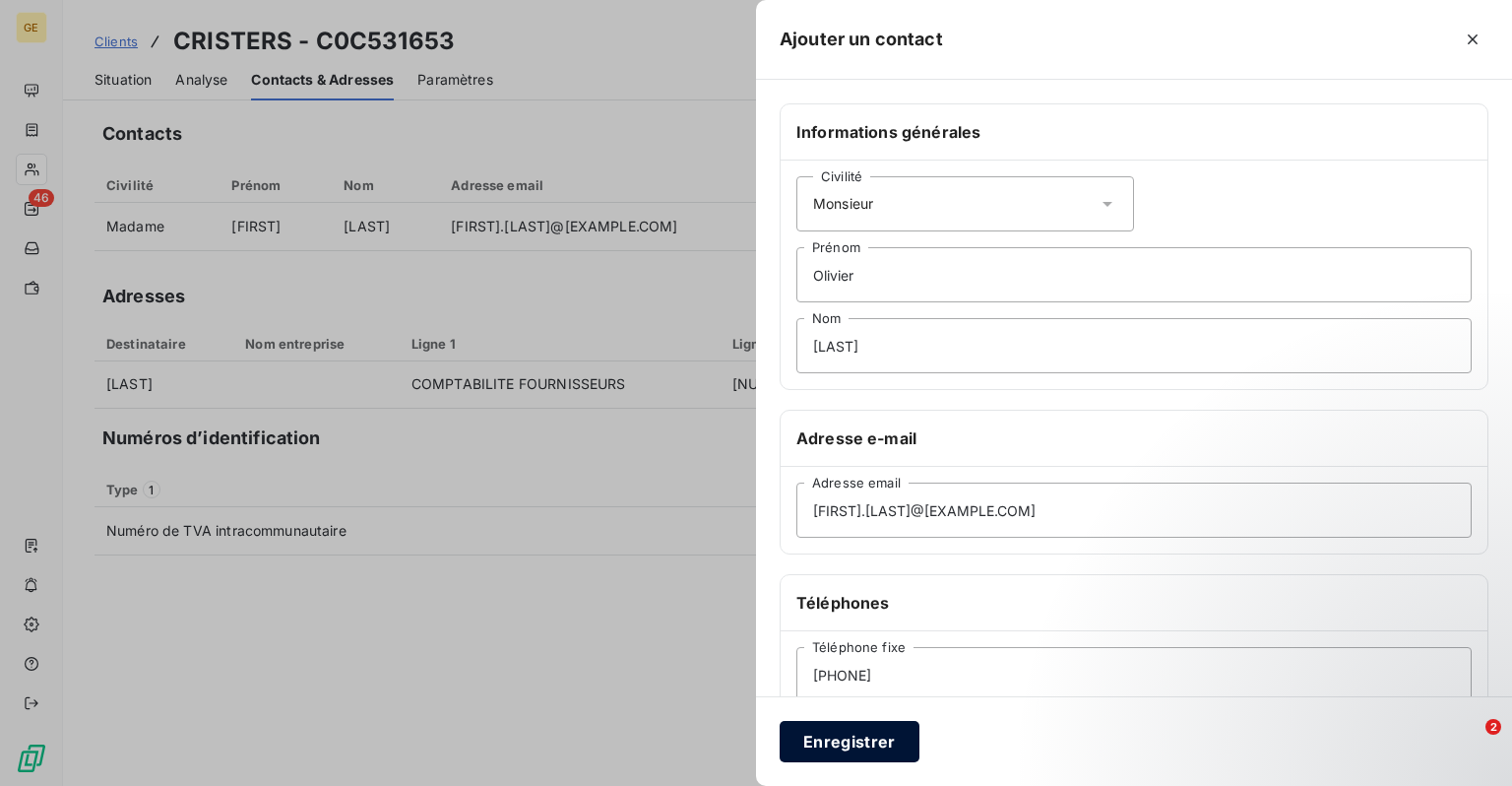 click on "Enregistrer" at bounding box center [850, 742] 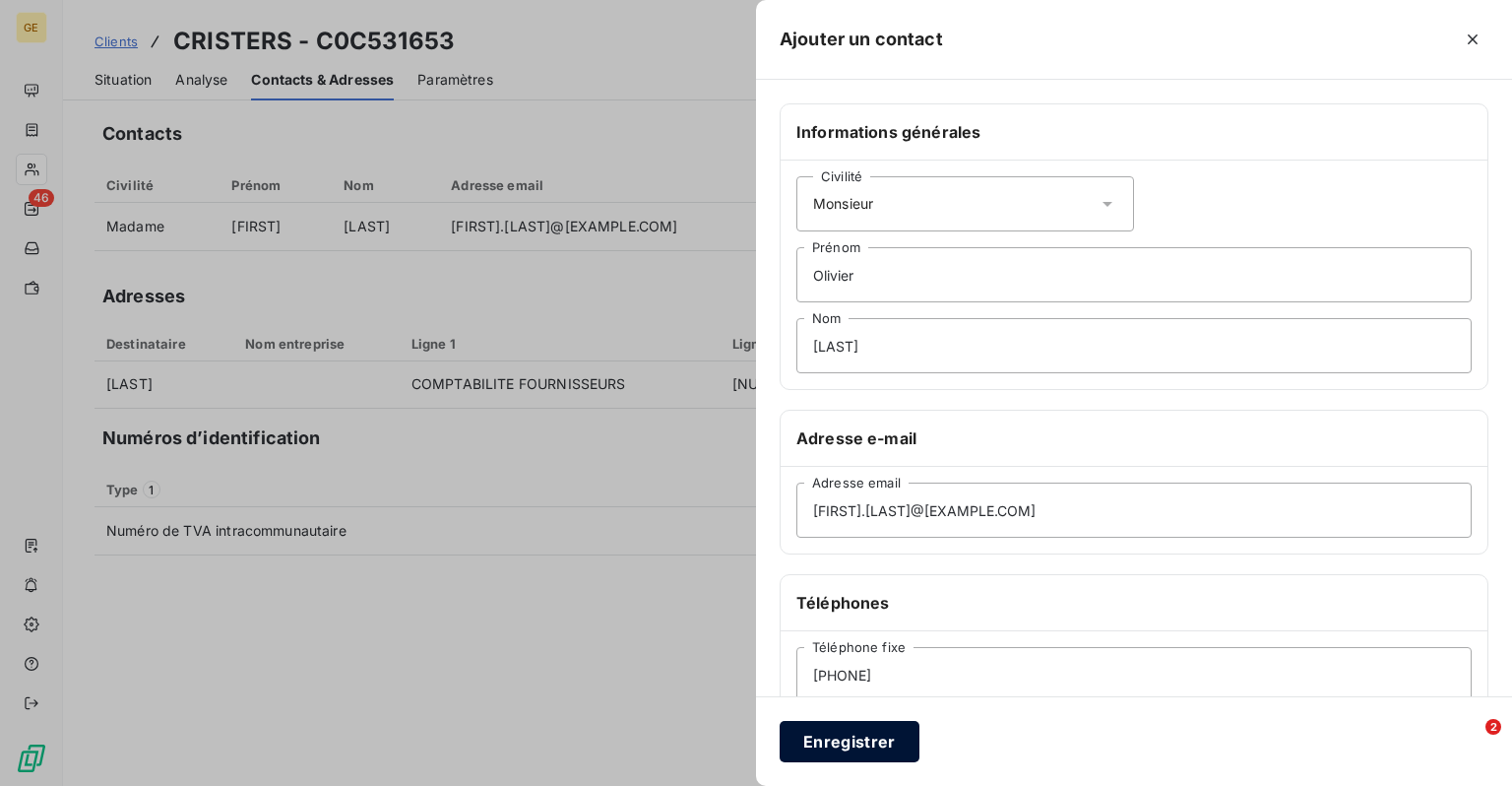 click on "Enregistrer" at bounding box center (850, 742) 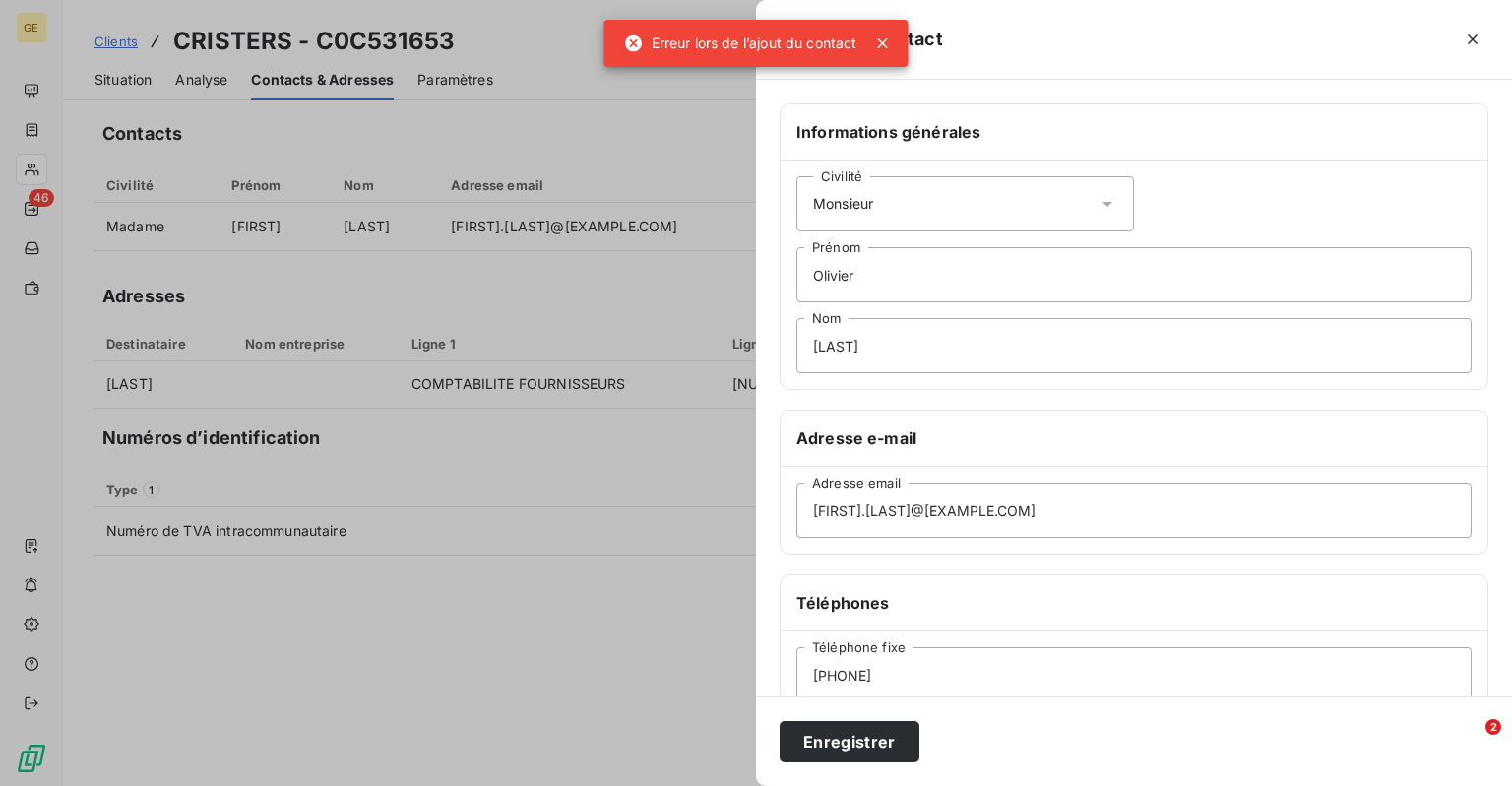 click on "Ajouter un contact" at bounding box center (861, 39) 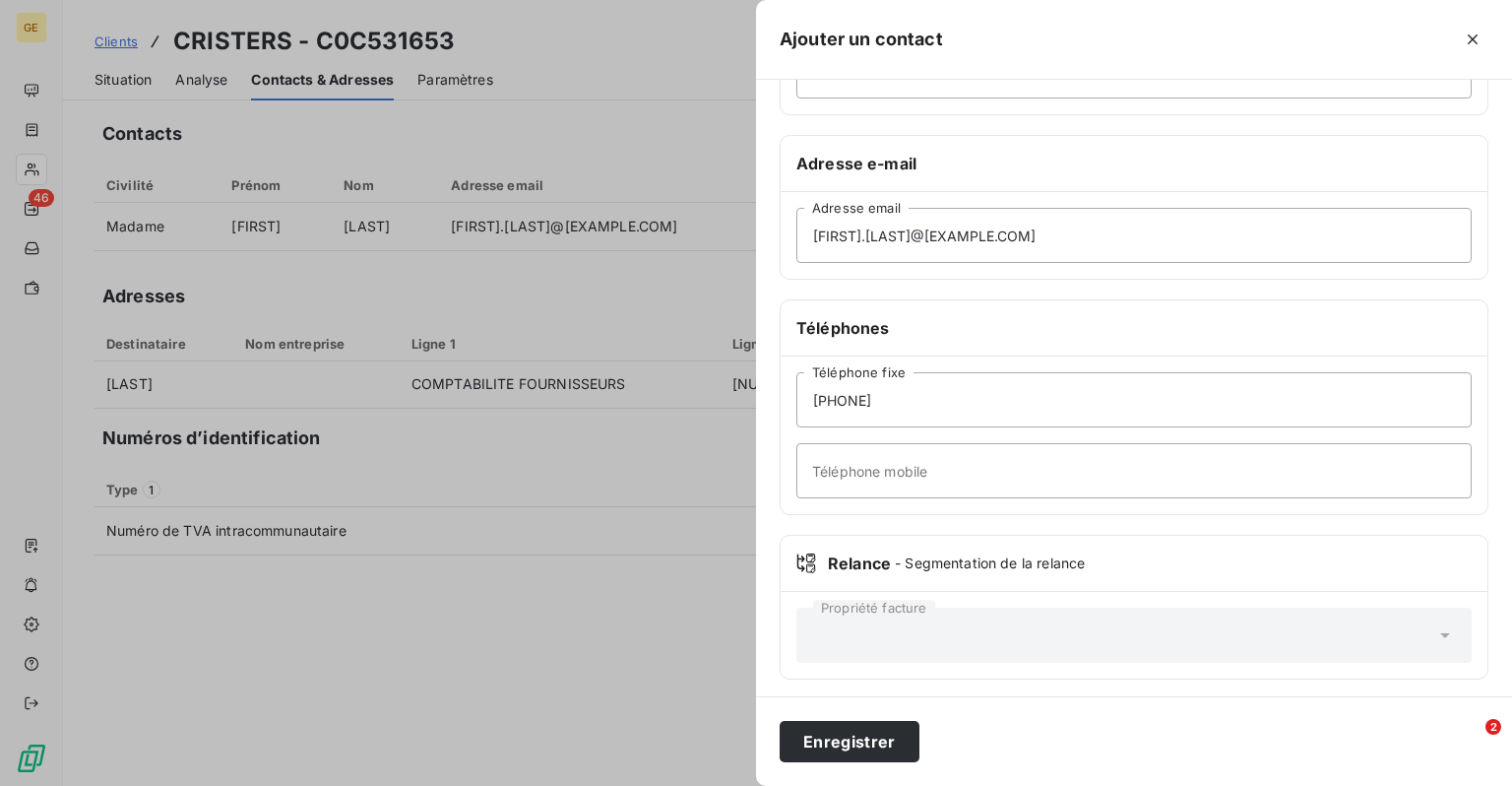 scroll, scrollTop: 278, scrollLeft: 0, axis: vertical 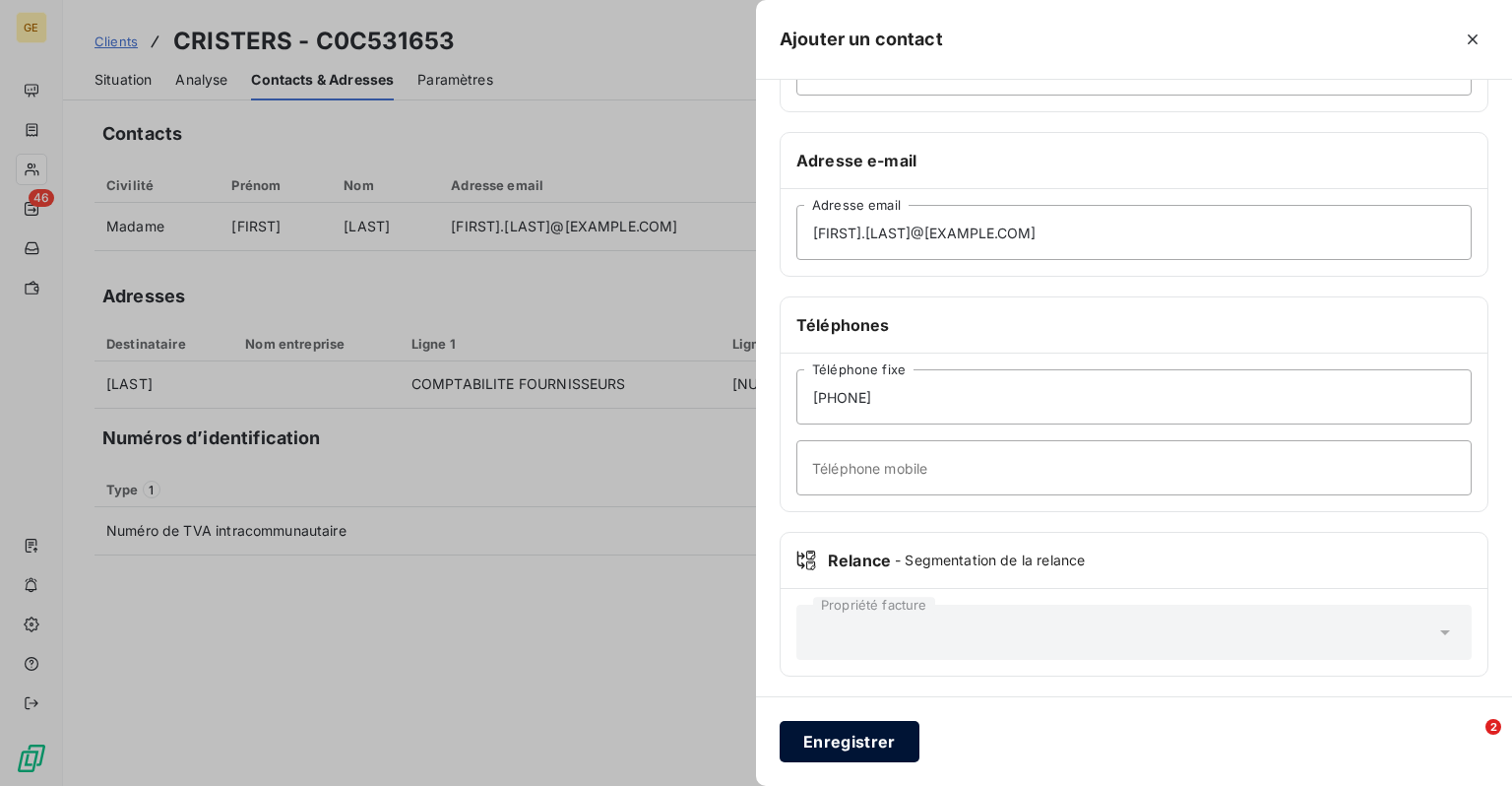 click on "Enregistrer" at bounding box center (850, 742) 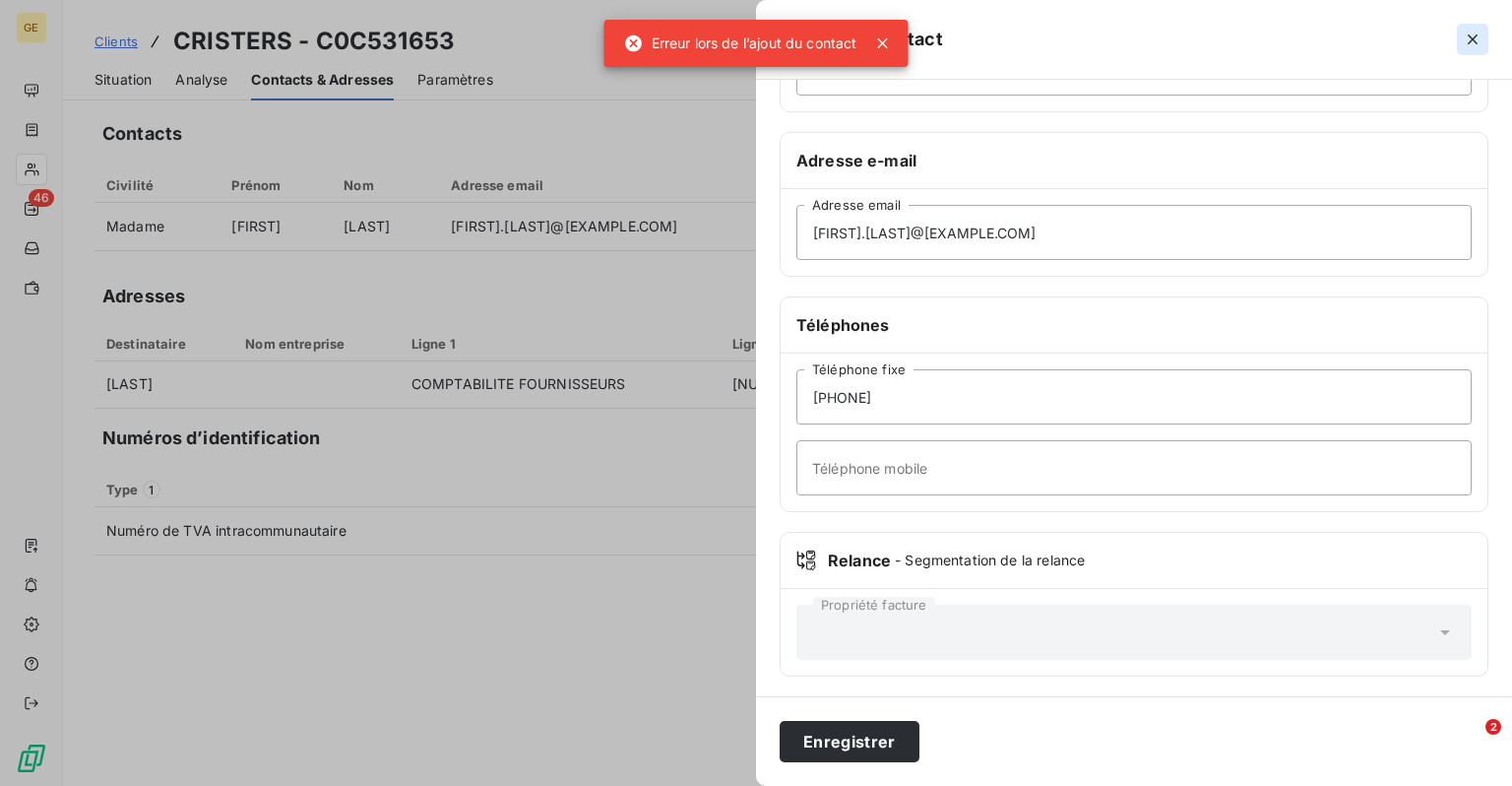 click 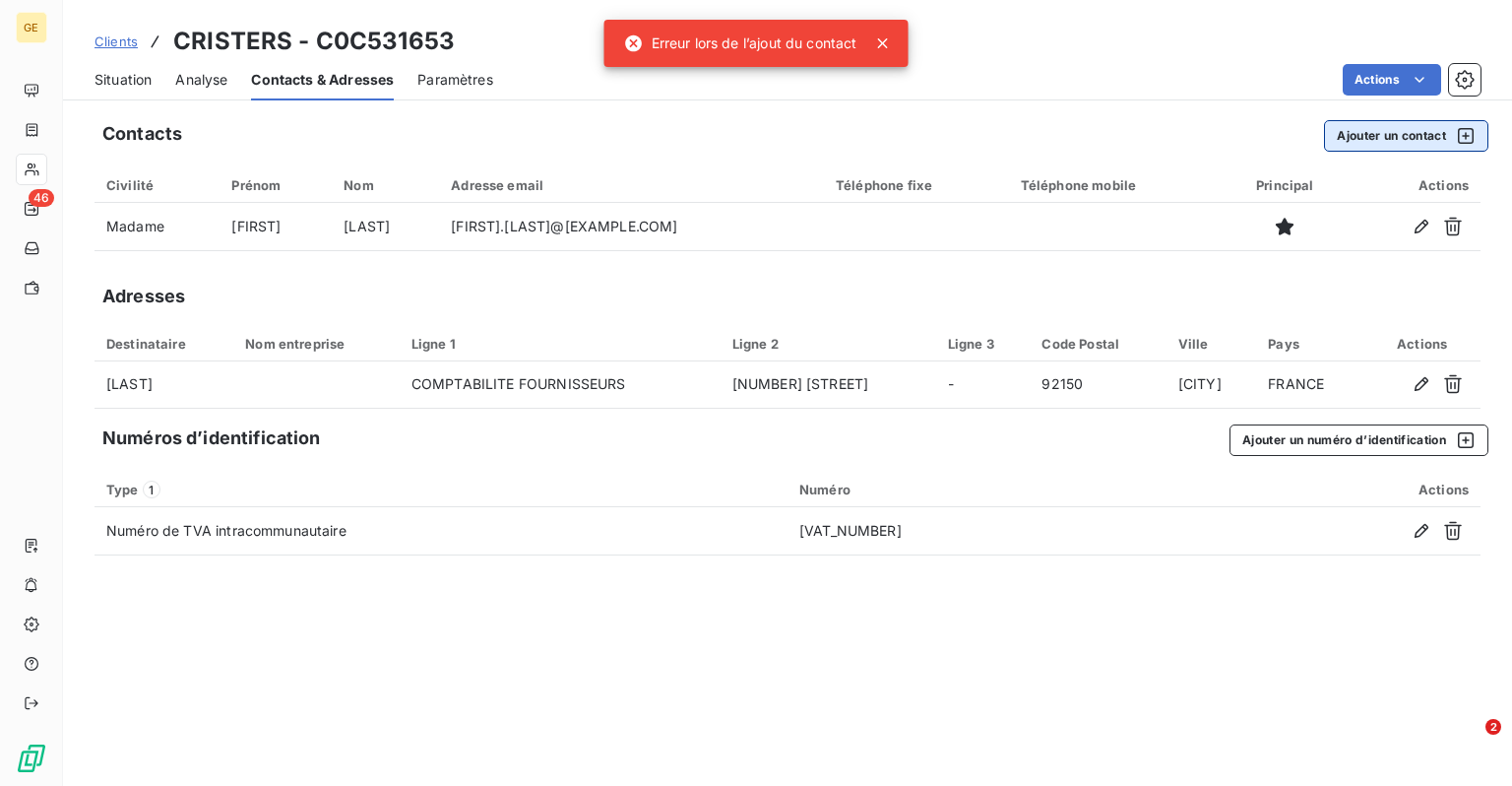 click on "Ajouter un contact" at bounding box center (1406, 136) 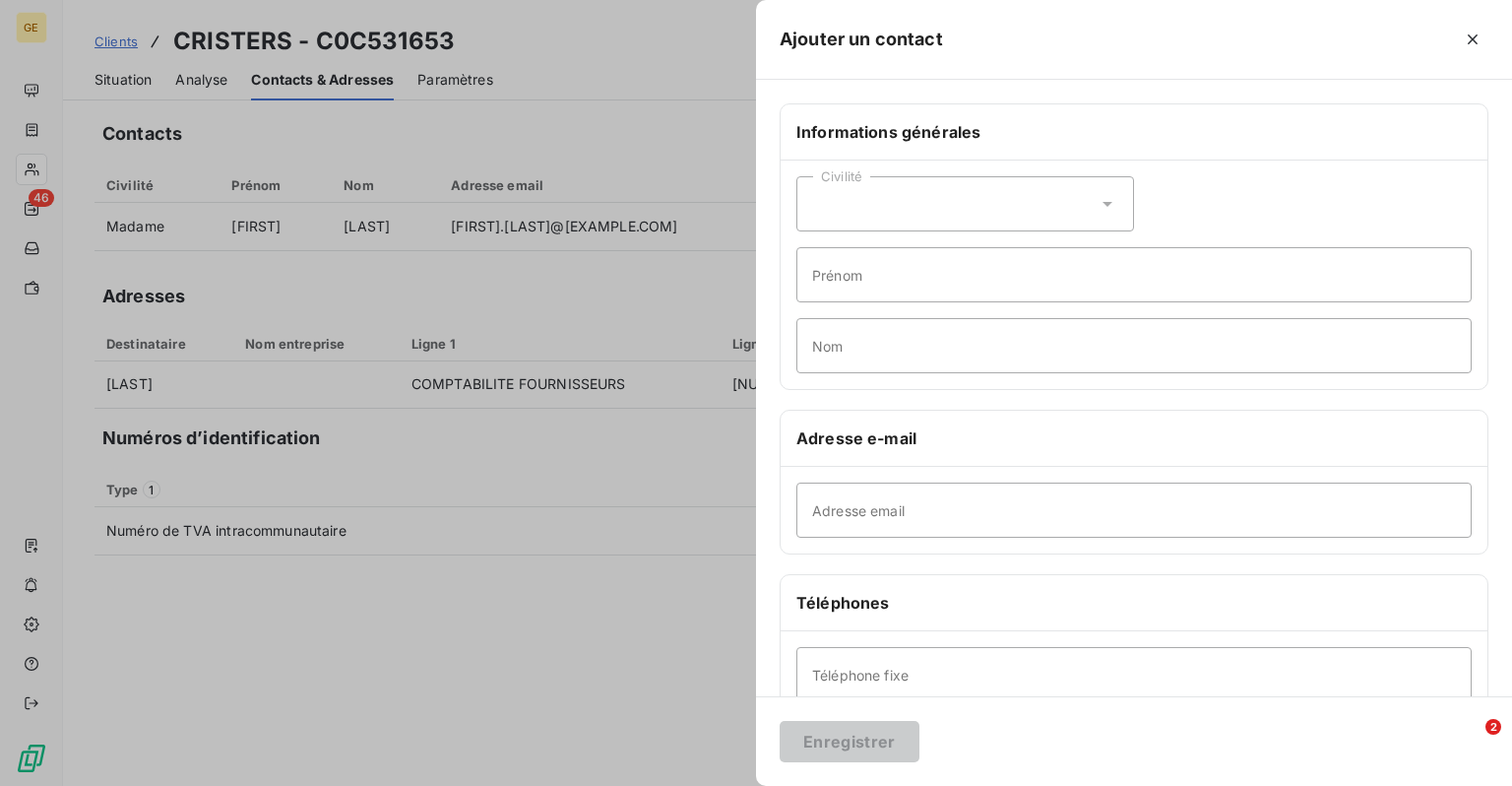 click on "Civilité" at bounding box center (965, 204) 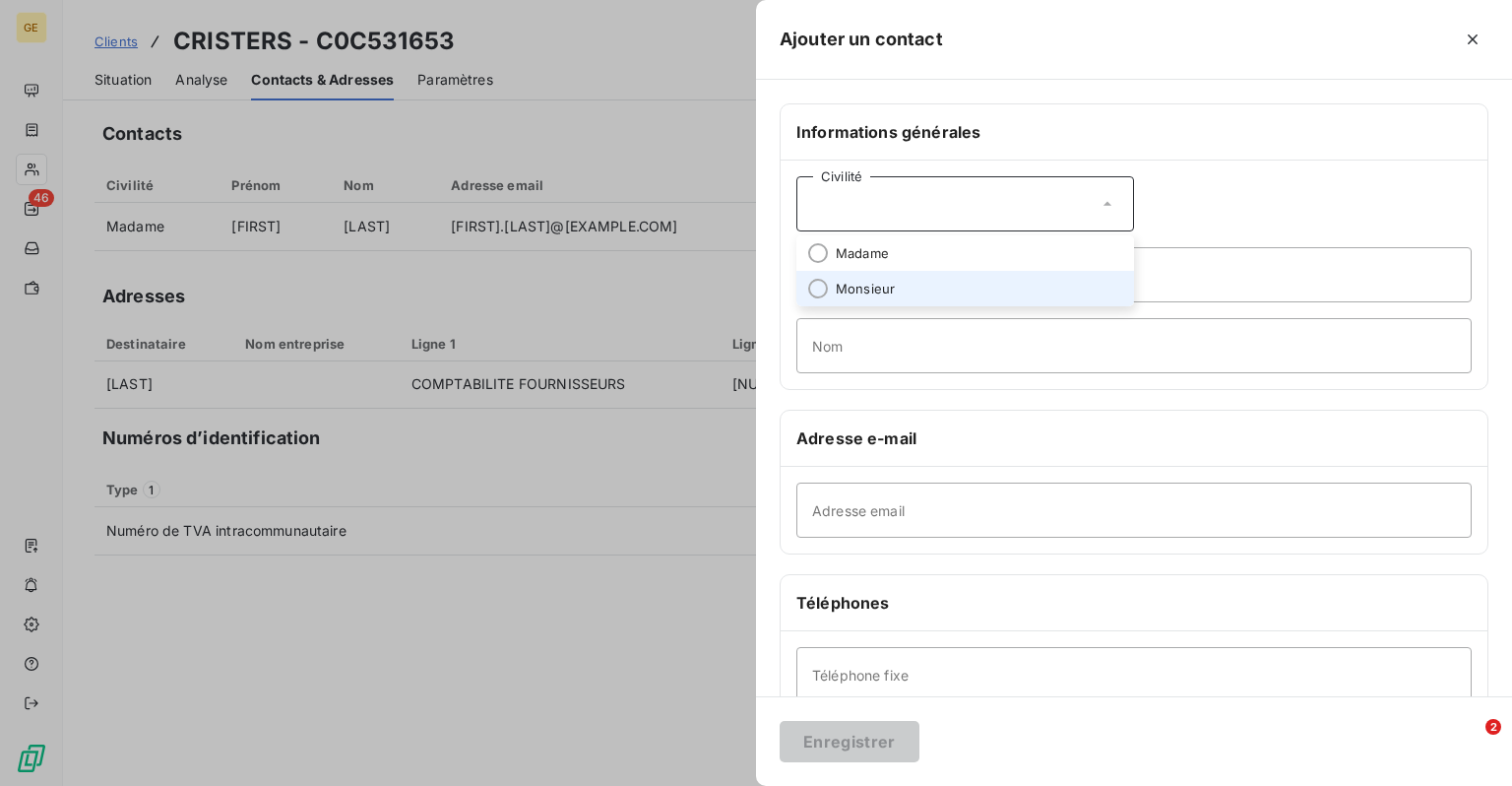 click on "Monsieur" at bounding box center (865, 289) 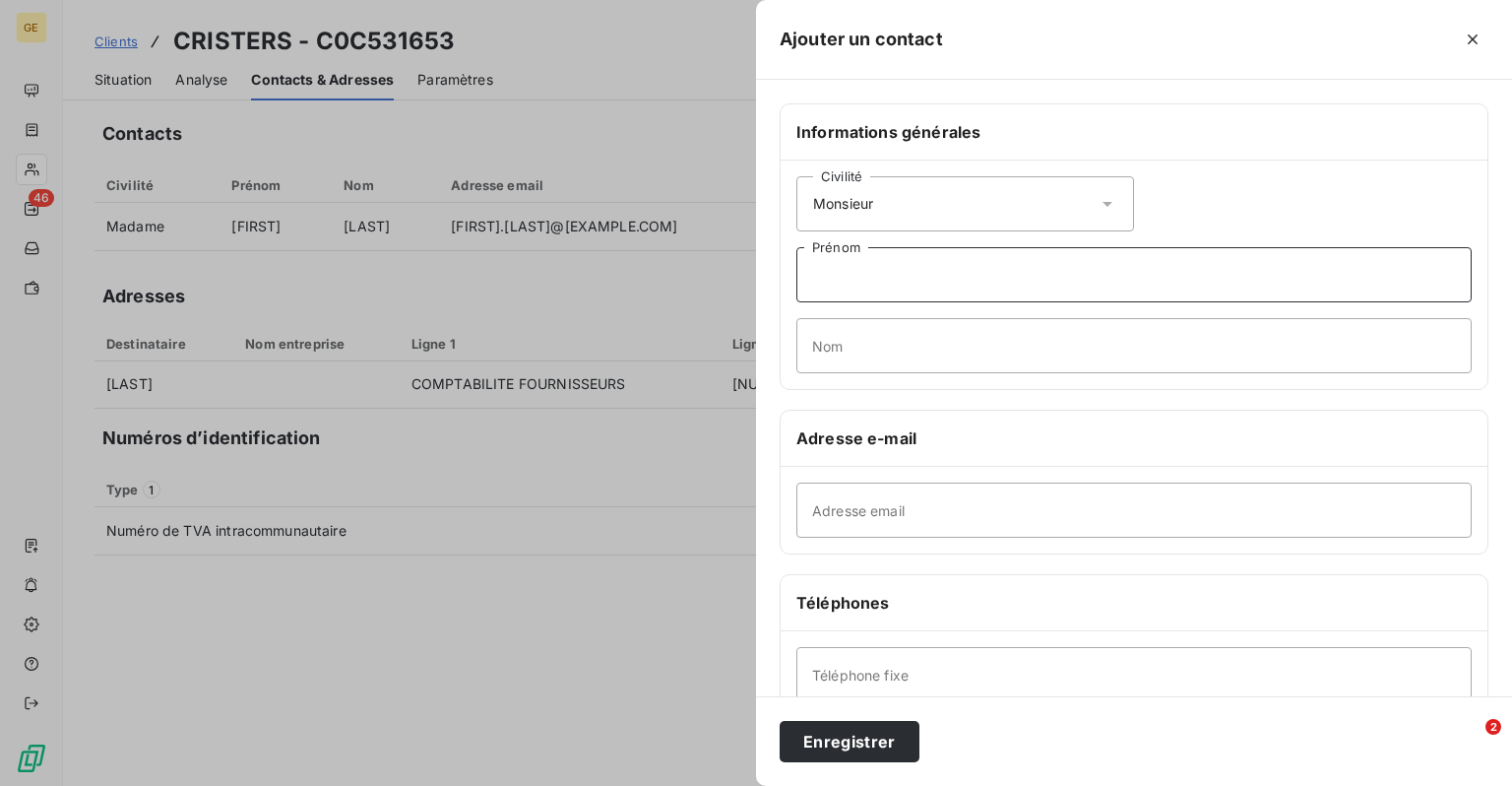 click on "Prénom" at bounding box center [1134, 275] 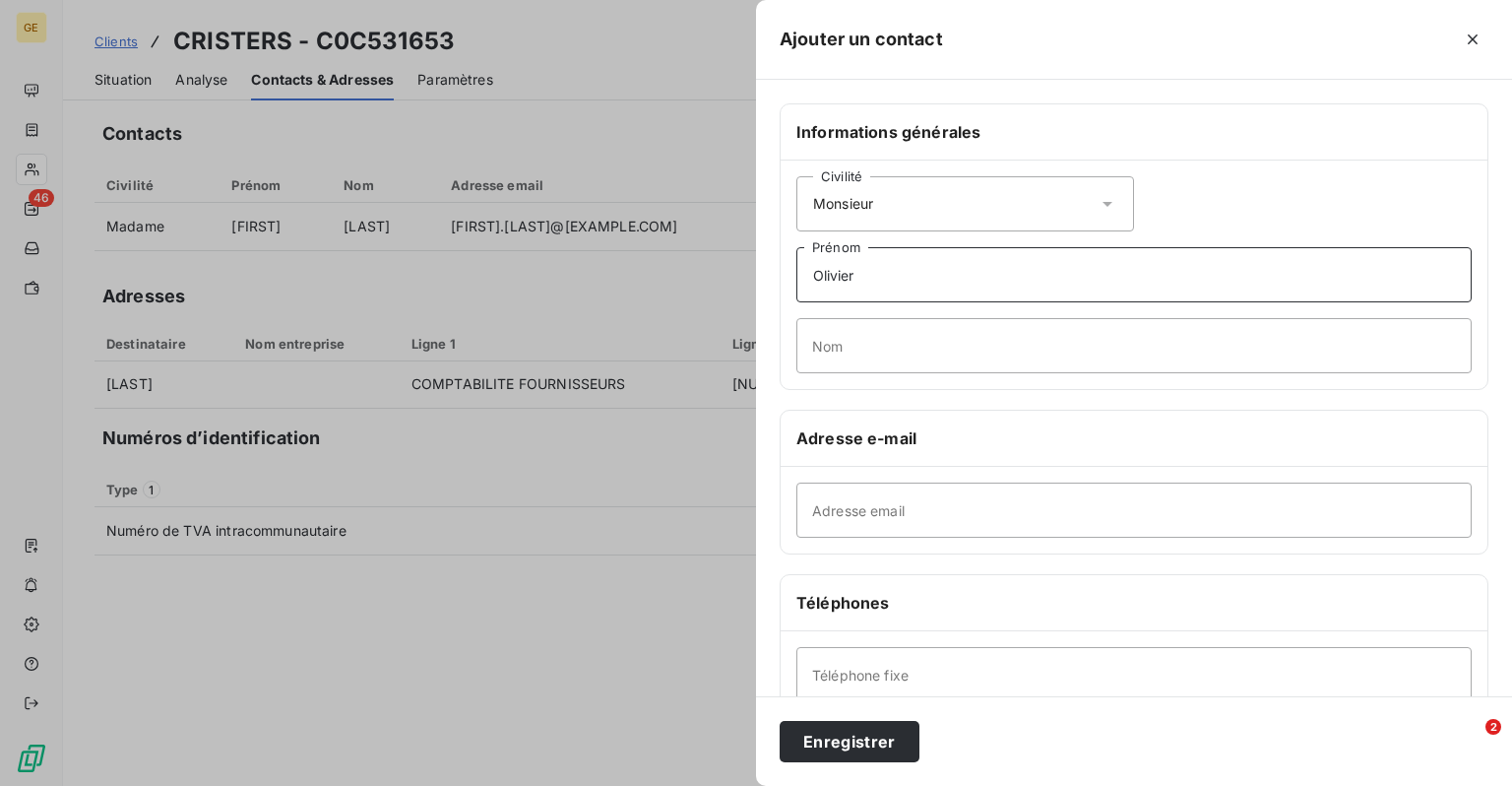 type on "Olivier" 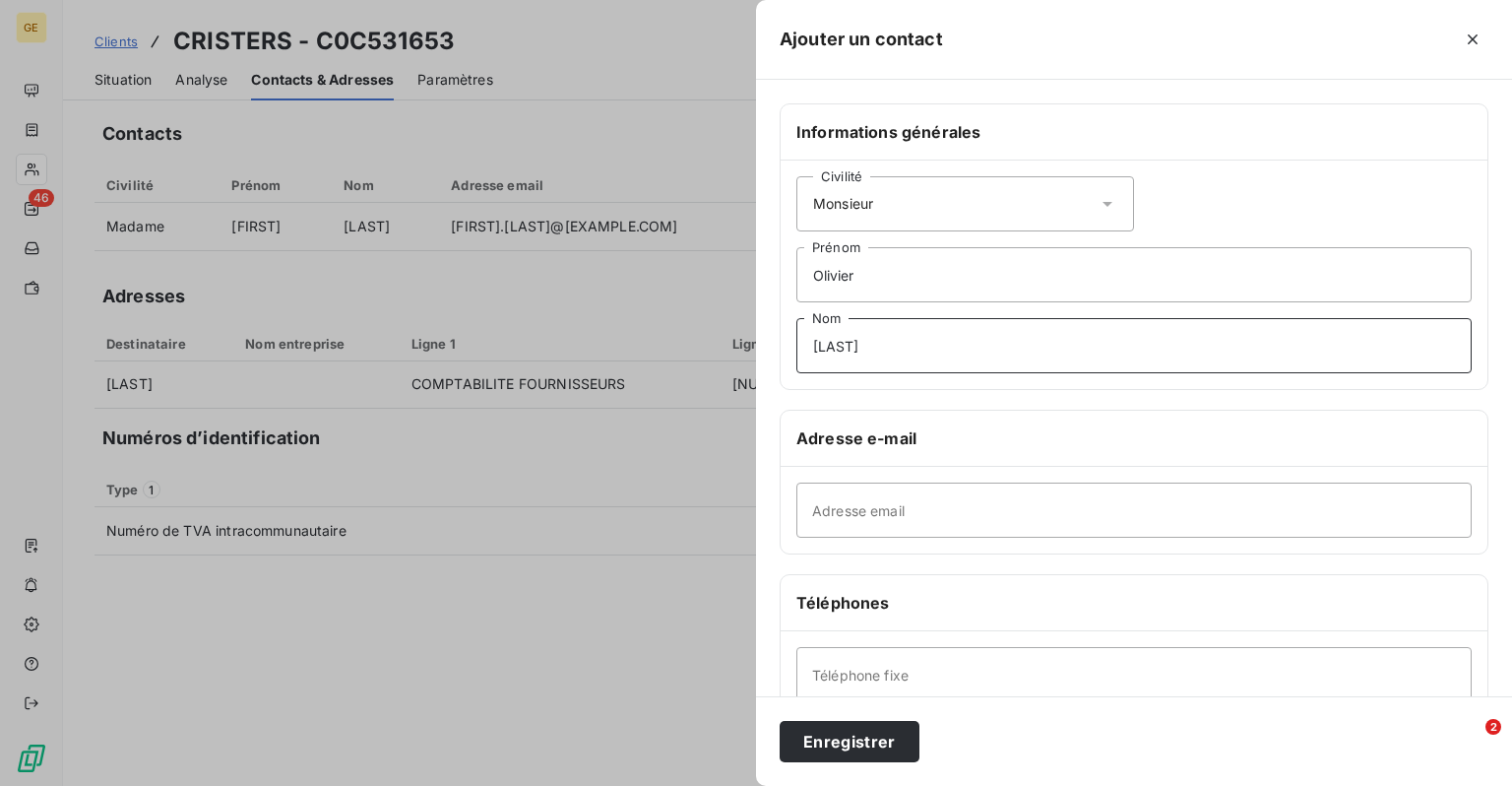 type on "[LAST]" 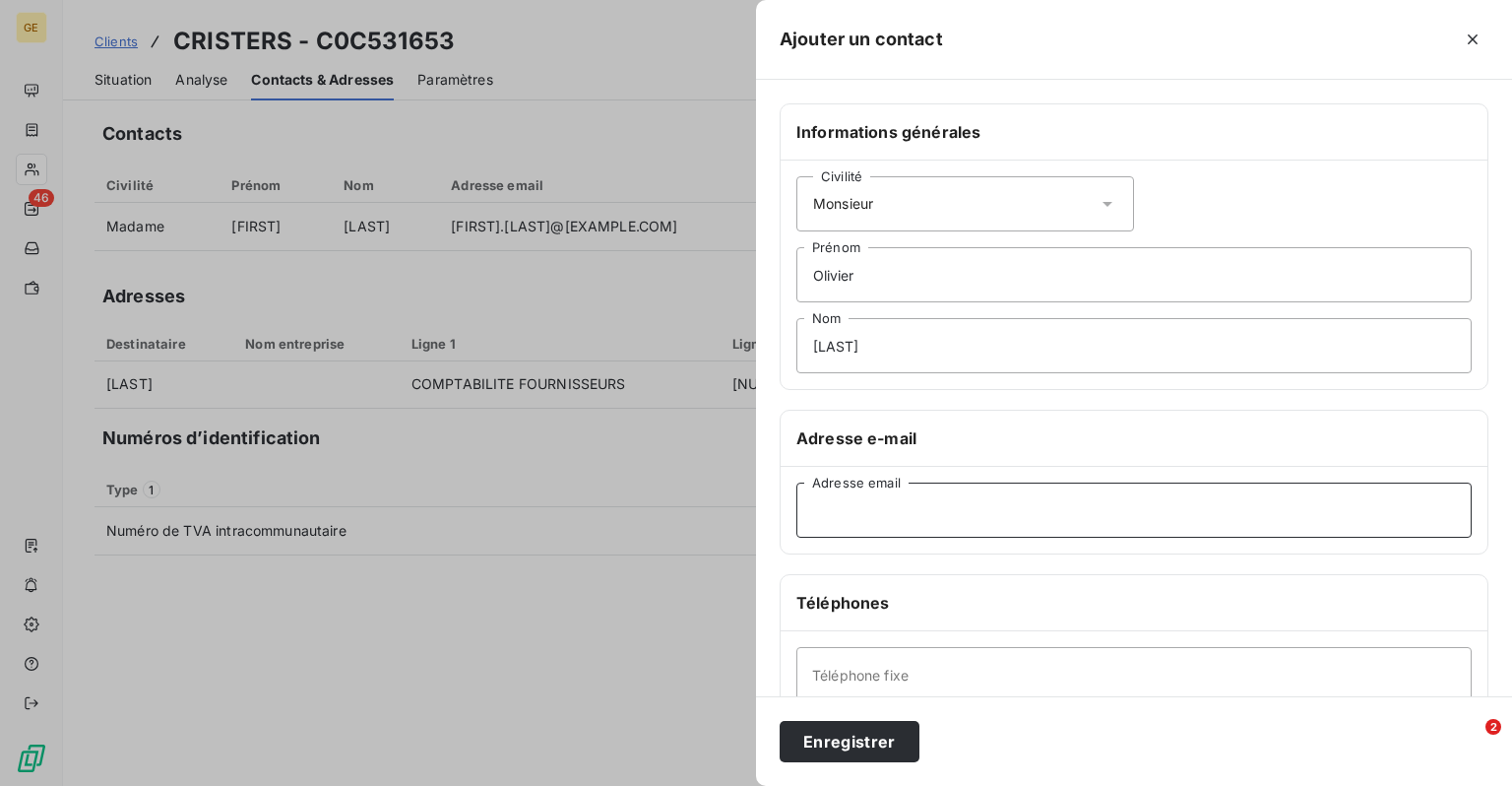 click on "Adresse email" at bounding box center [1134, 510] 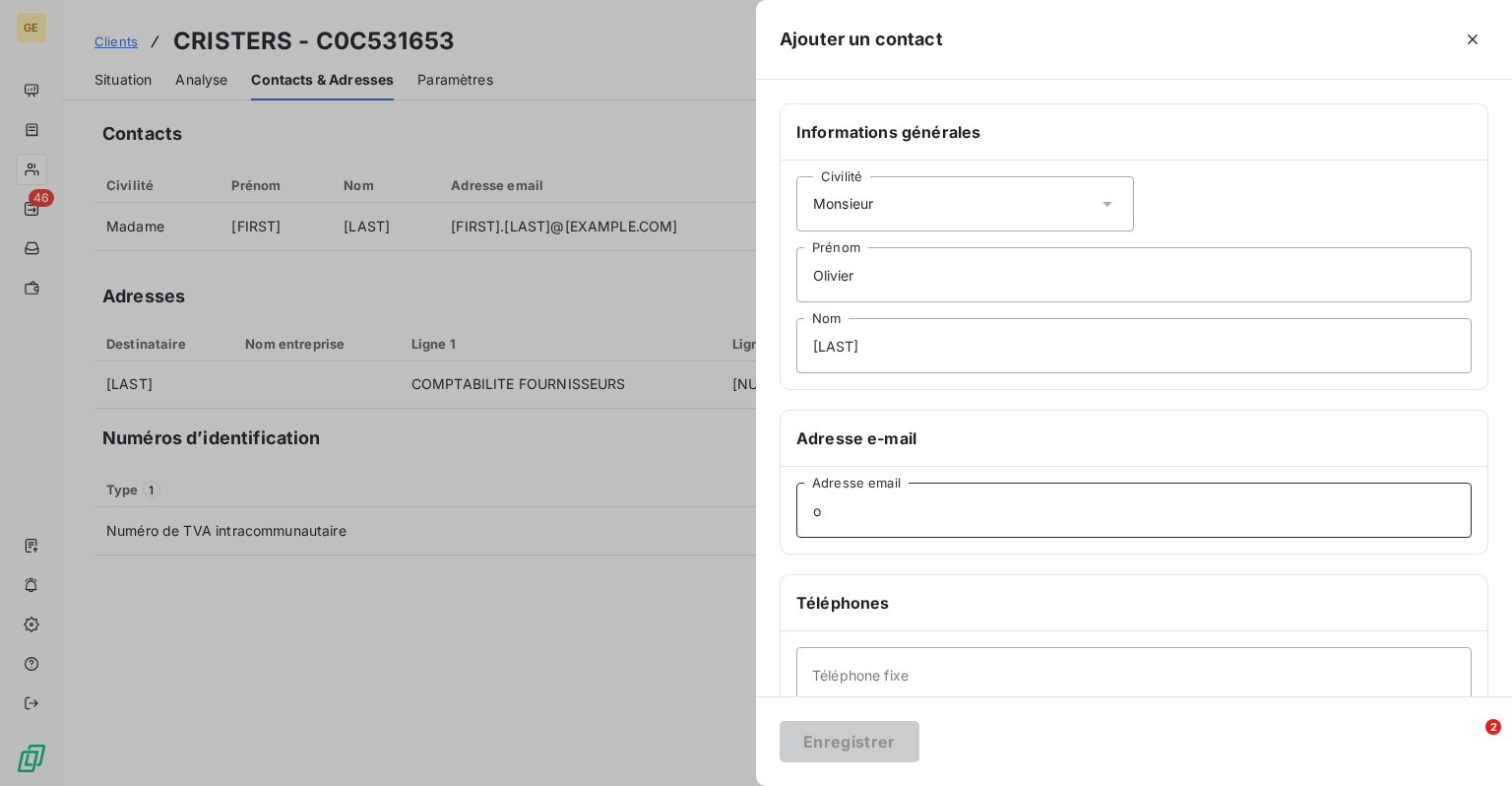 type on "[FIRST].[LAST]@[EXAMPLE.COM]" 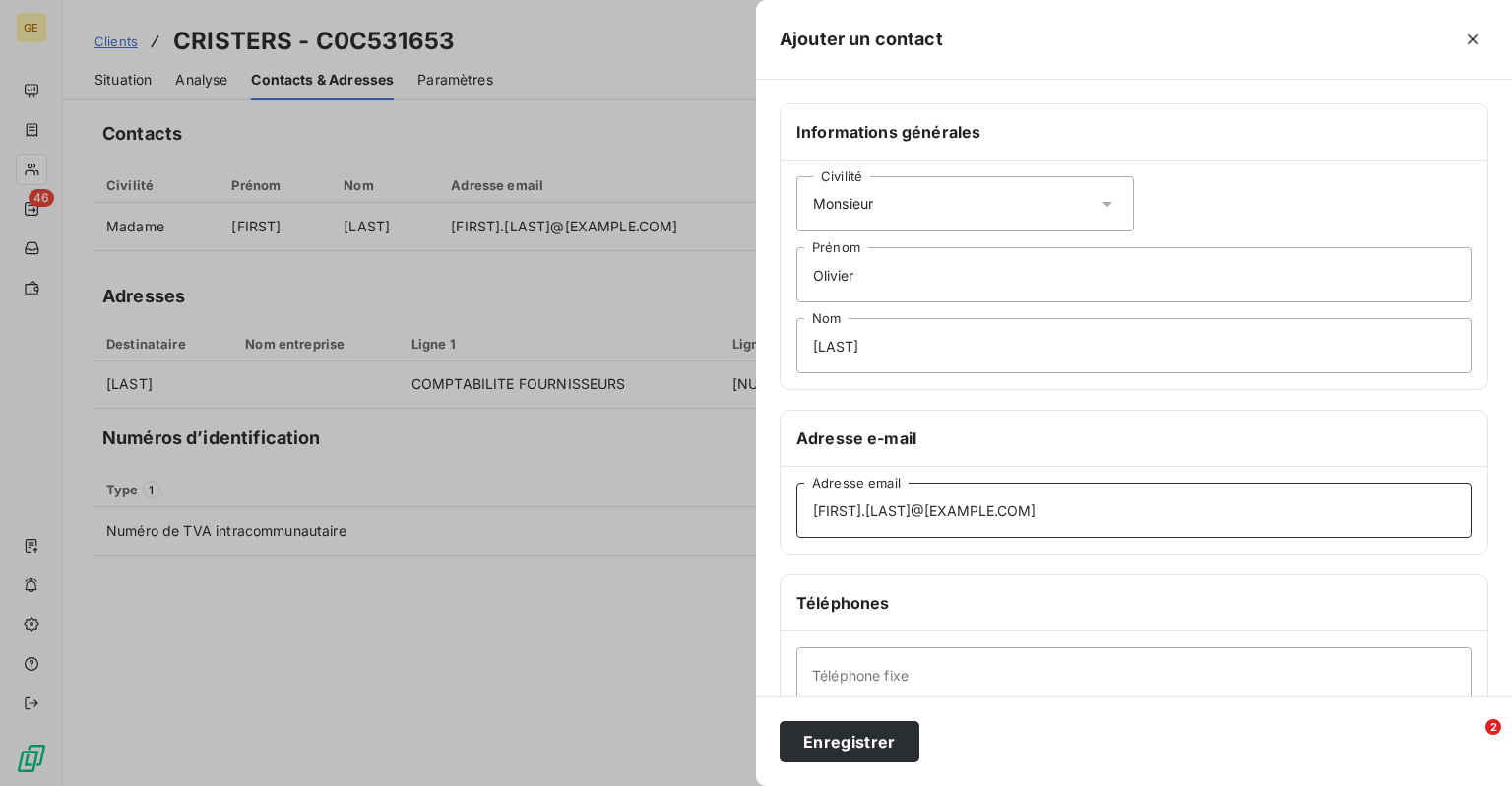 drag, startPoint x: 1079, startPoint y: 503, endPoint x: 654, endPoint y: 479, distance: 425.67711 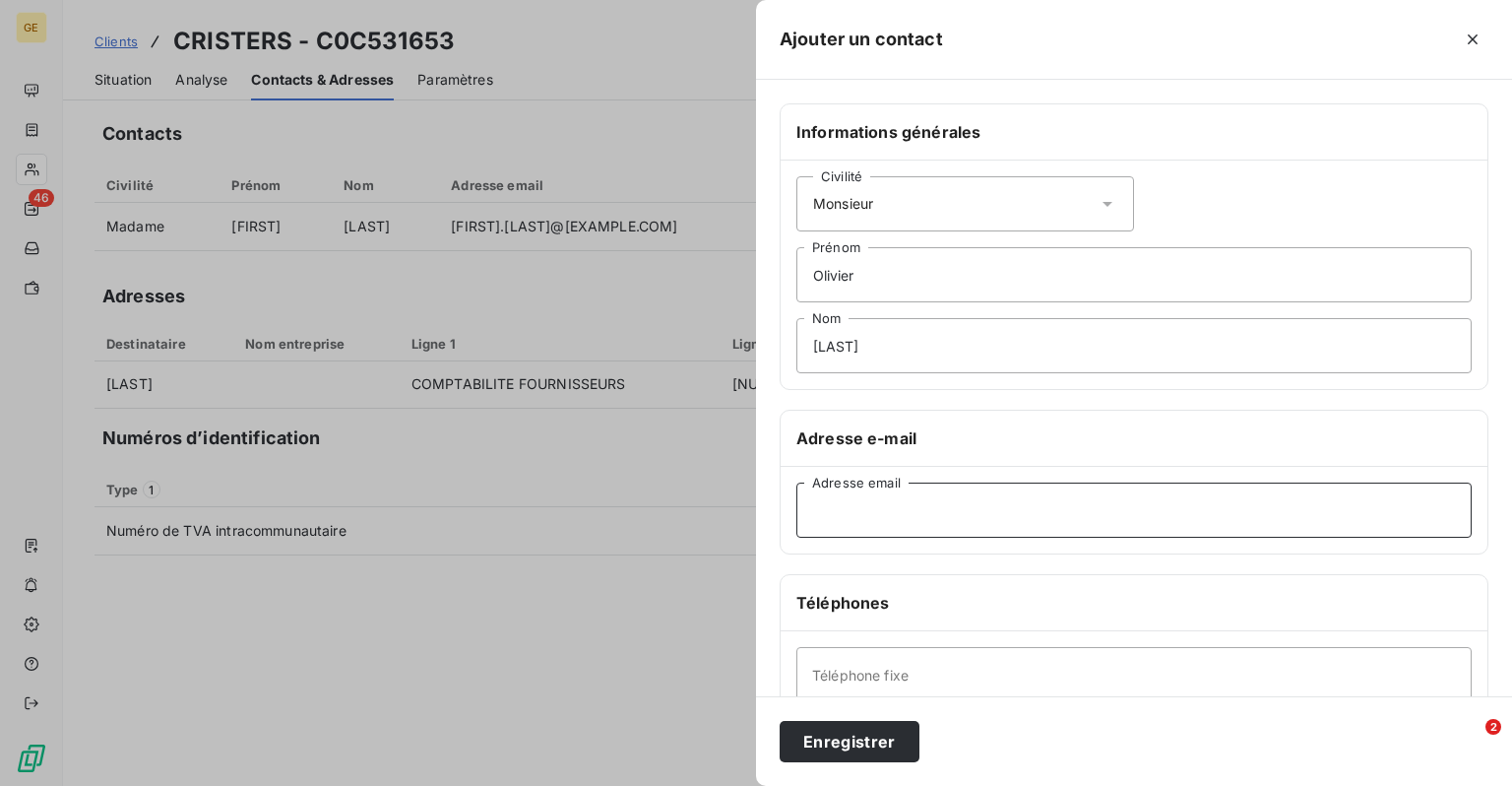 click on "Adresse email" at bounding box center [1134, 510] 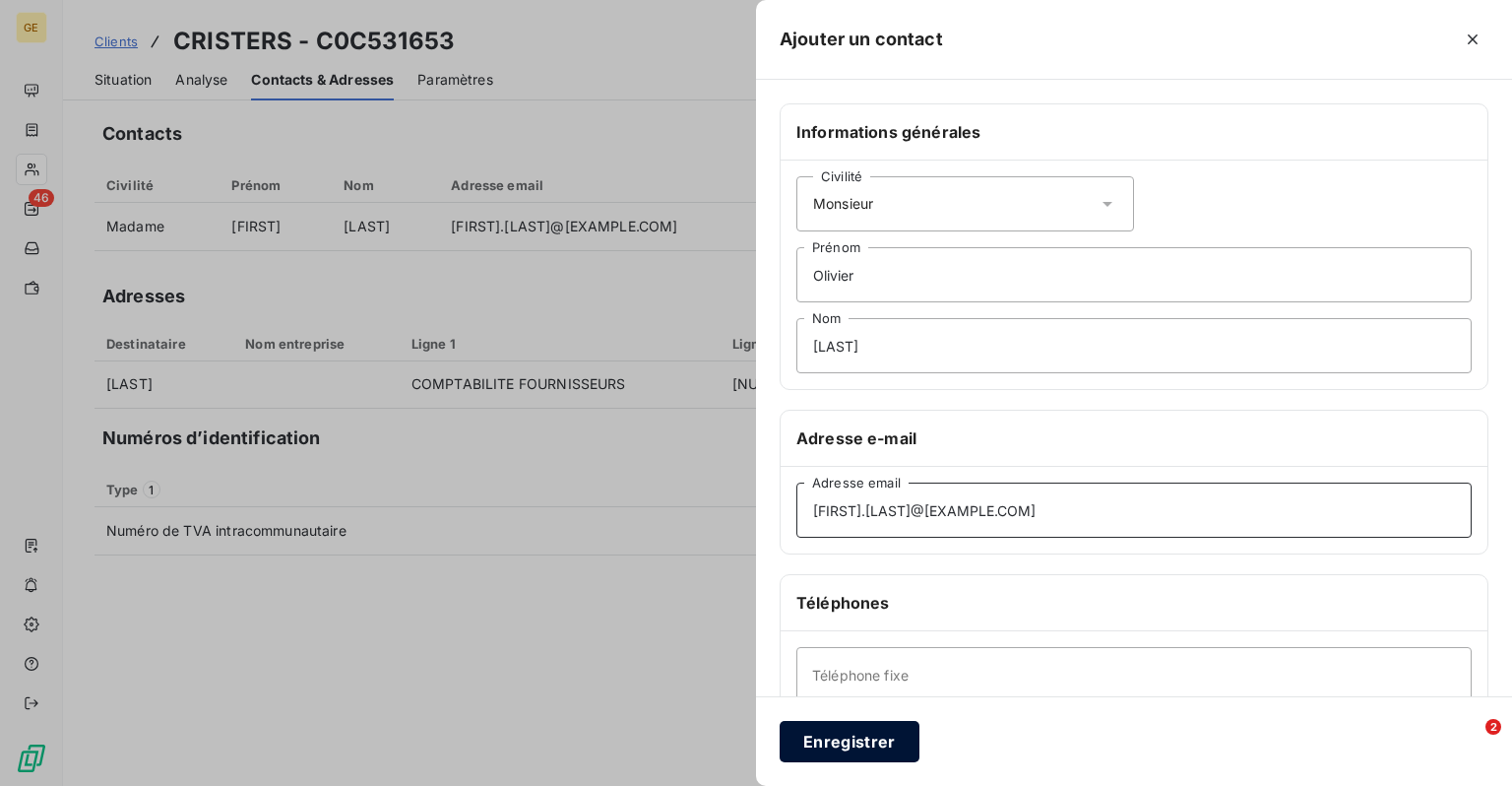 type on "[FIRST].[LAST]@[EXAMPLE.COM]" 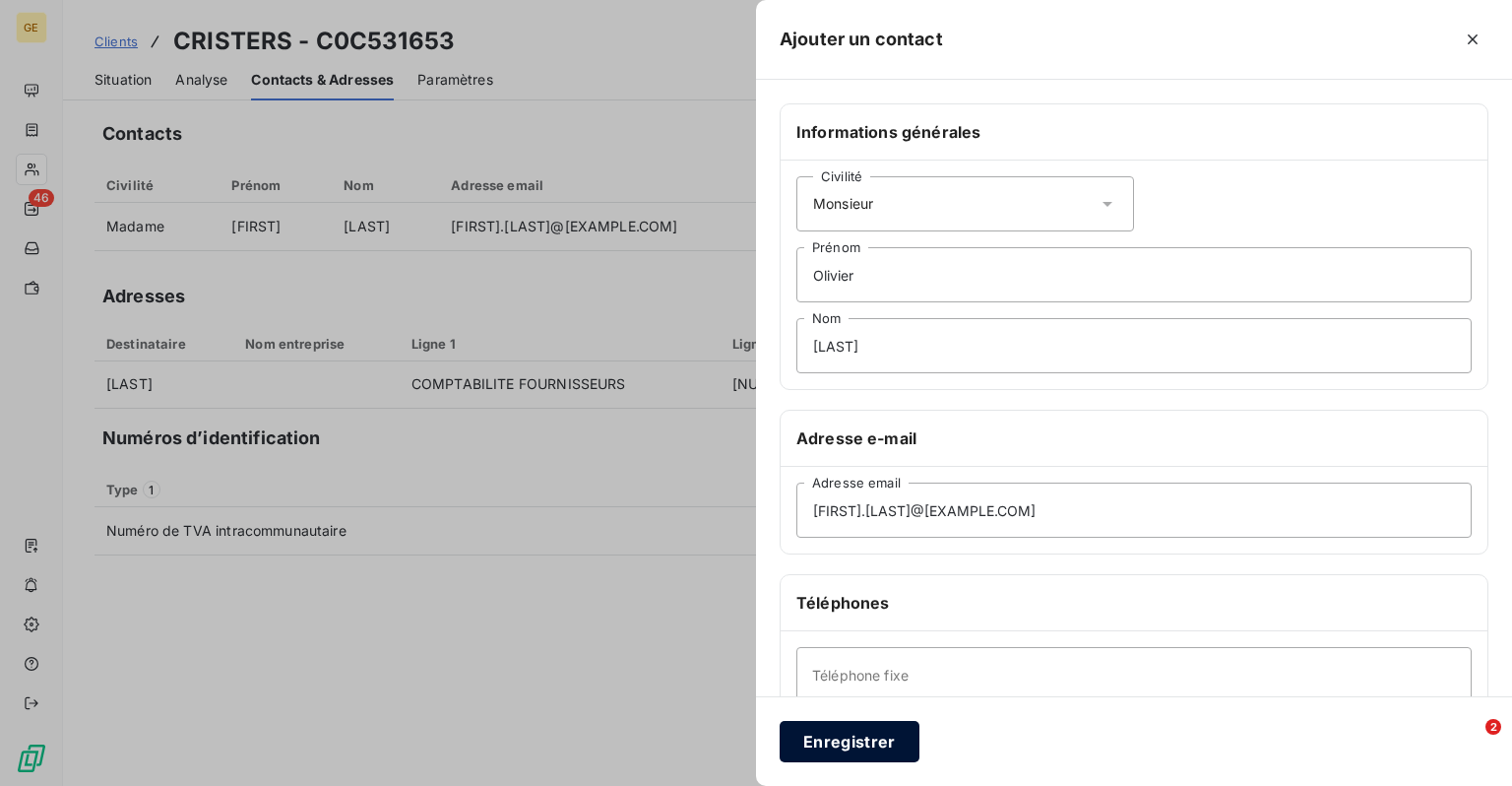 click on "Enregistrer" at bounding box center [850, 742] 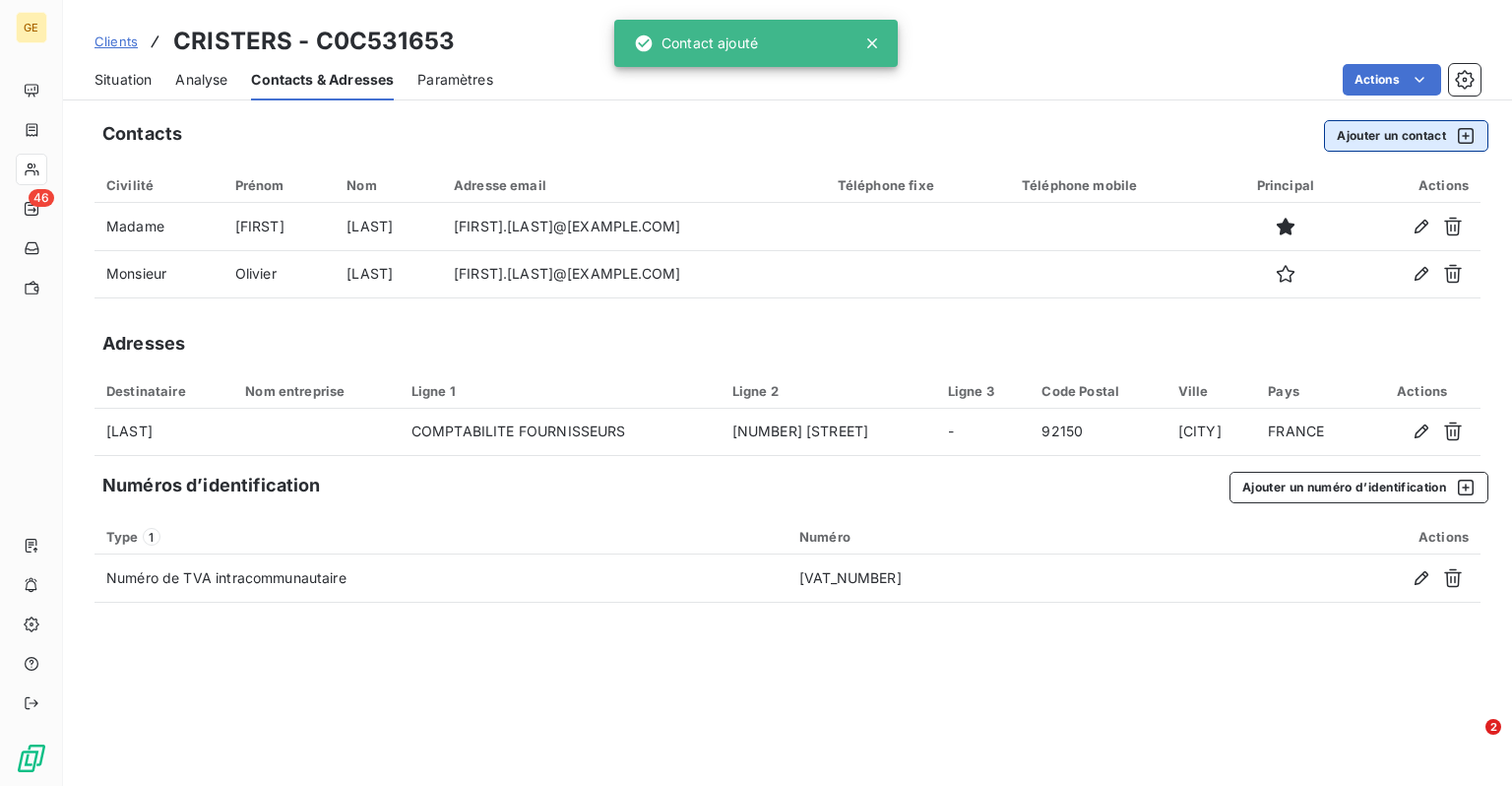 click on "Ajouter un contact" at bounding box center [1406, 136] 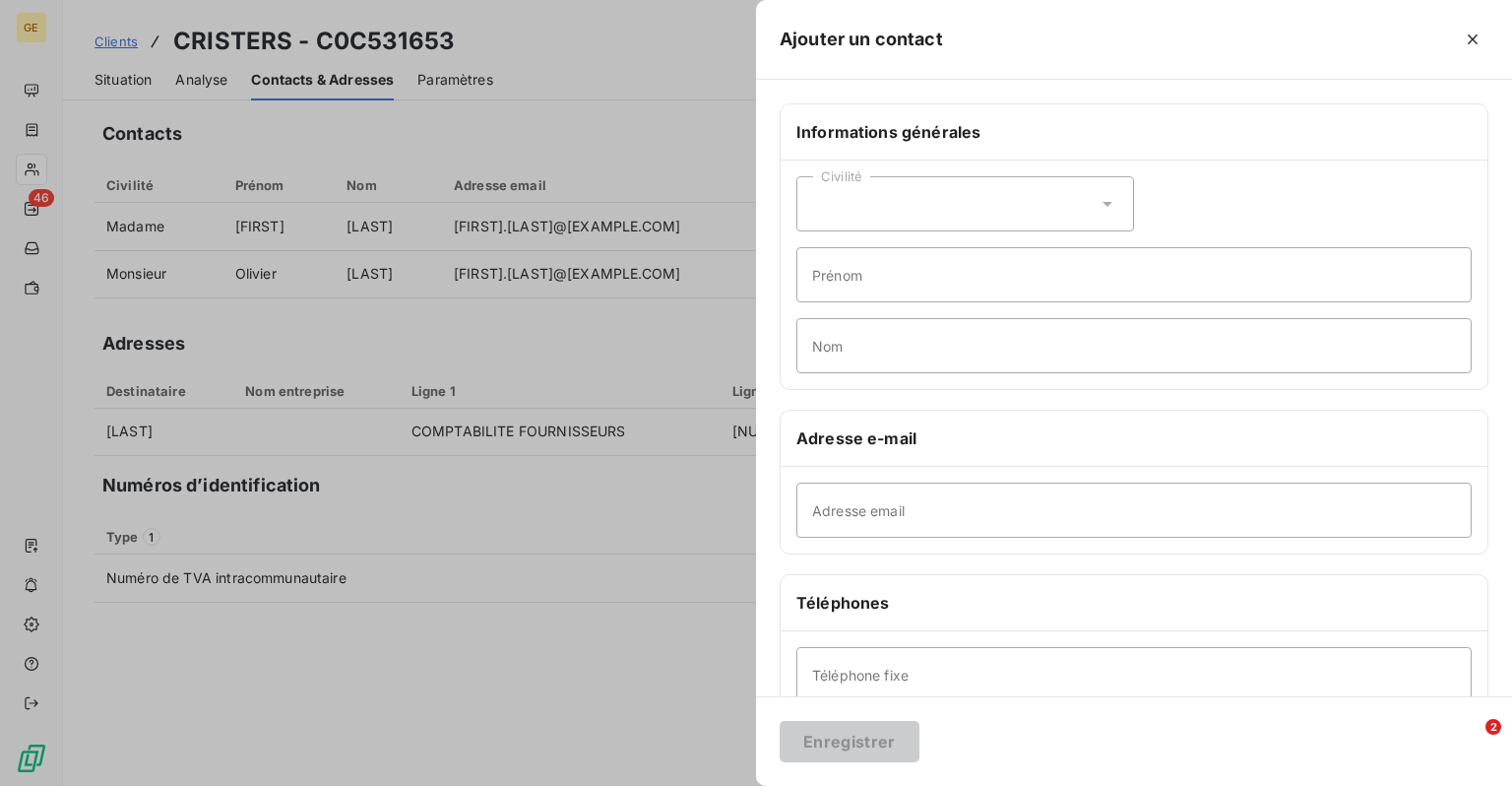 click at bounding box center [756, 393] 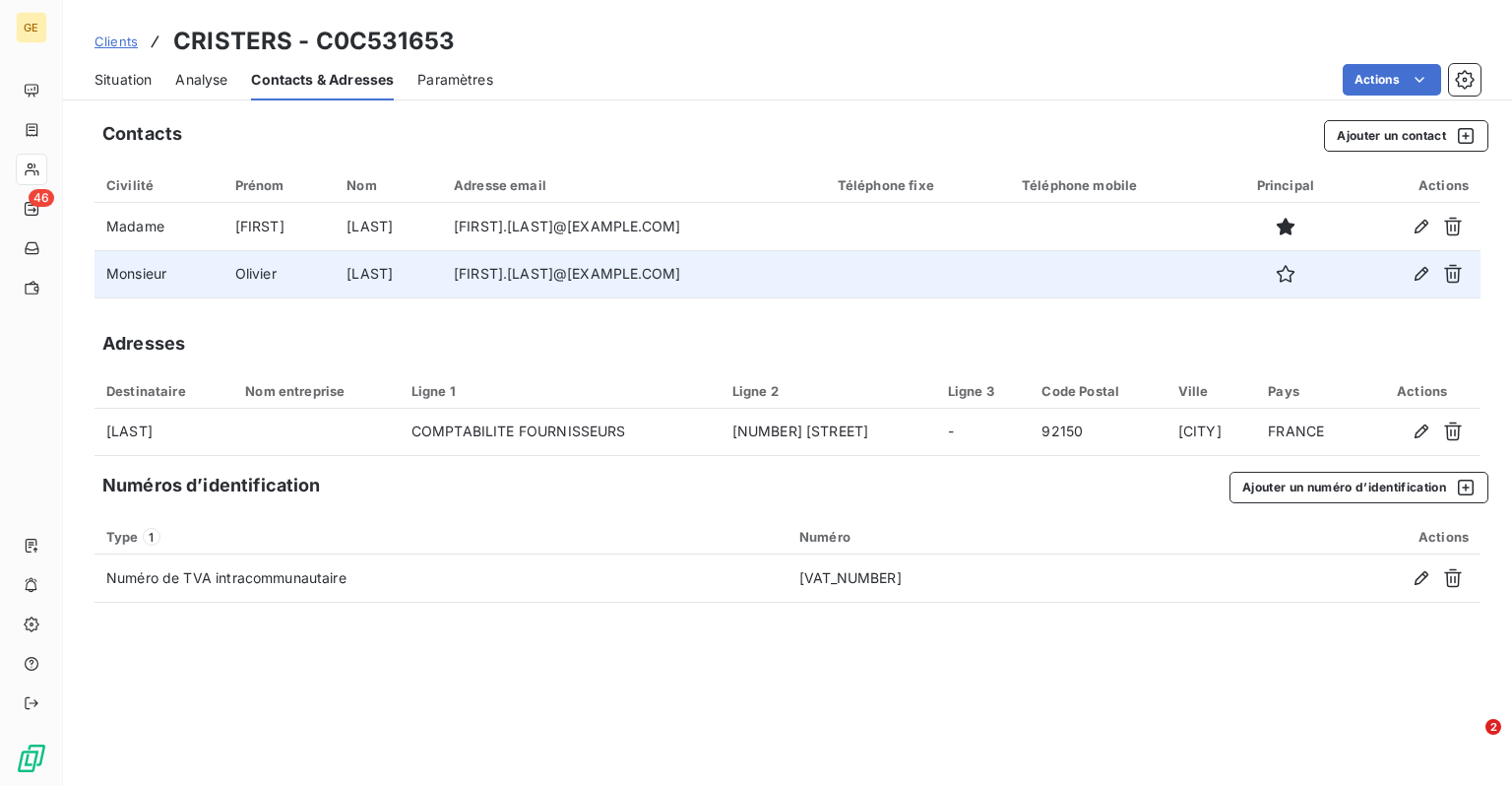 drag, startPoint x: 498, startPoint y: 278, endPoint x: 532, endPoint y: 285, distance: 34.71311 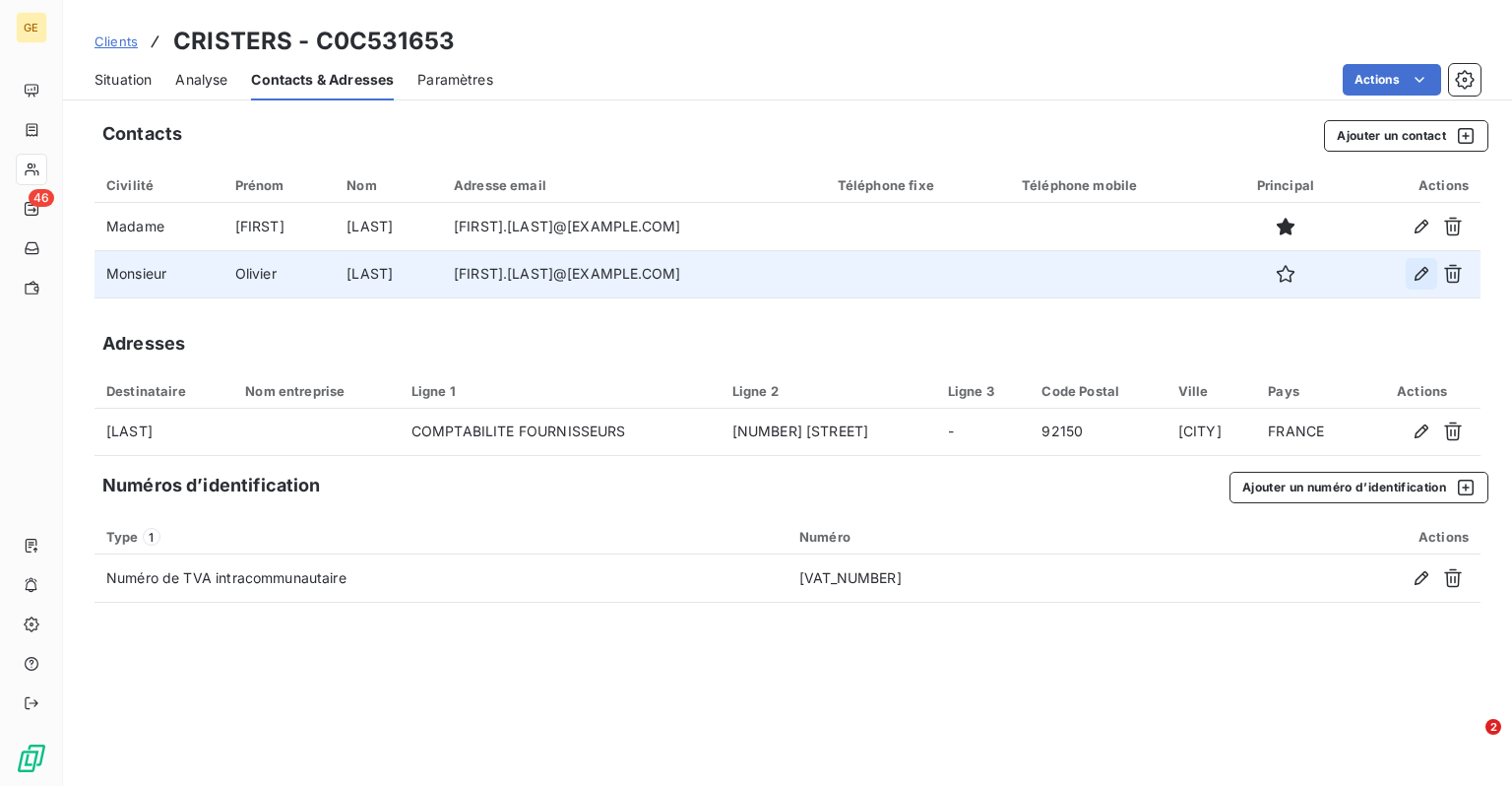 click 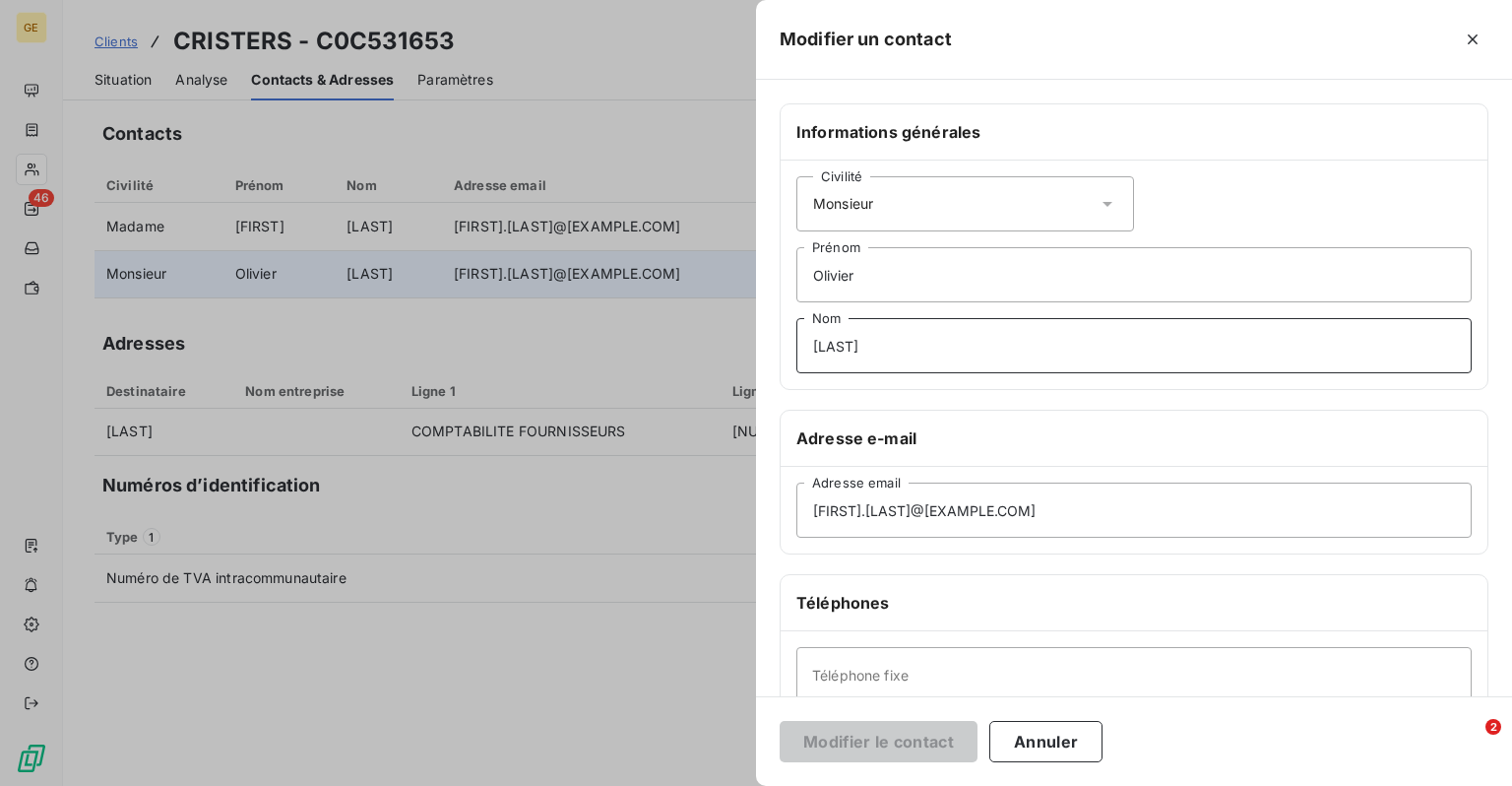 click on "[LAST]" at bounding box center (1134, 346) 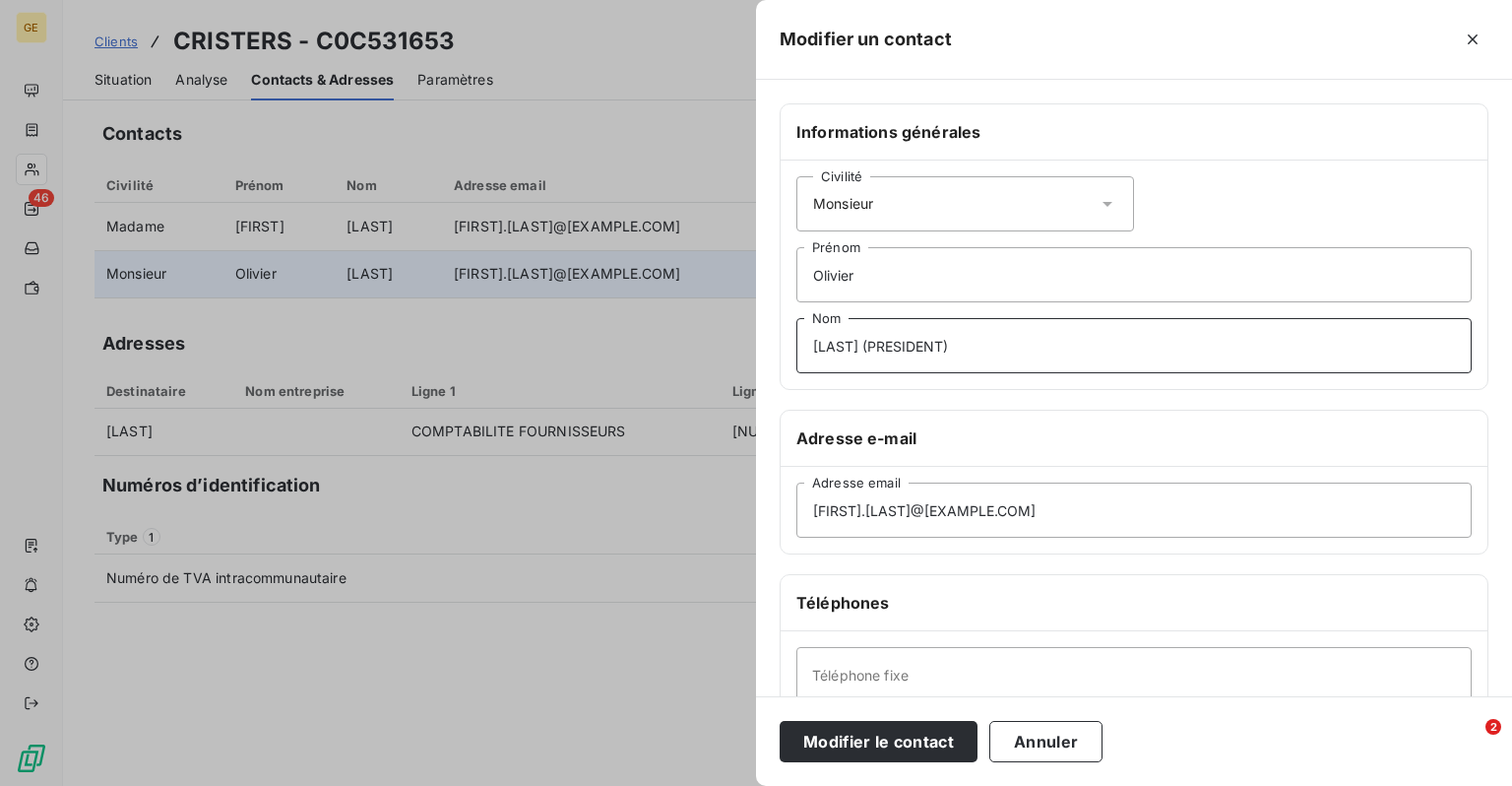 type on "[LAST] (PRESIDENT)" 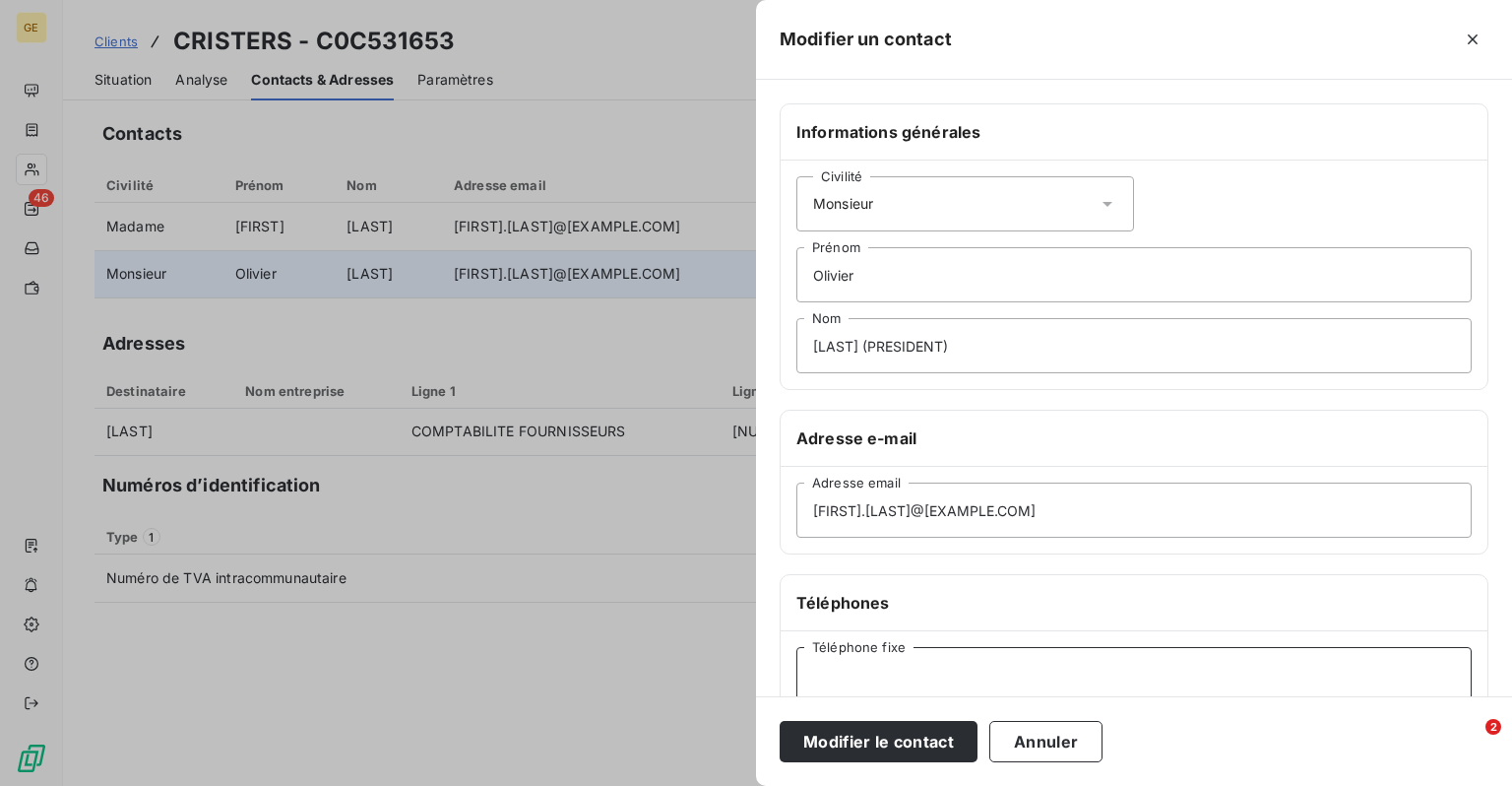 click on "Téléphone fixe" at bounding box center [1134, 675] 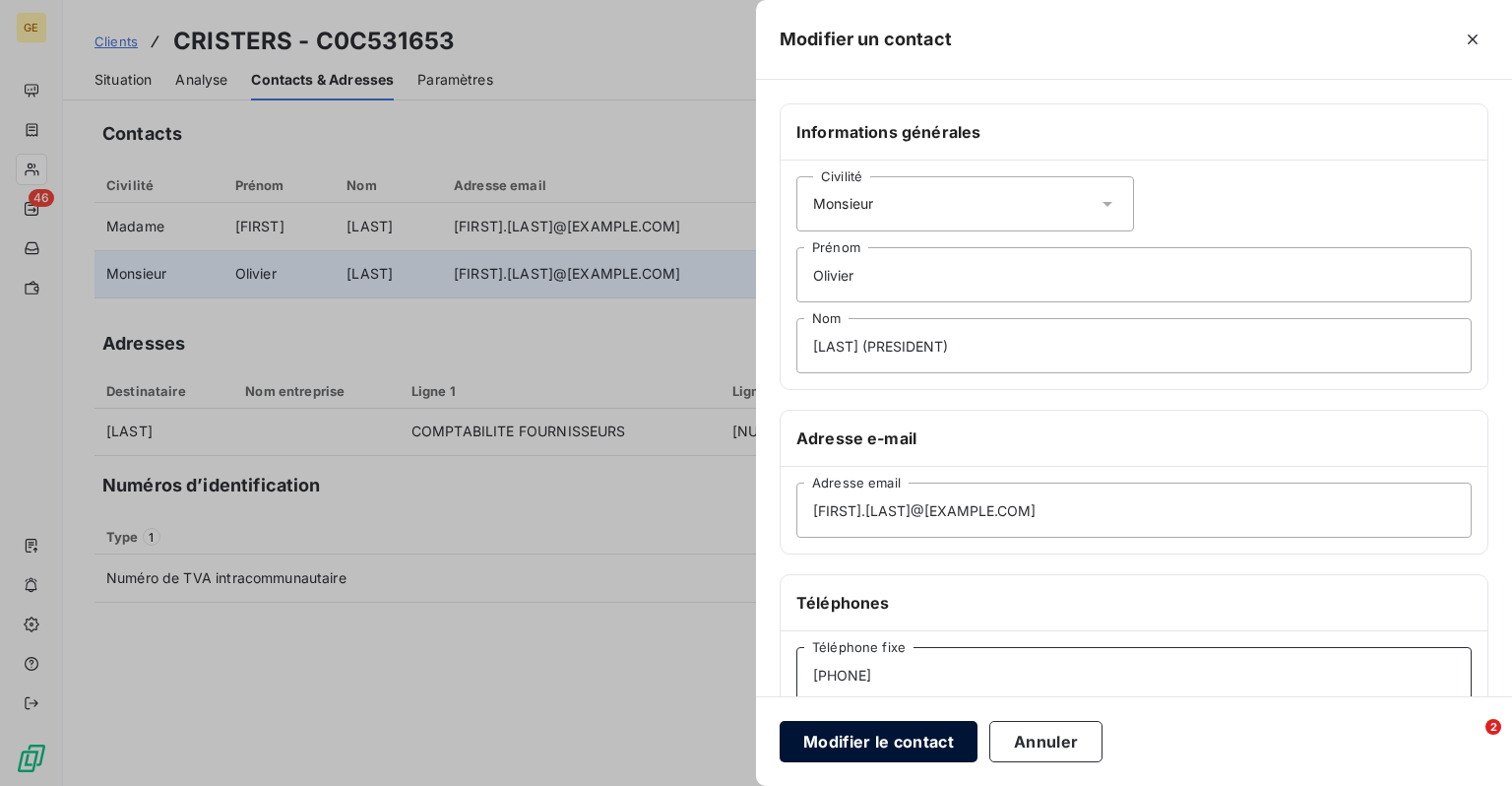 type on "[PHONE]" 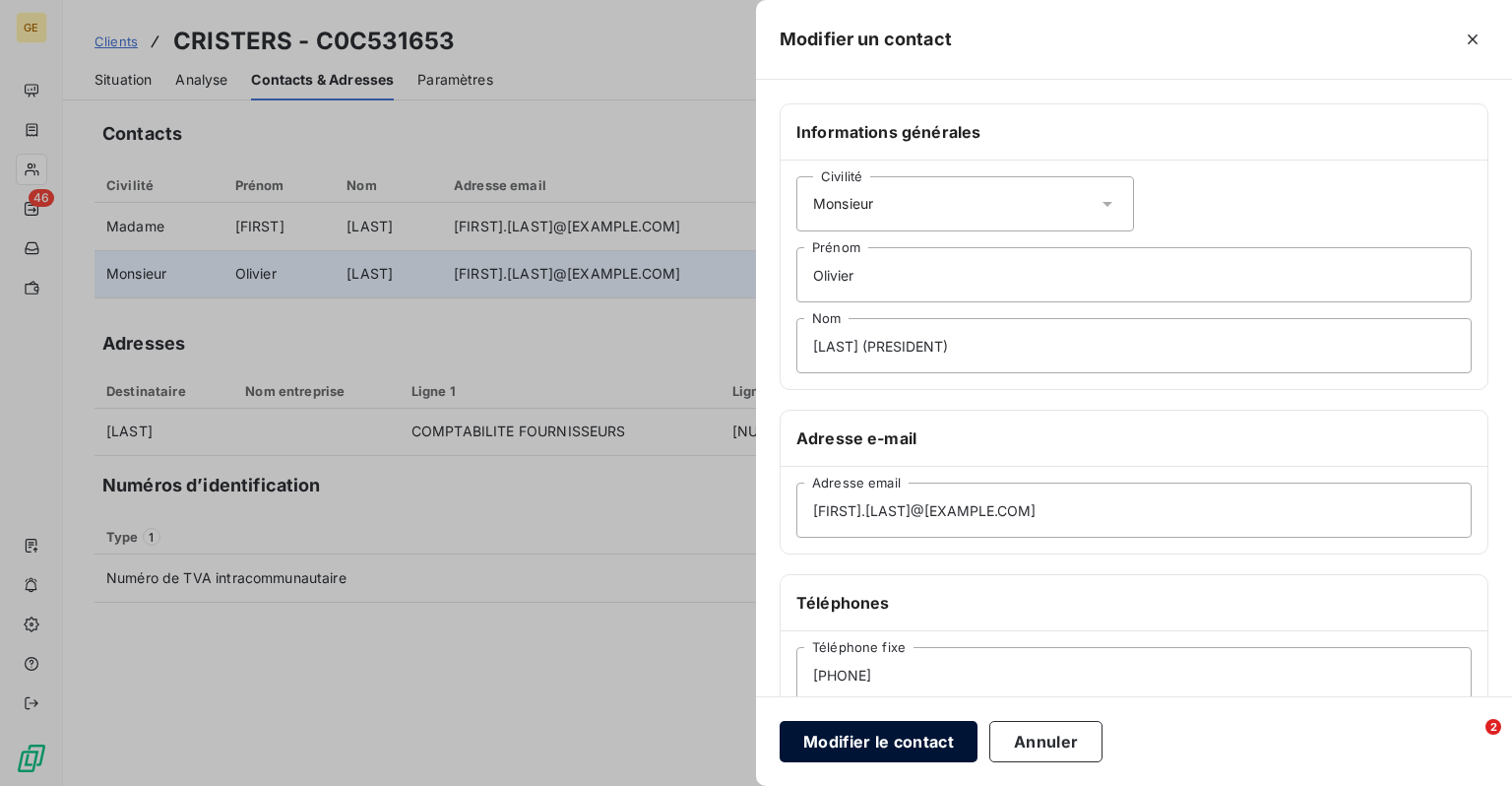 click on "Modifier le contact" at bounding box center (878, 742) 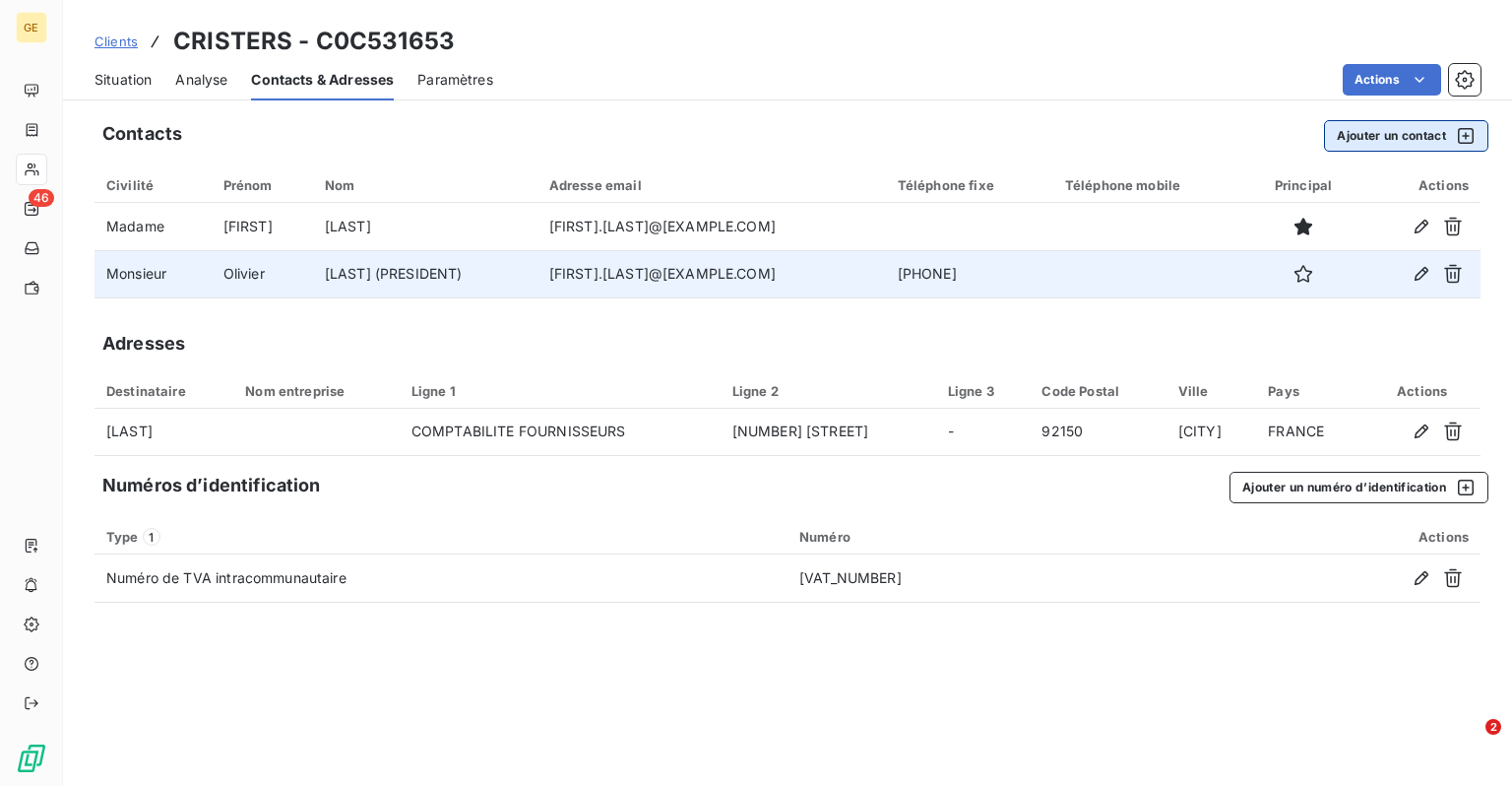 click on "Ajouter un contact" at bounding box center (1406, 136) 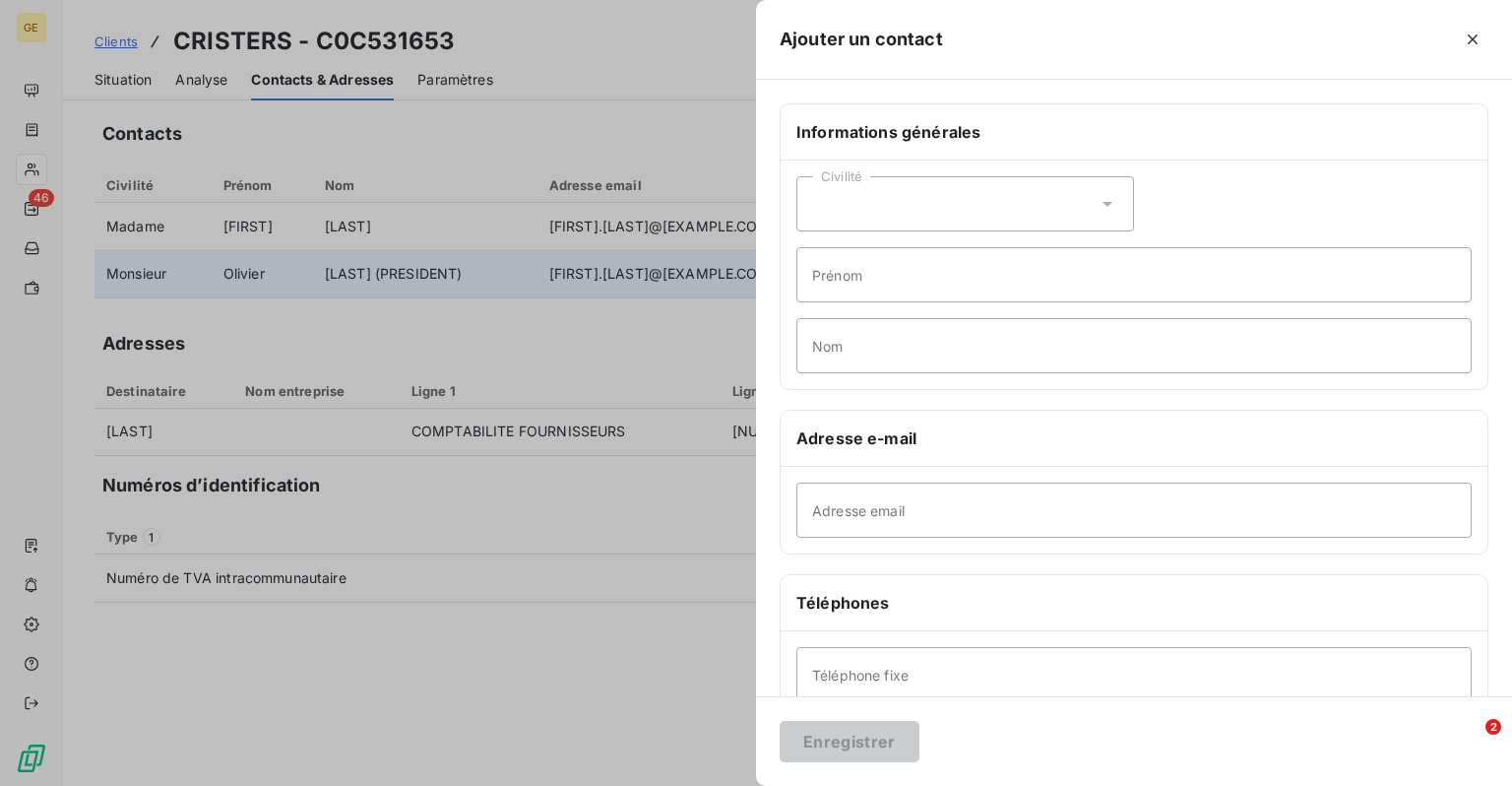 click on "Civilité" at bounding box center [965, 204] 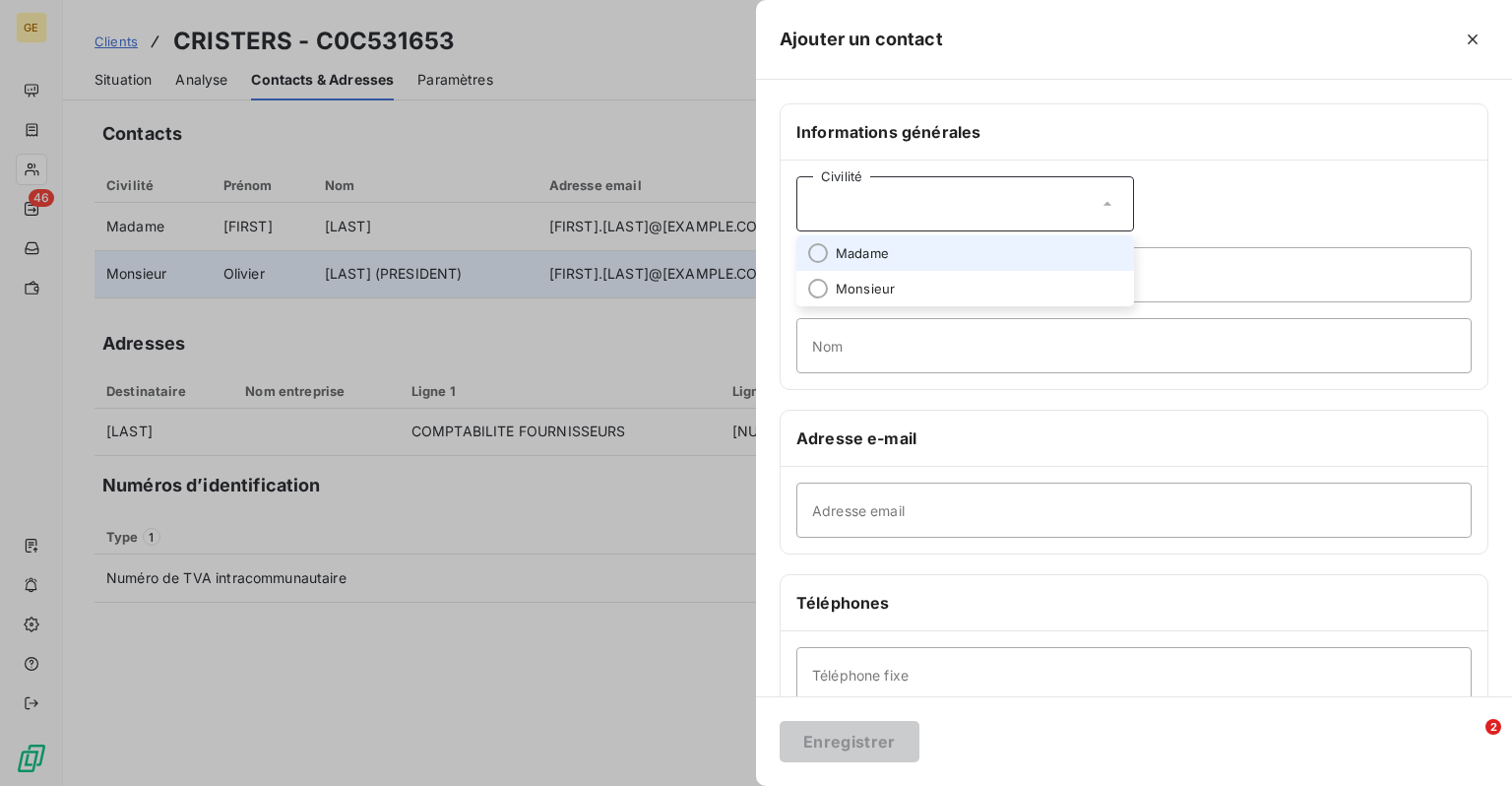 click on "Madame" at bounding box center [862, 253] 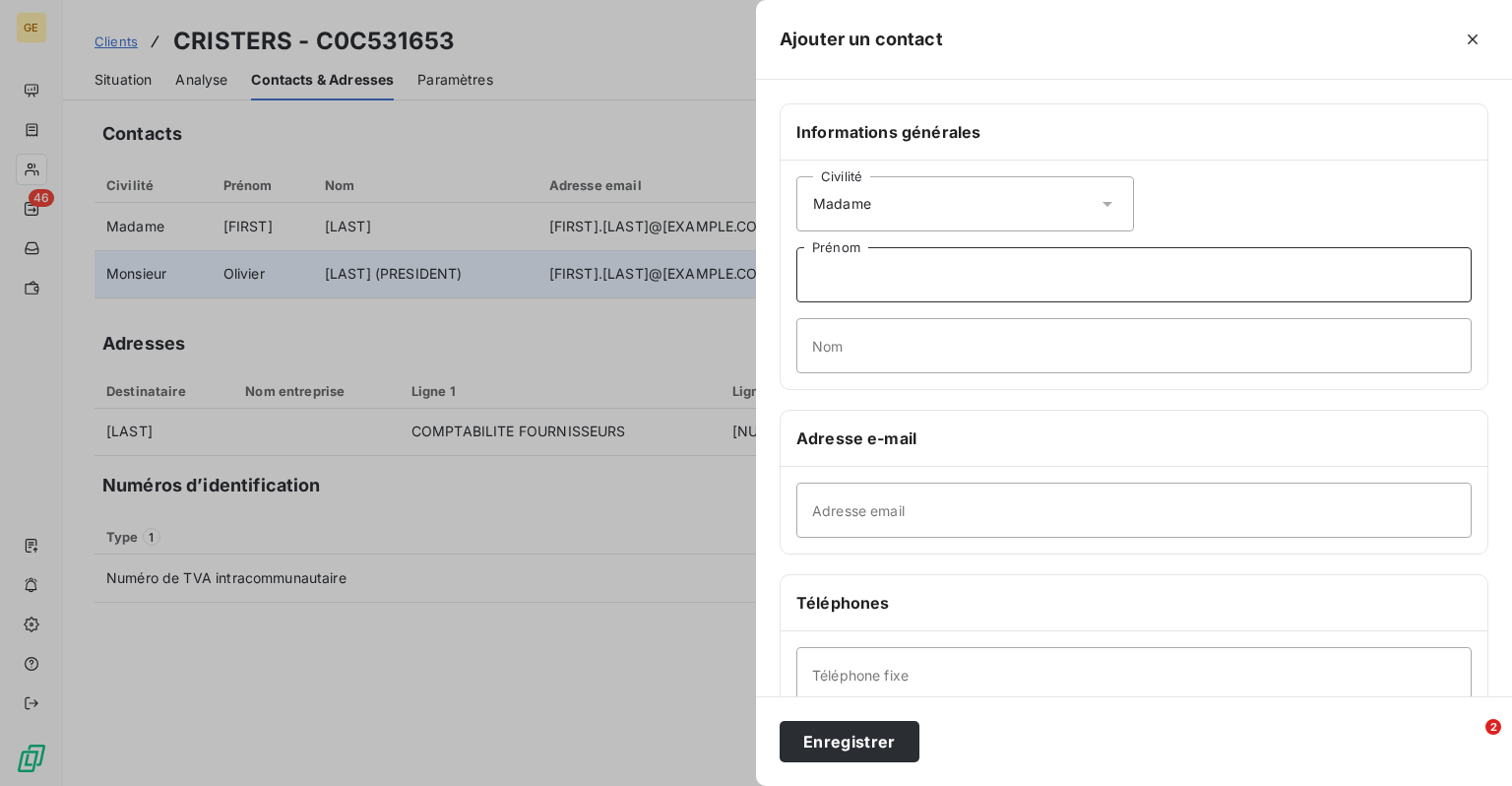 click on "Prénom" at bounding box center [1134, 275] 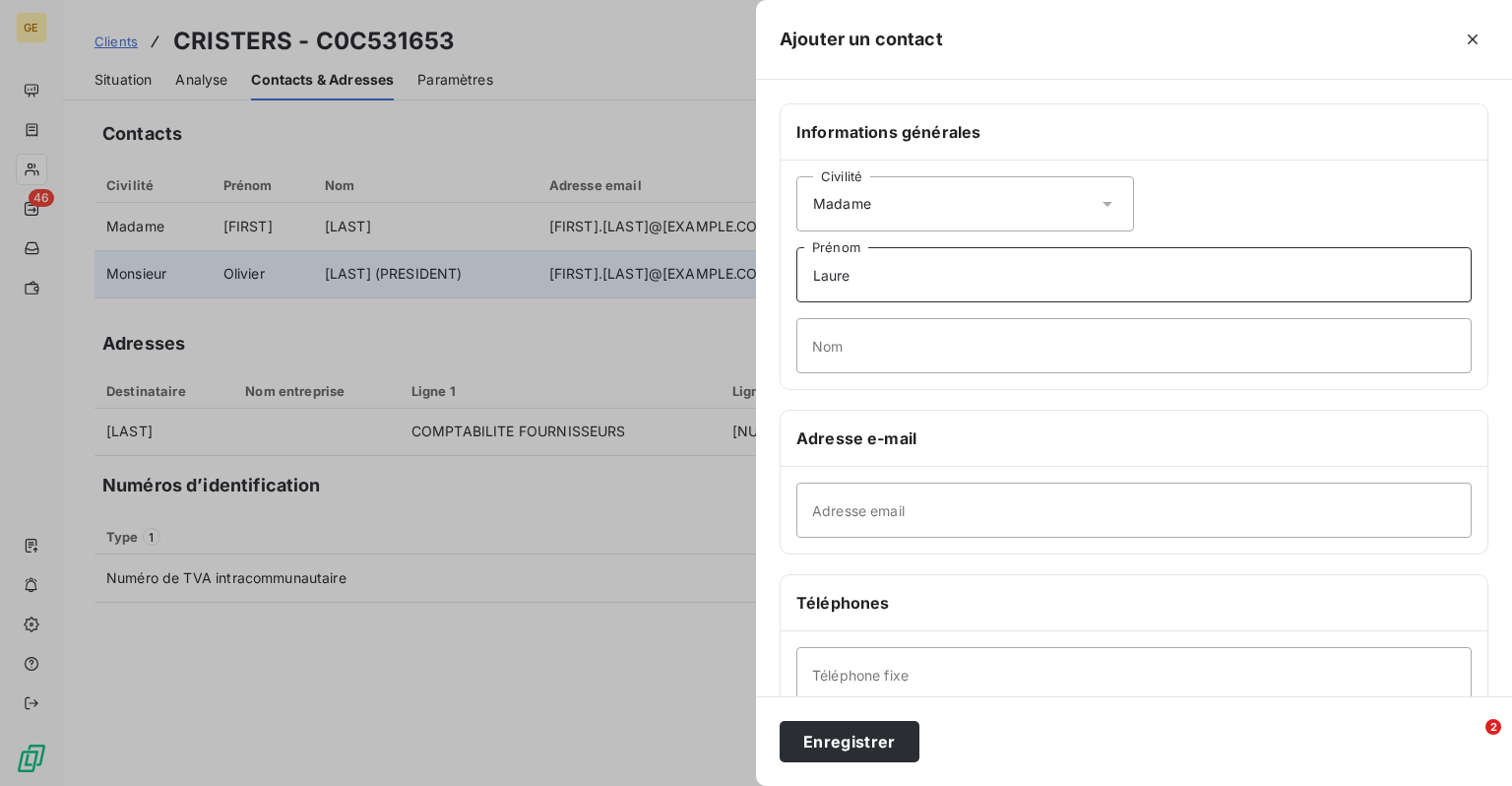 type on "Laure" 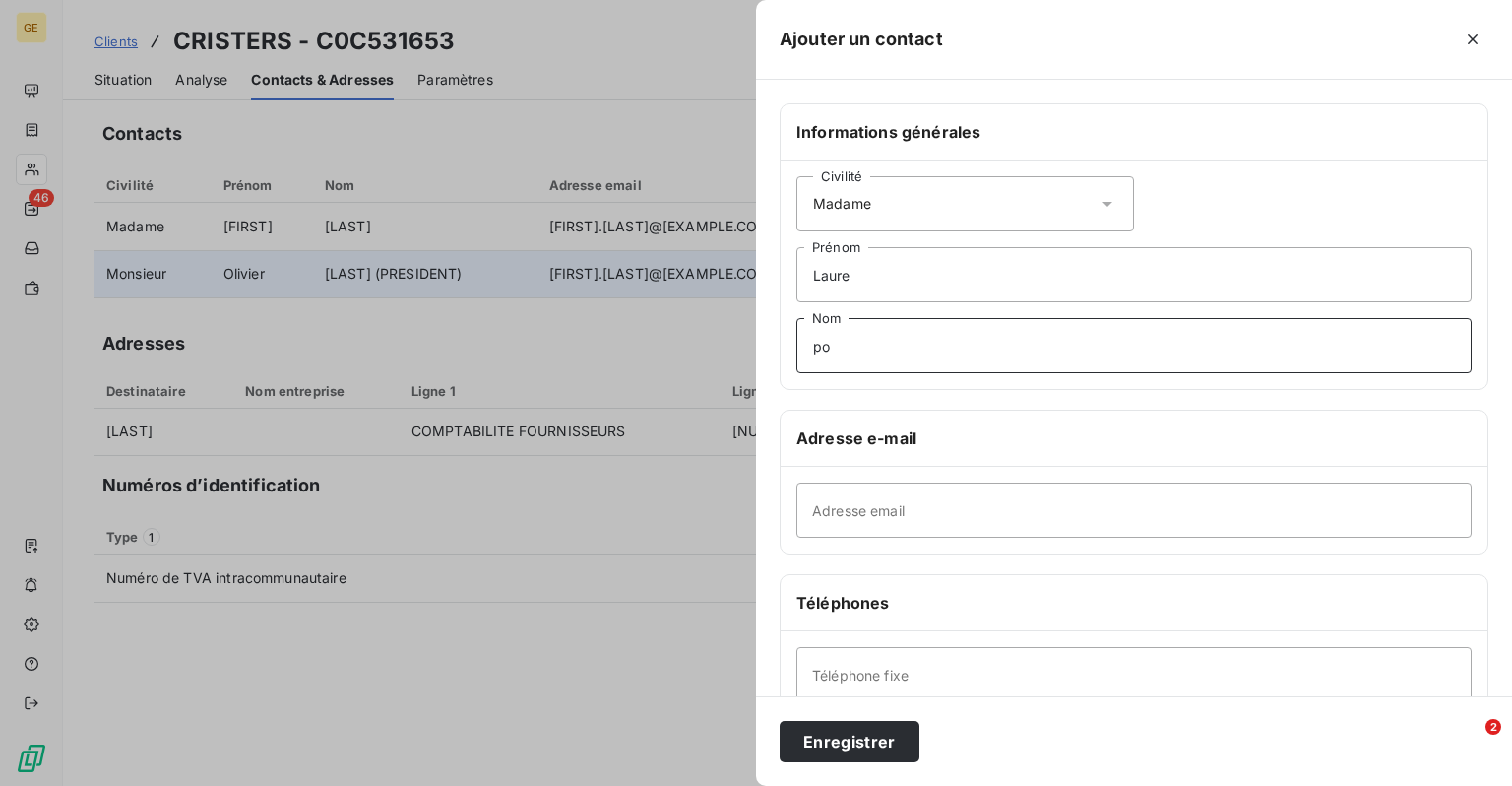type on "p" 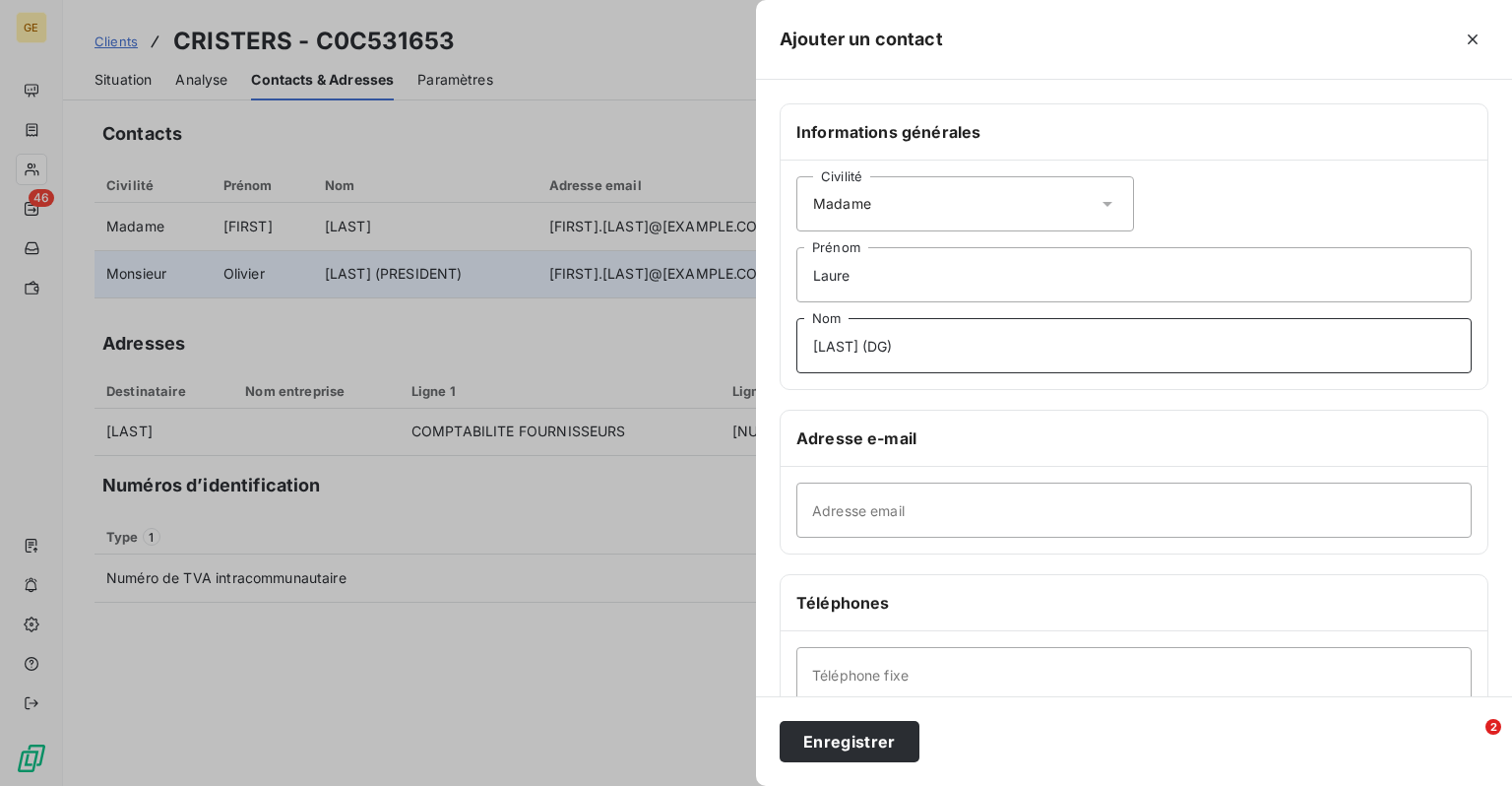 type on "[LAST] (DG)" 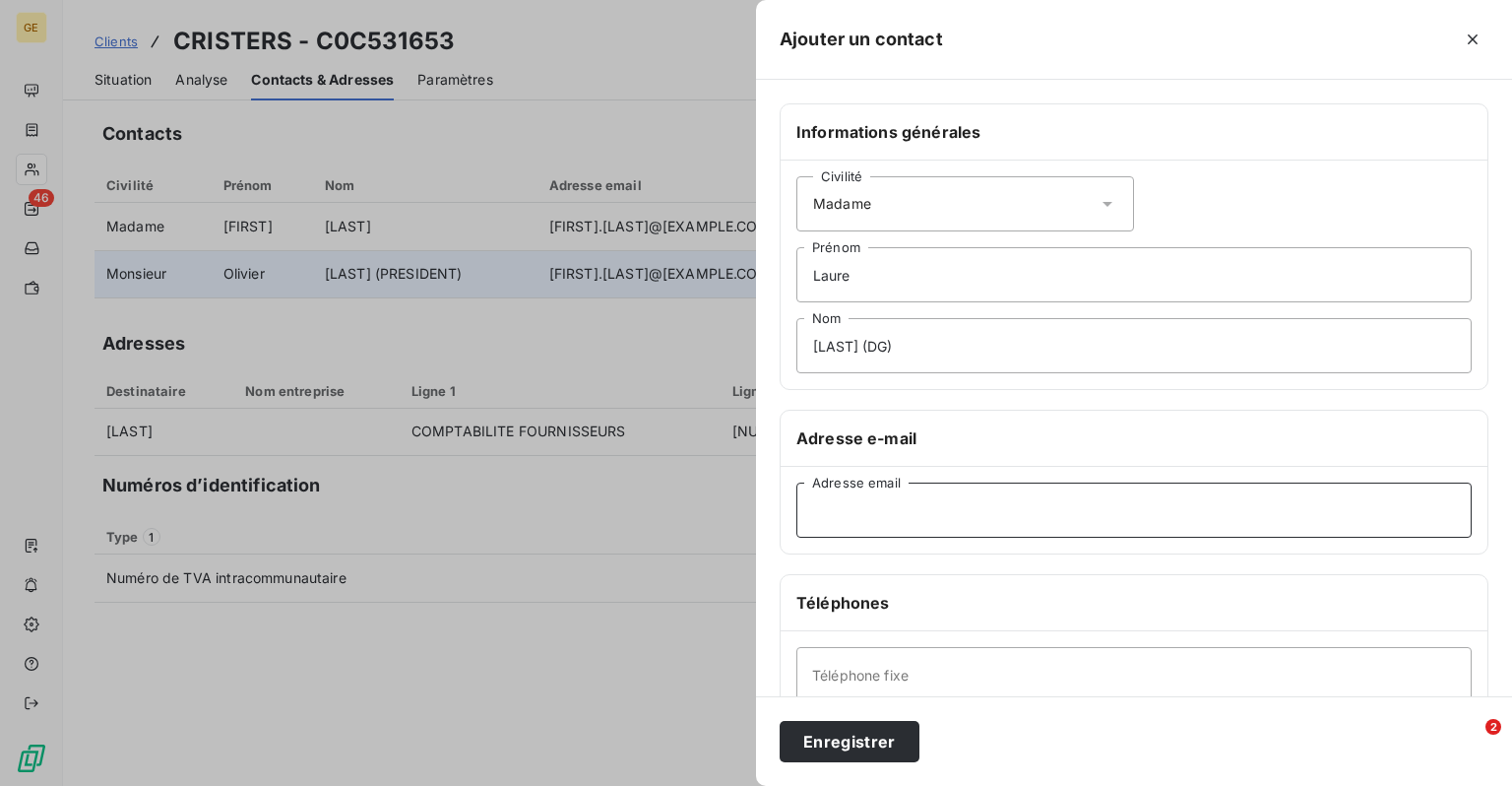 click on "Adresse email" at bounding box center [1134, 510] 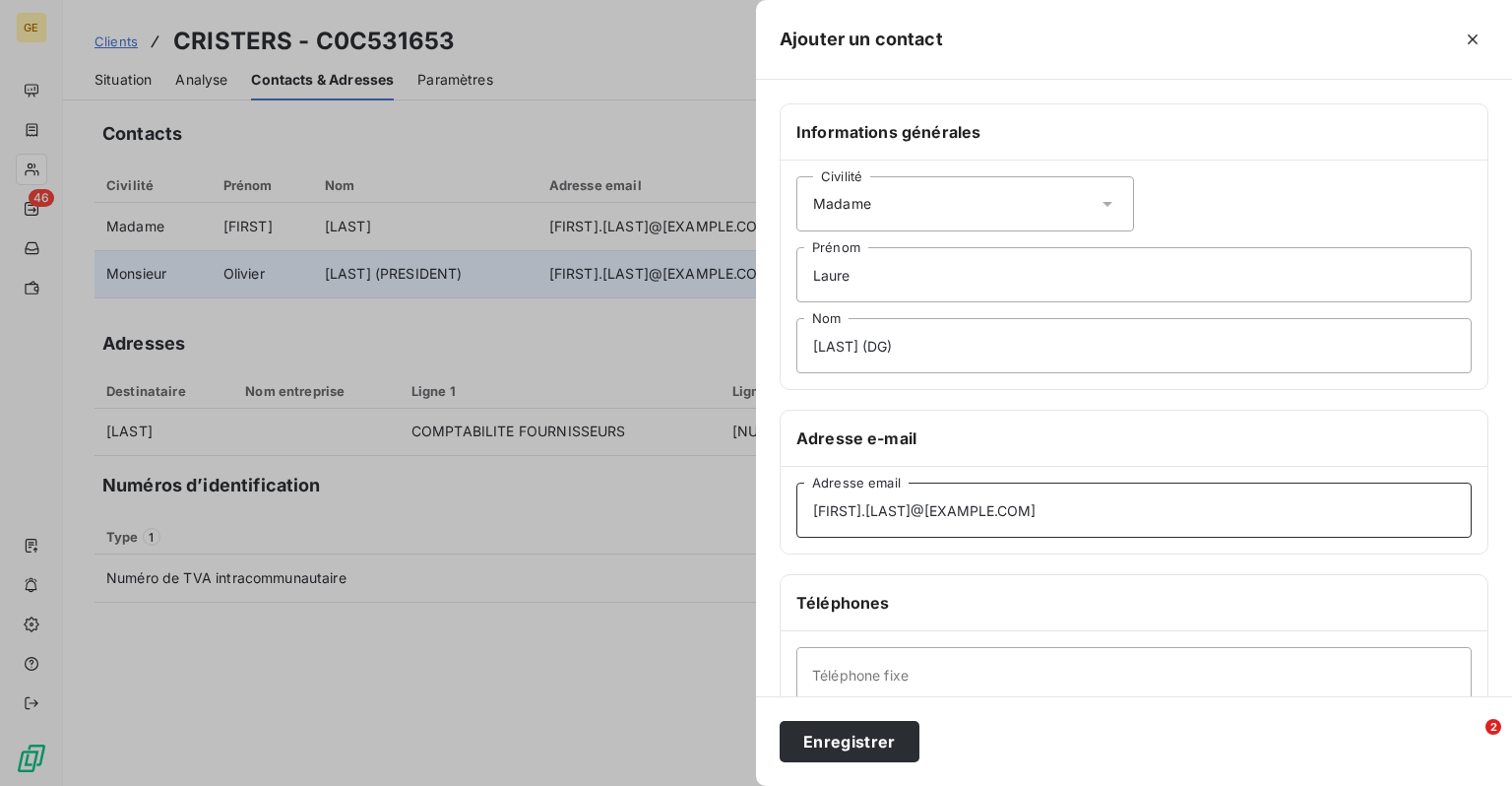 click on "[FIRST].[LAST]@[EXAMPLE.COM]" at bounding box center [1134, 510] 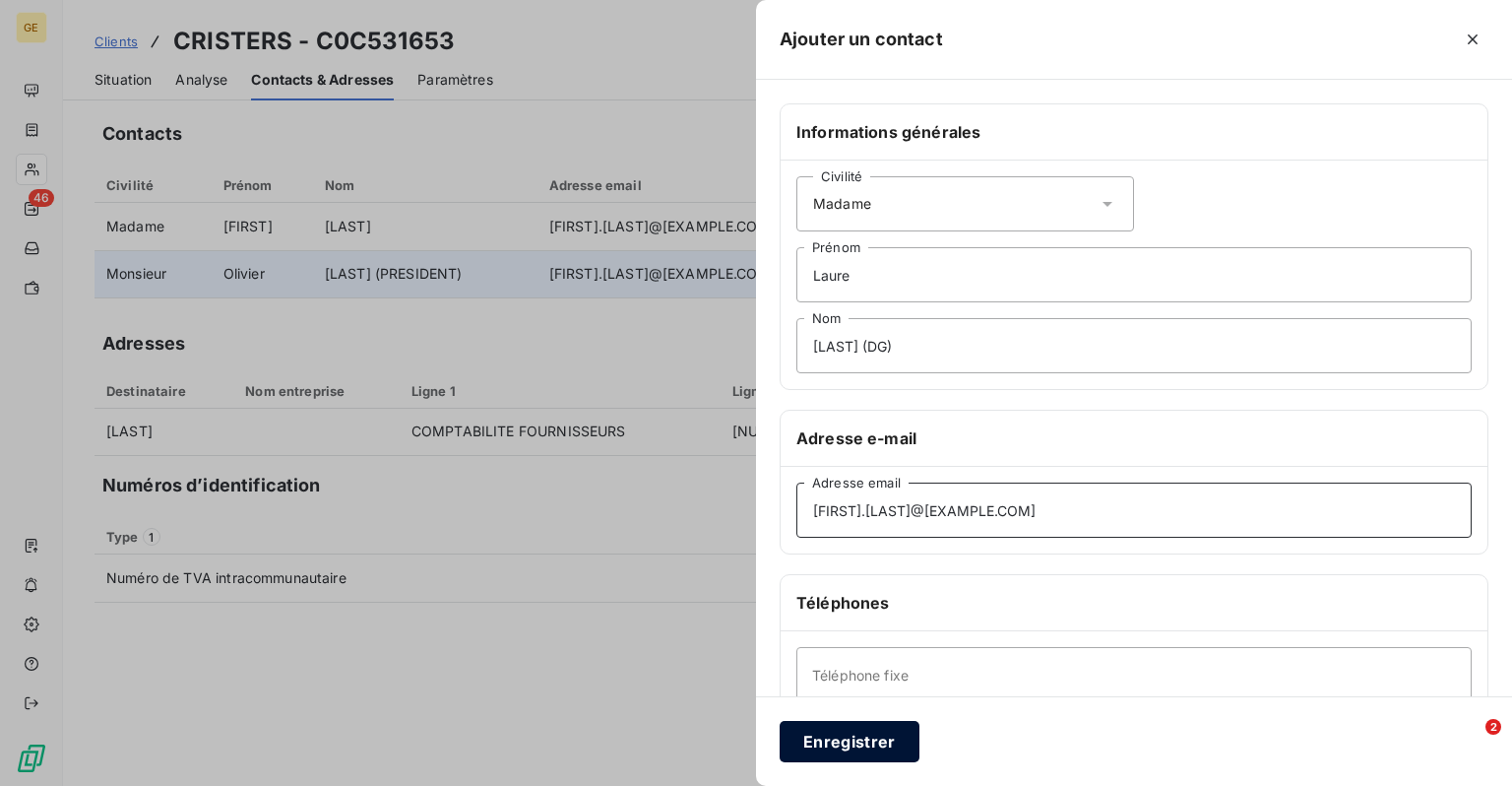 type on "[FIRST].[LAST]@[EXAMPLE.COM]" 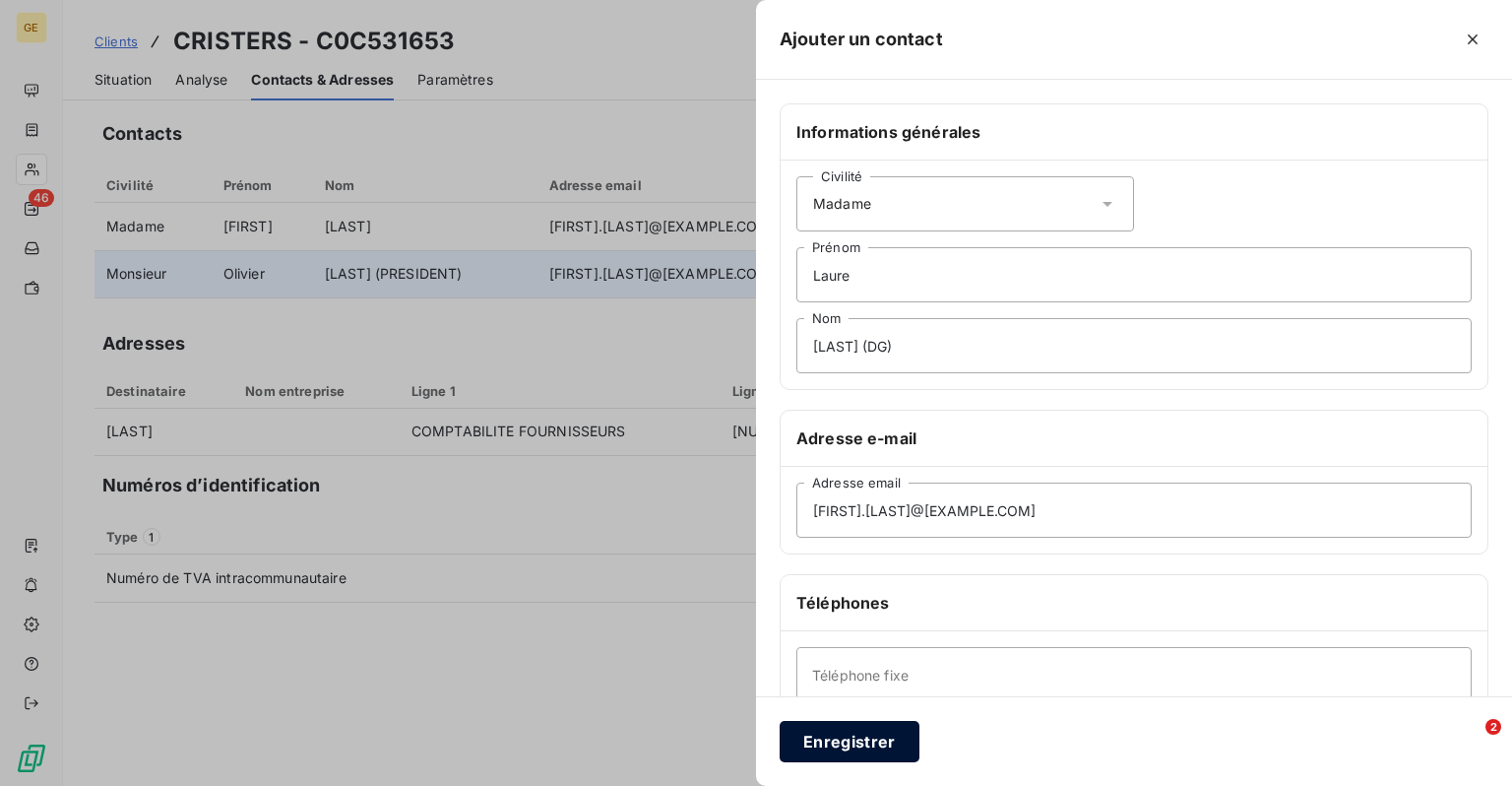 click on "Enregistrer" at bounding box center (850, 742) 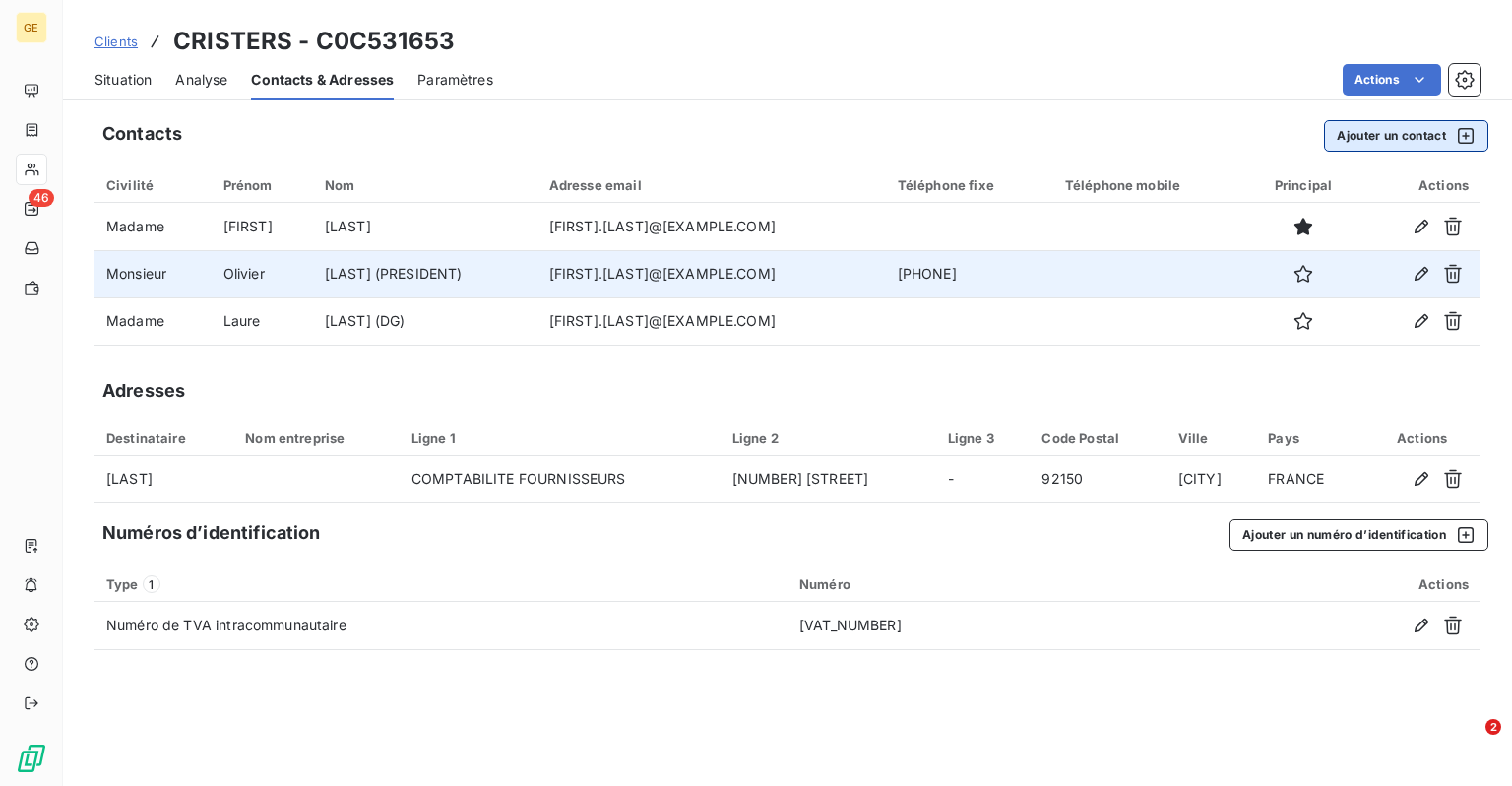 click on "Ajouter un contact" at bounding box center [1406, 136] 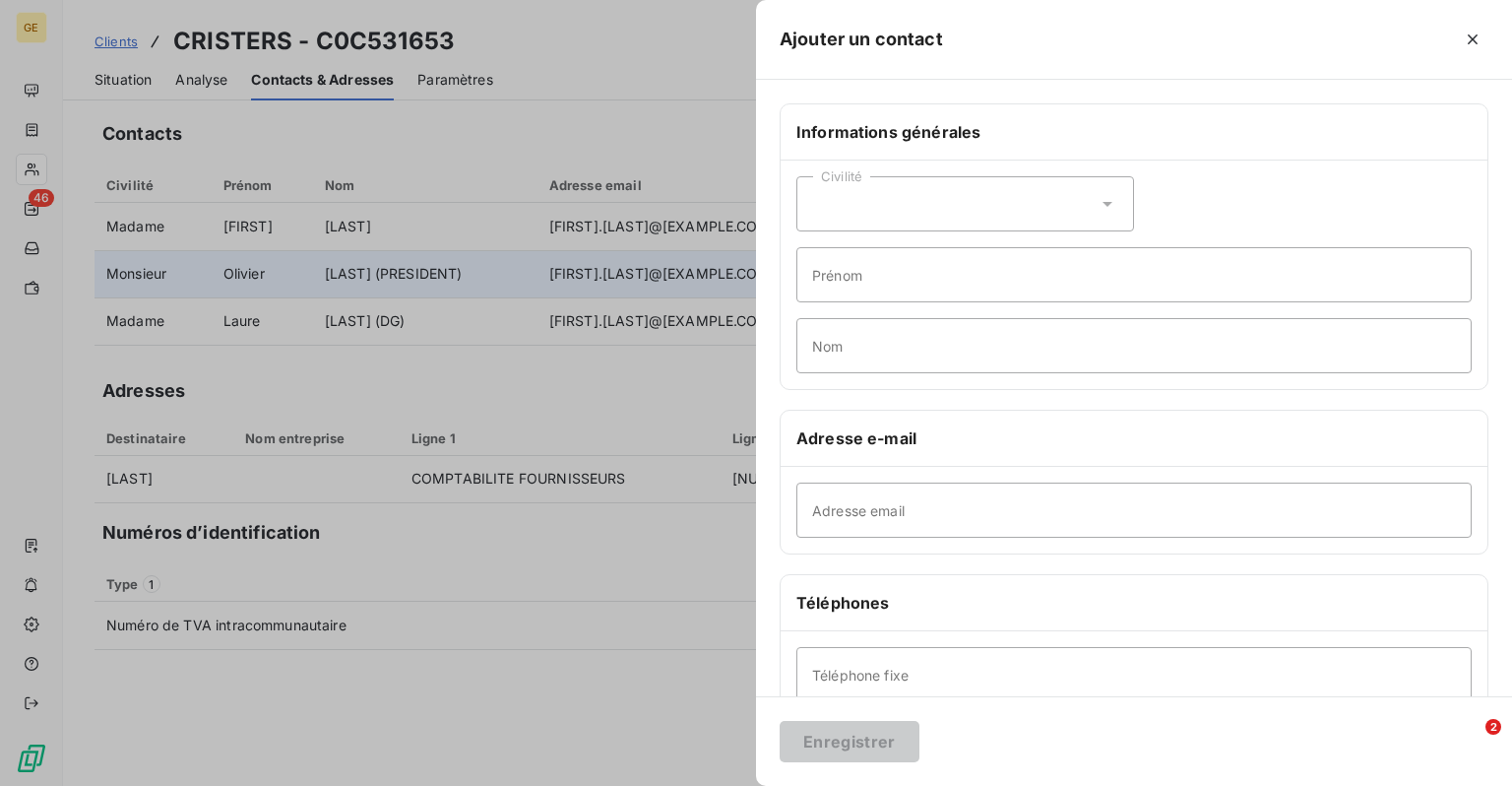 click on "Civilité" at bounding box center [965, 204] 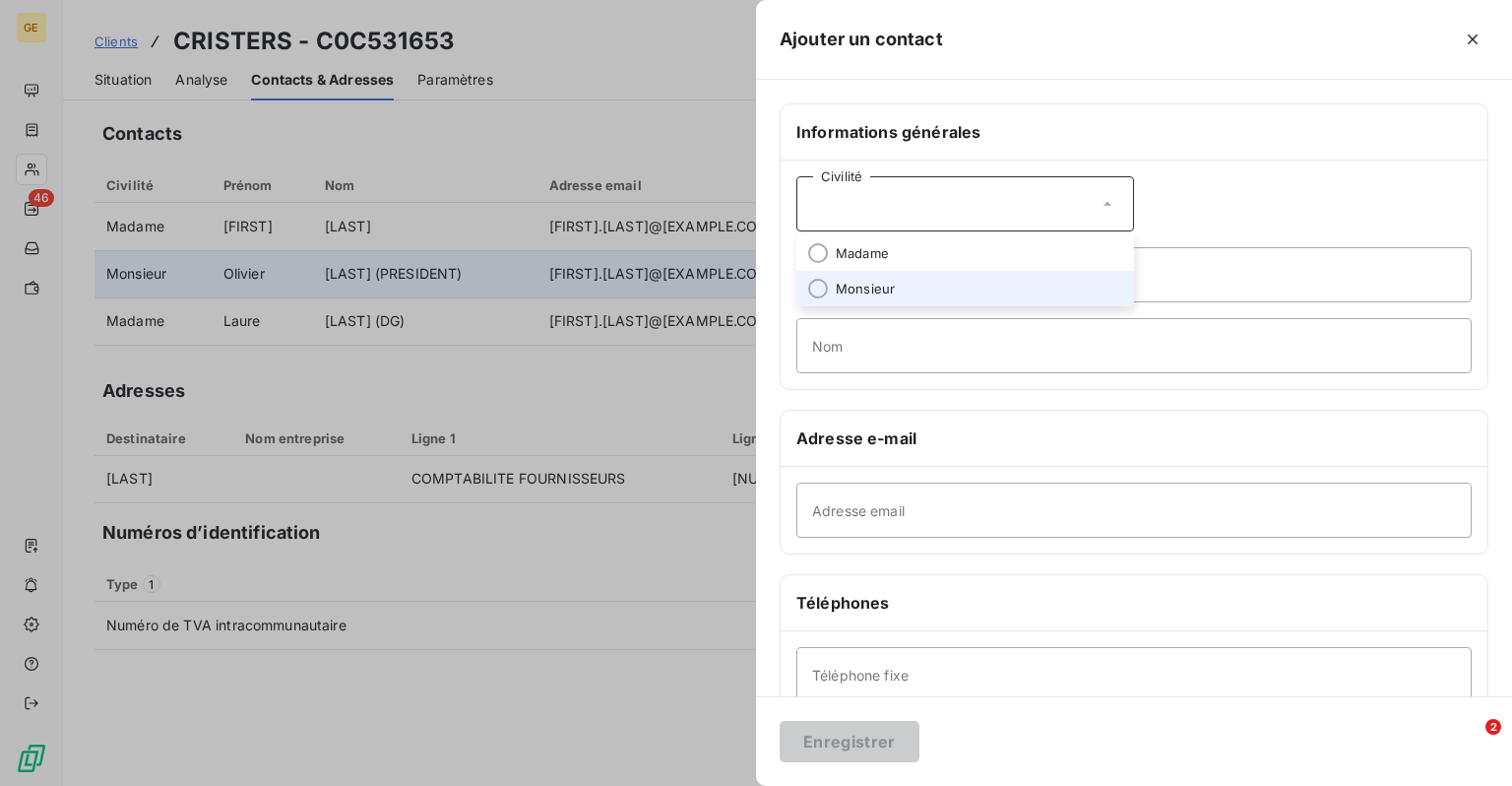 click on "Monsieur" at bounding box center (865, 289) 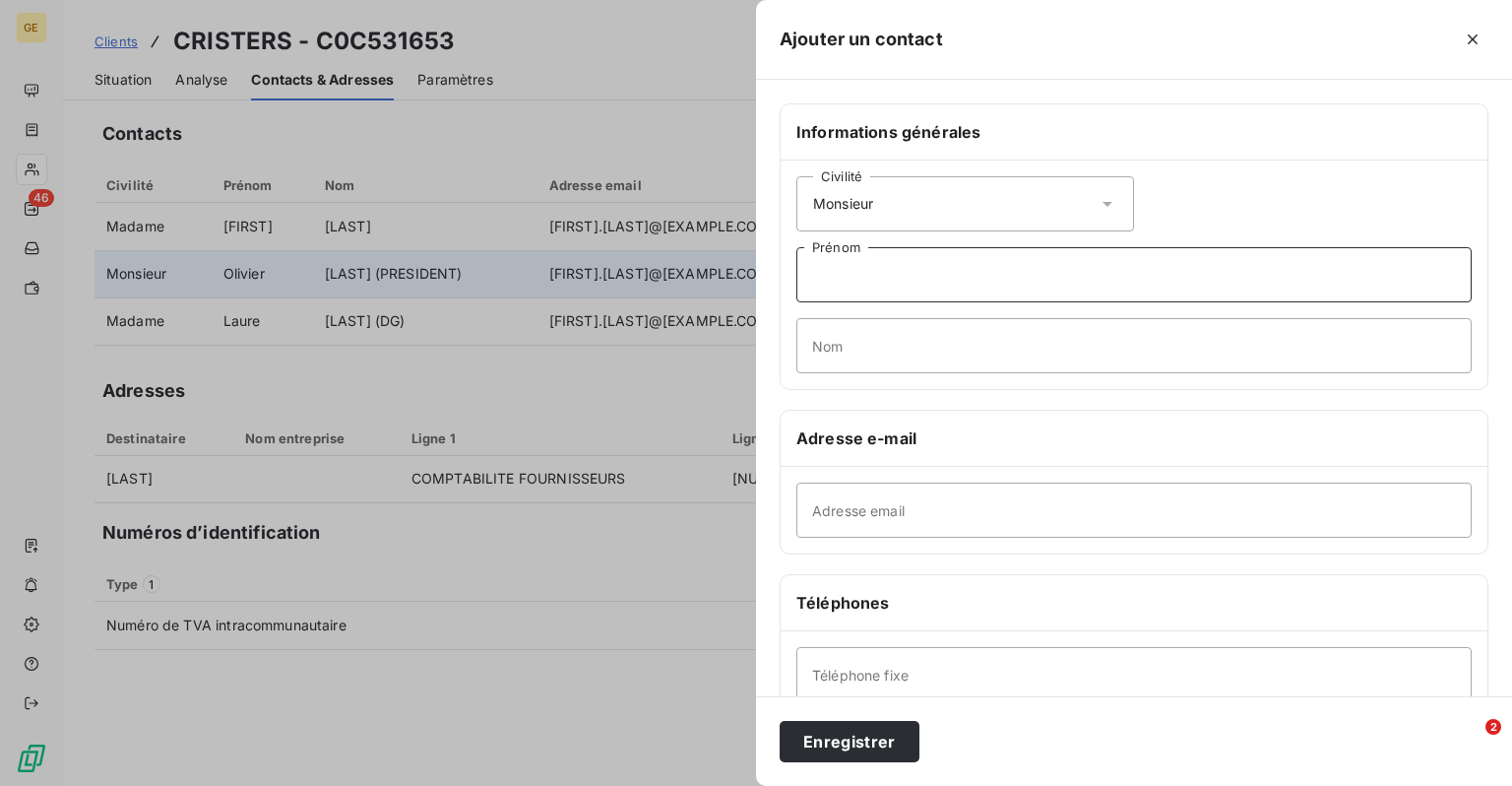 click on "Prénom" at bounding box center (1134, 275) 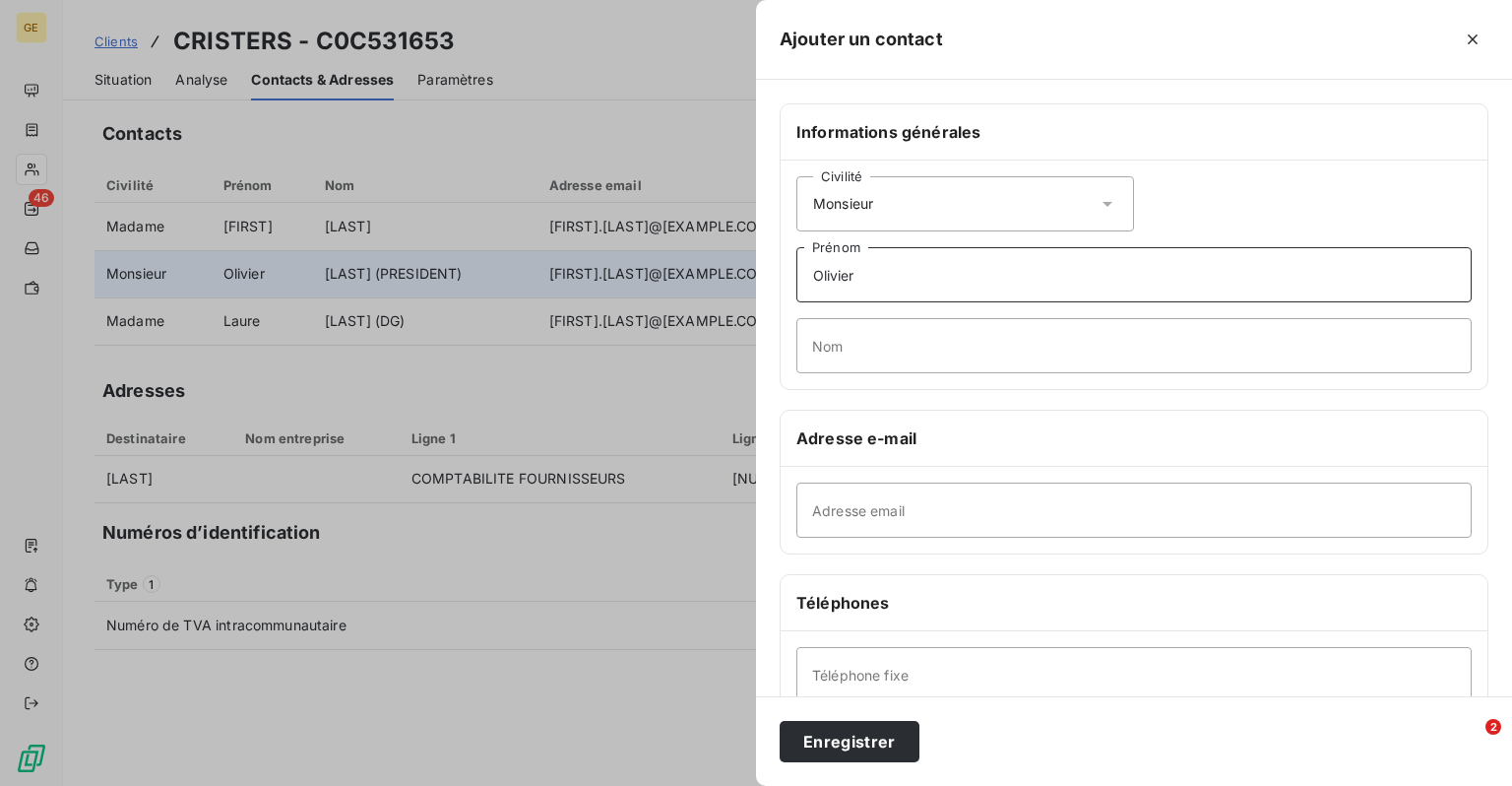 type on "Olivier" 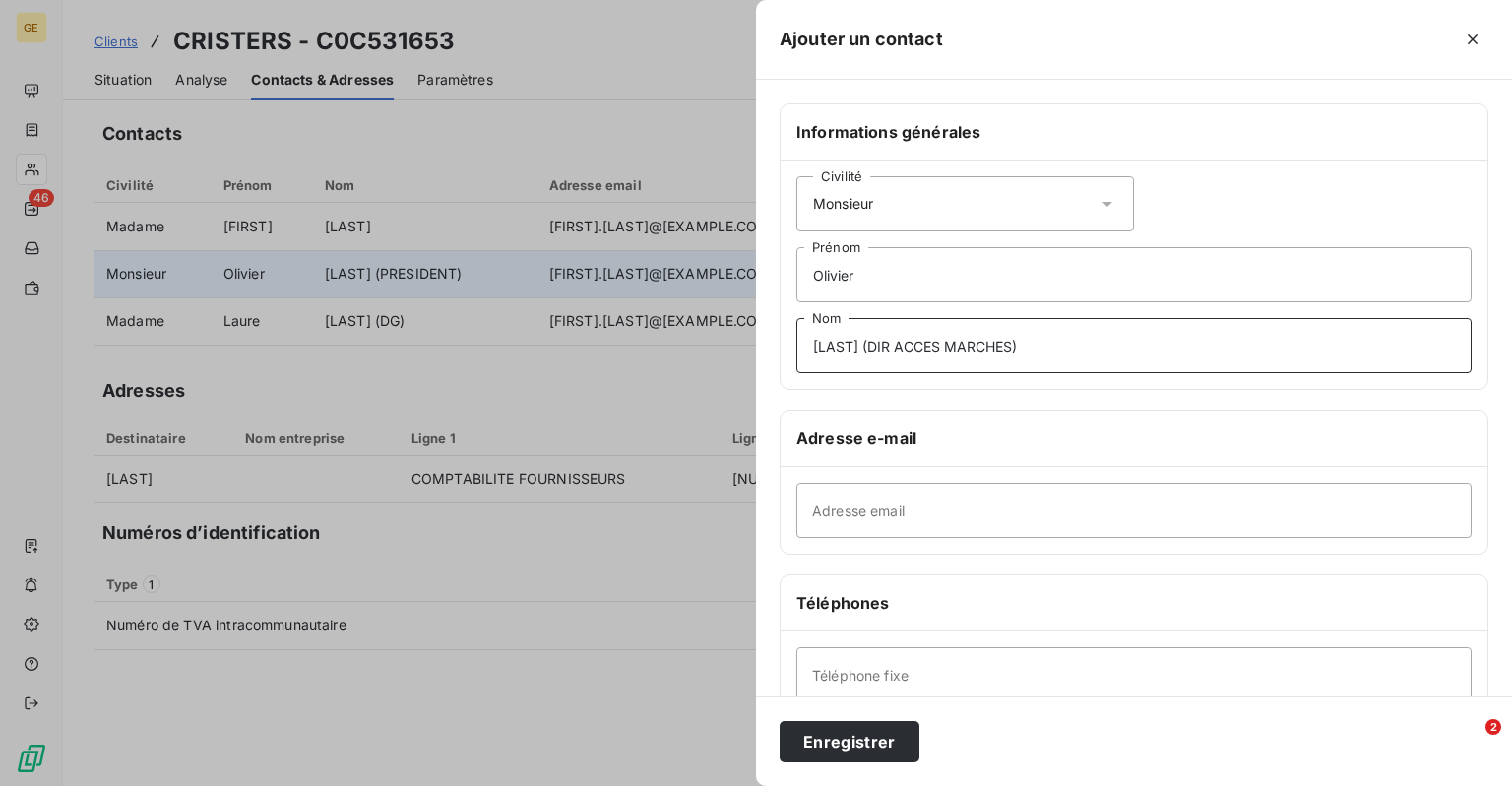 type on "[LAST] (DIR ACCES MARCHES)" 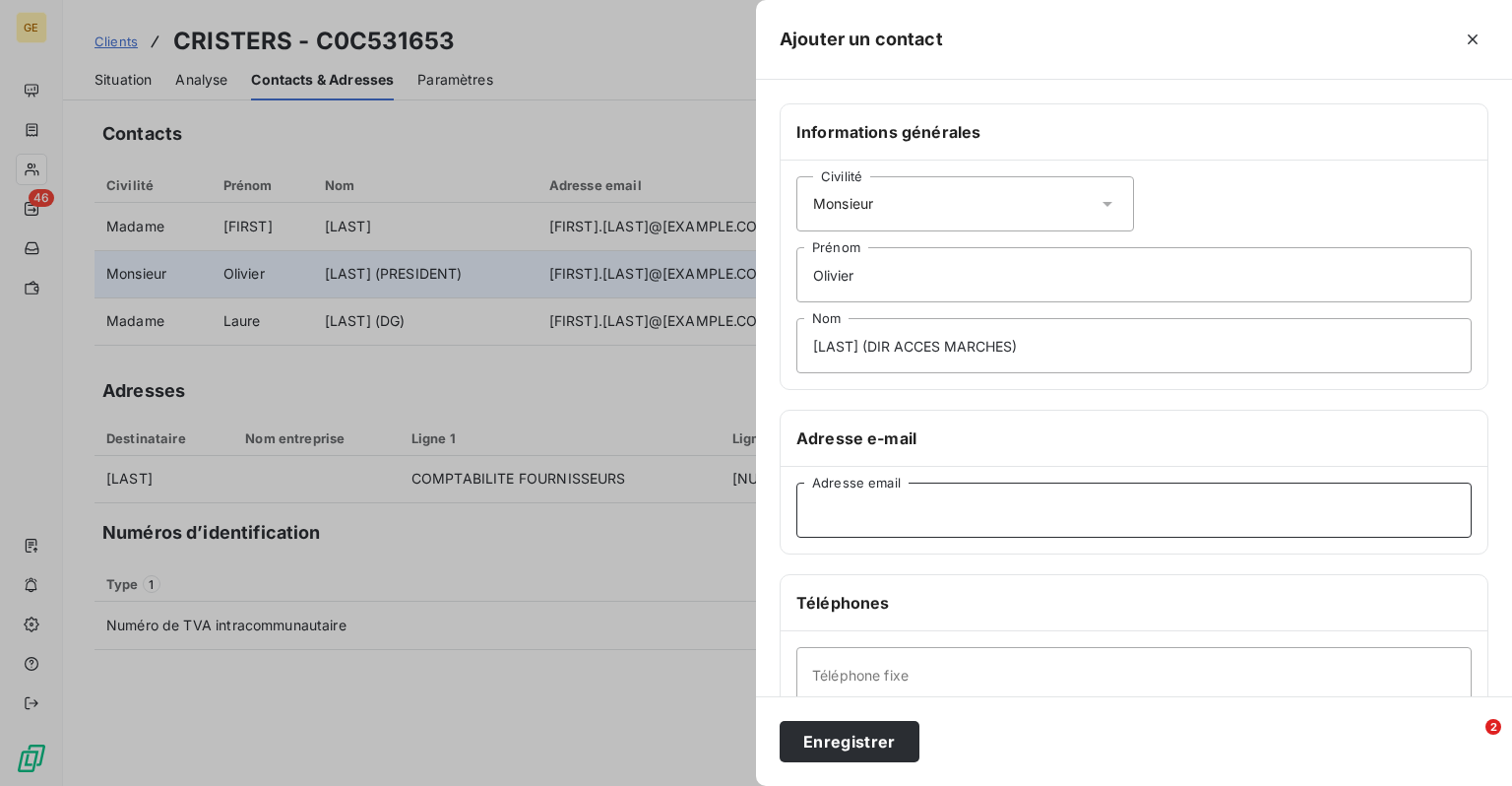 click on "Adresse email" at bounding box center [1134, 510] 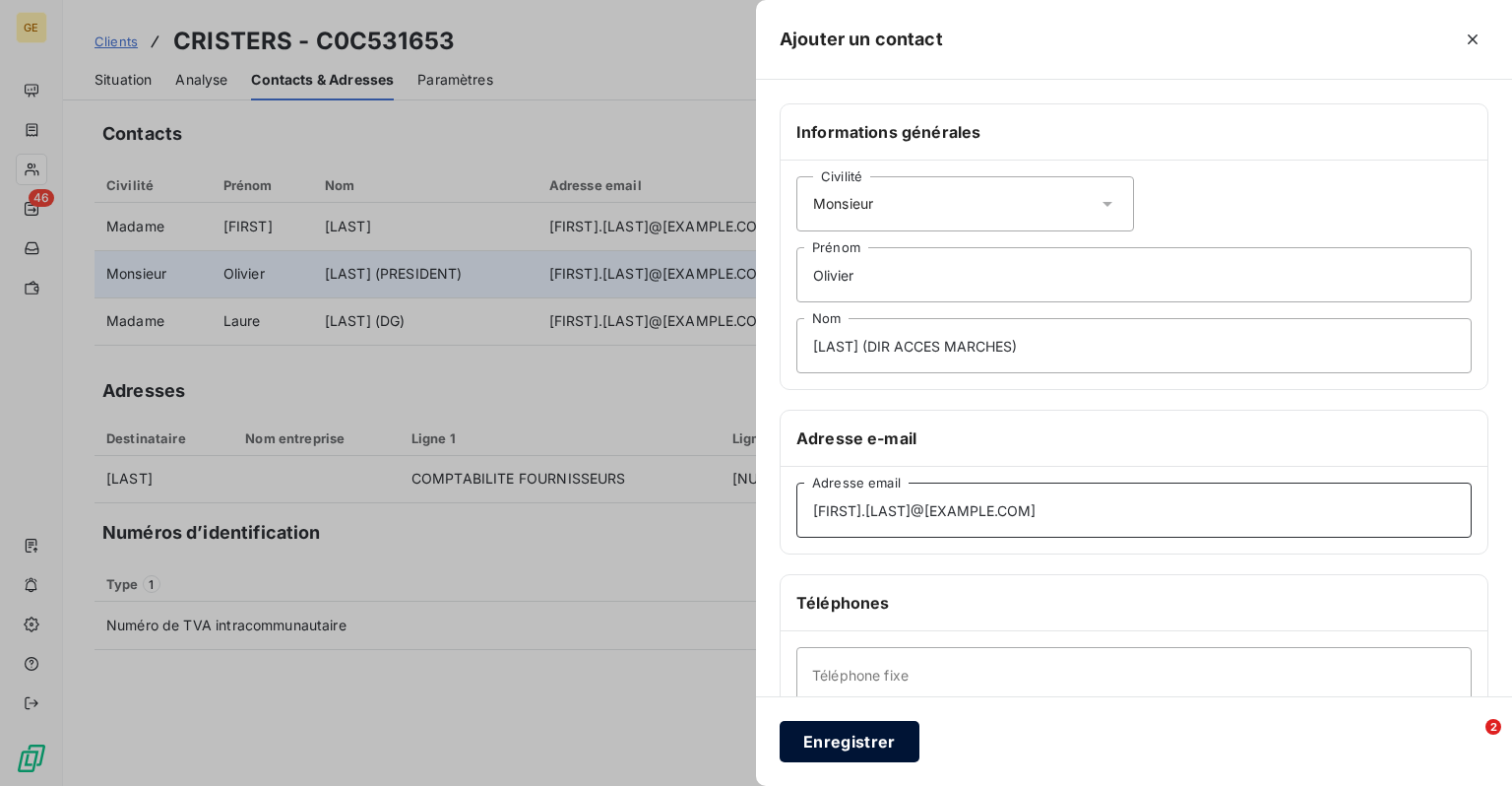 type on "[FIRST].[LAST]@[EXAMPLE.COM]" 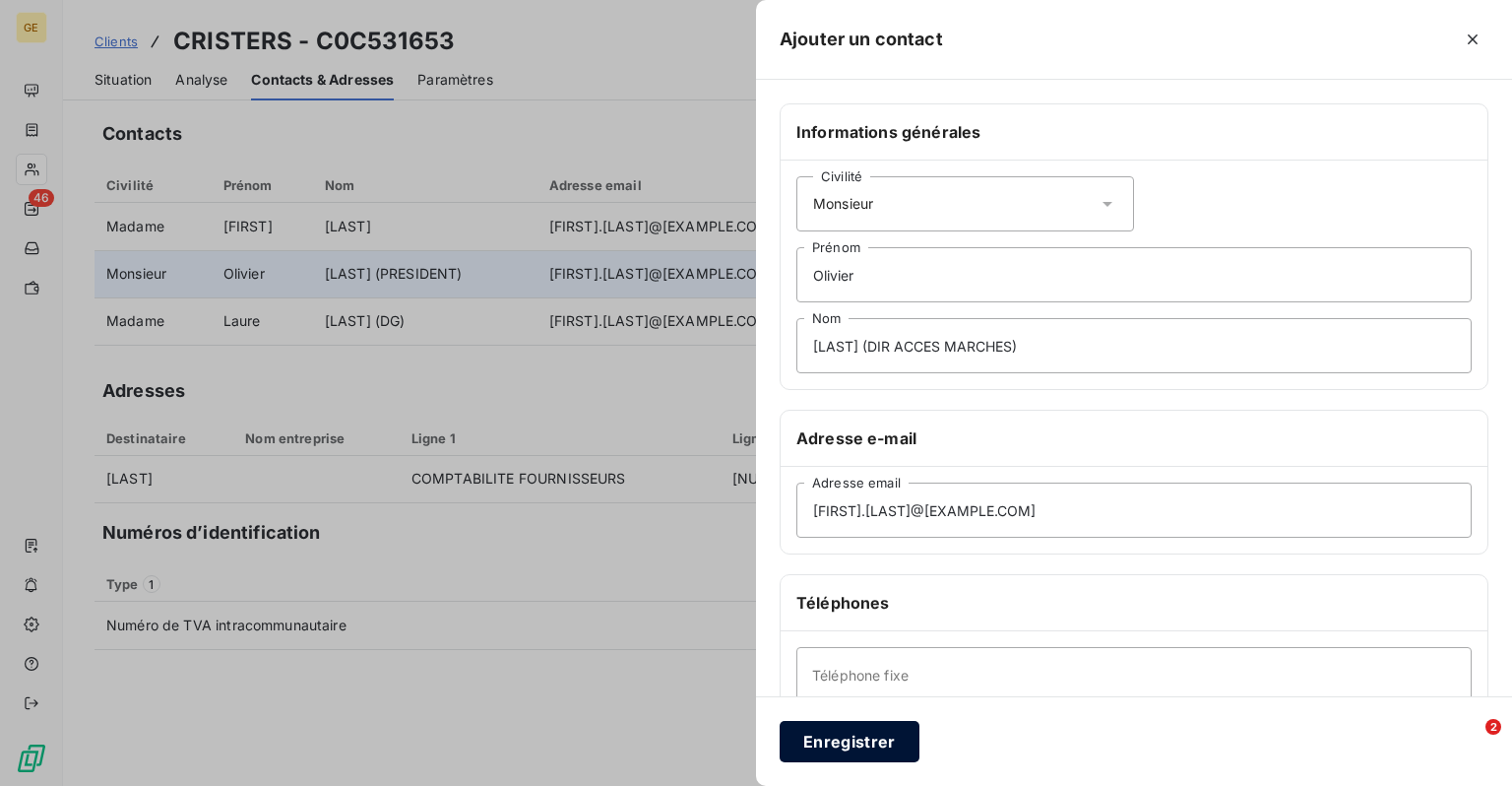 click on "Enregistrer" at bounding box center [850, 742] 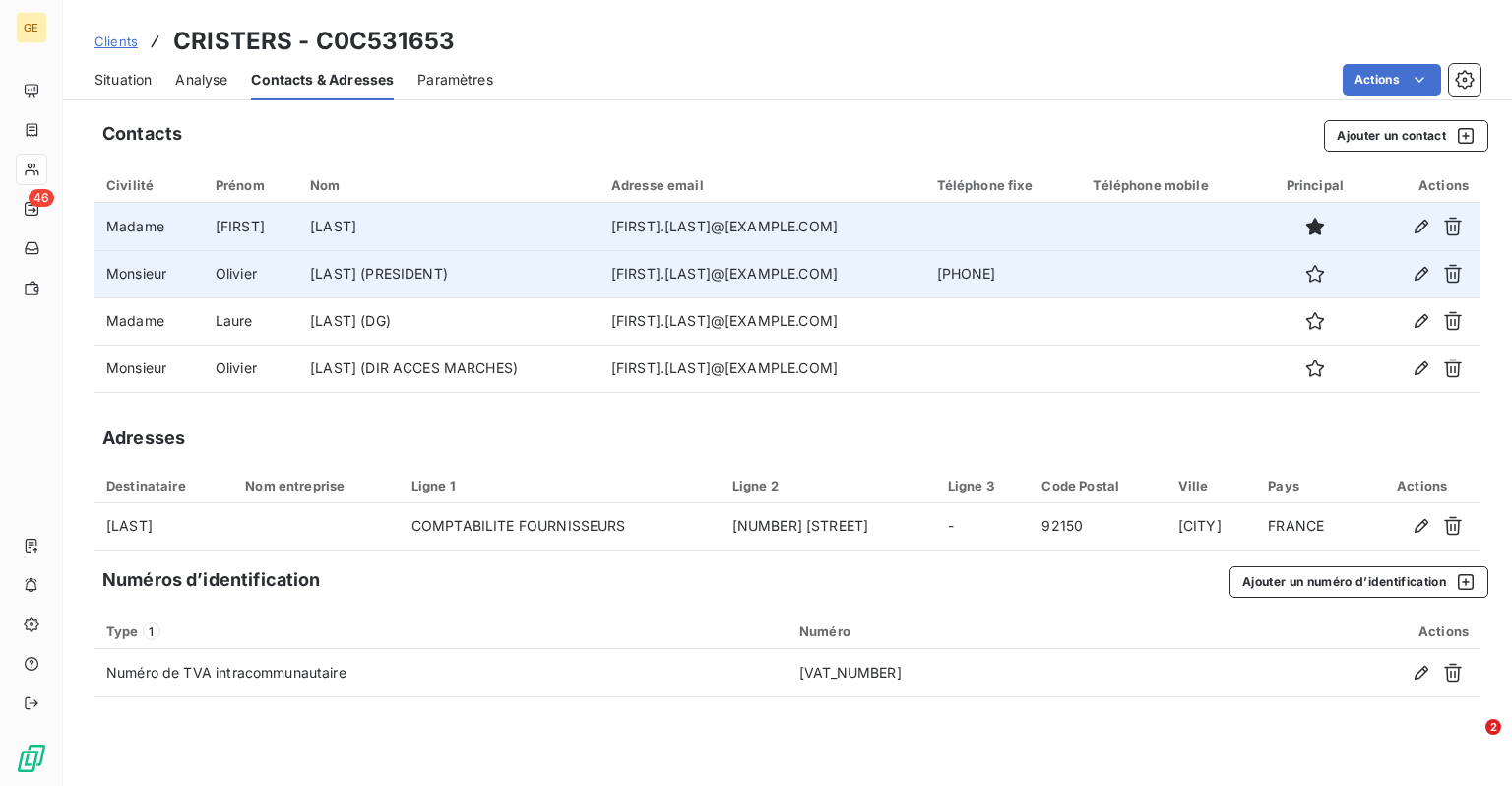 click on "[LAST]" at bounding box center (449, 227) 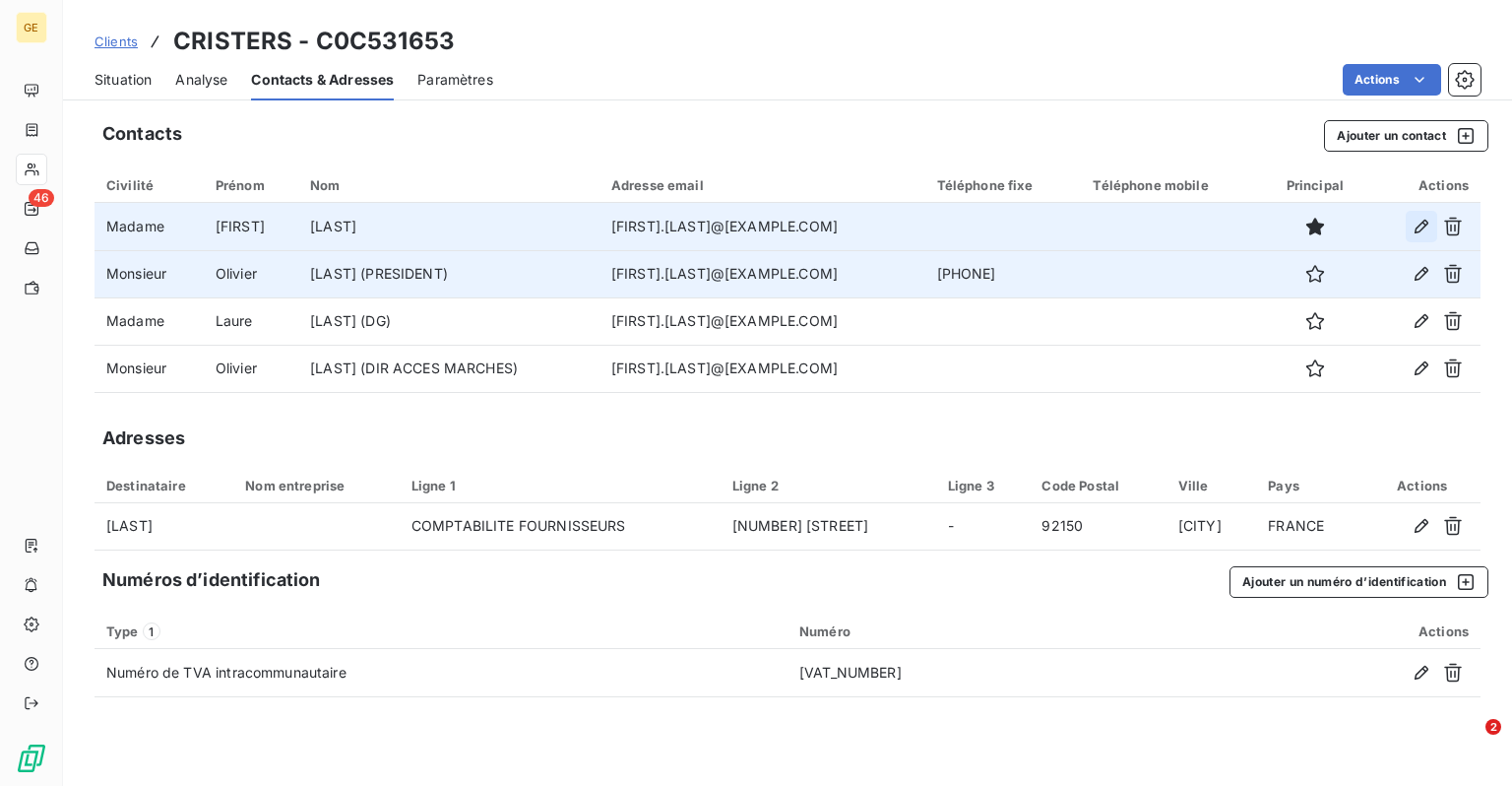 click 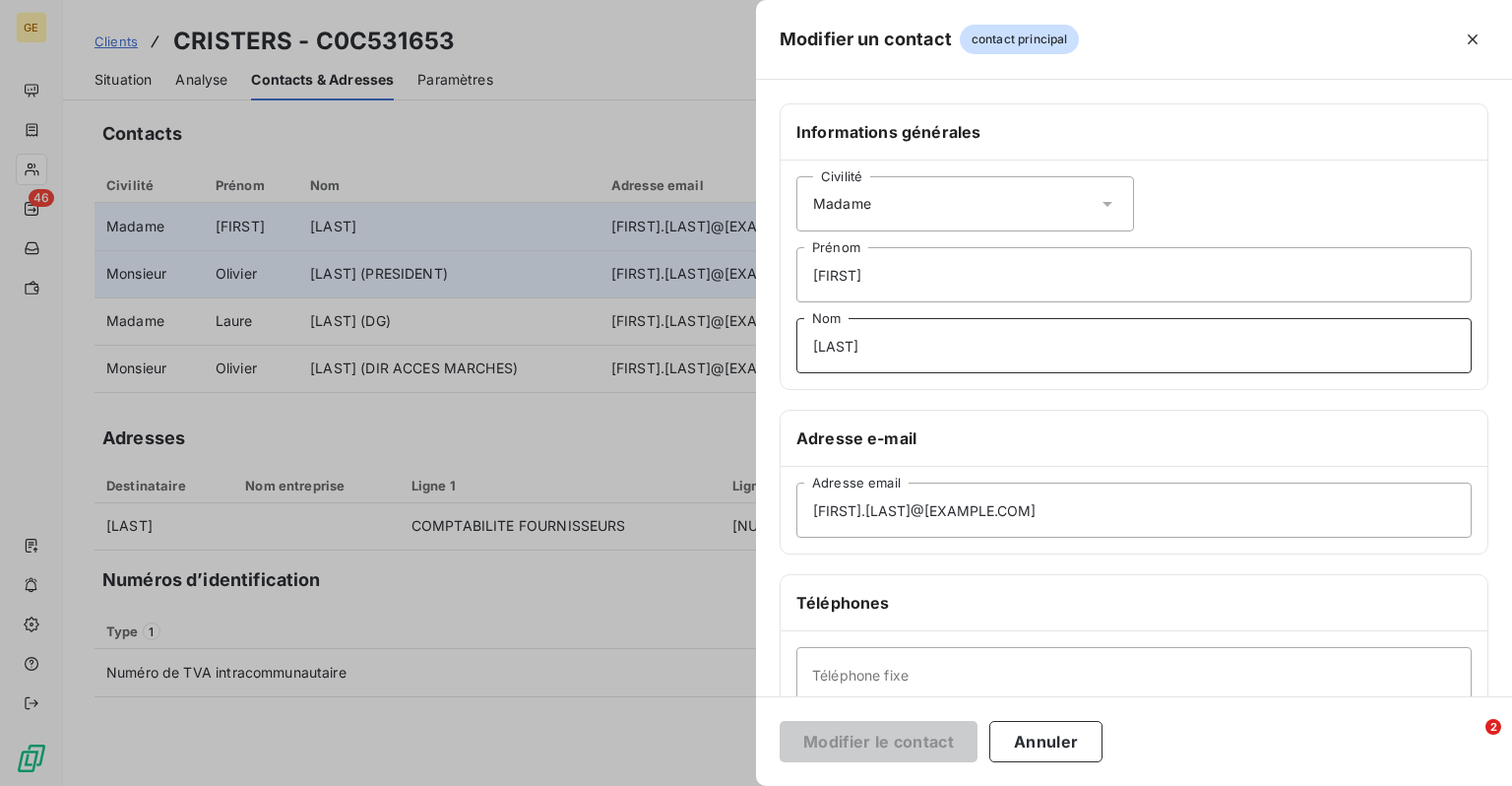 click on "[LAST]" at bounding box center [1134, 346] 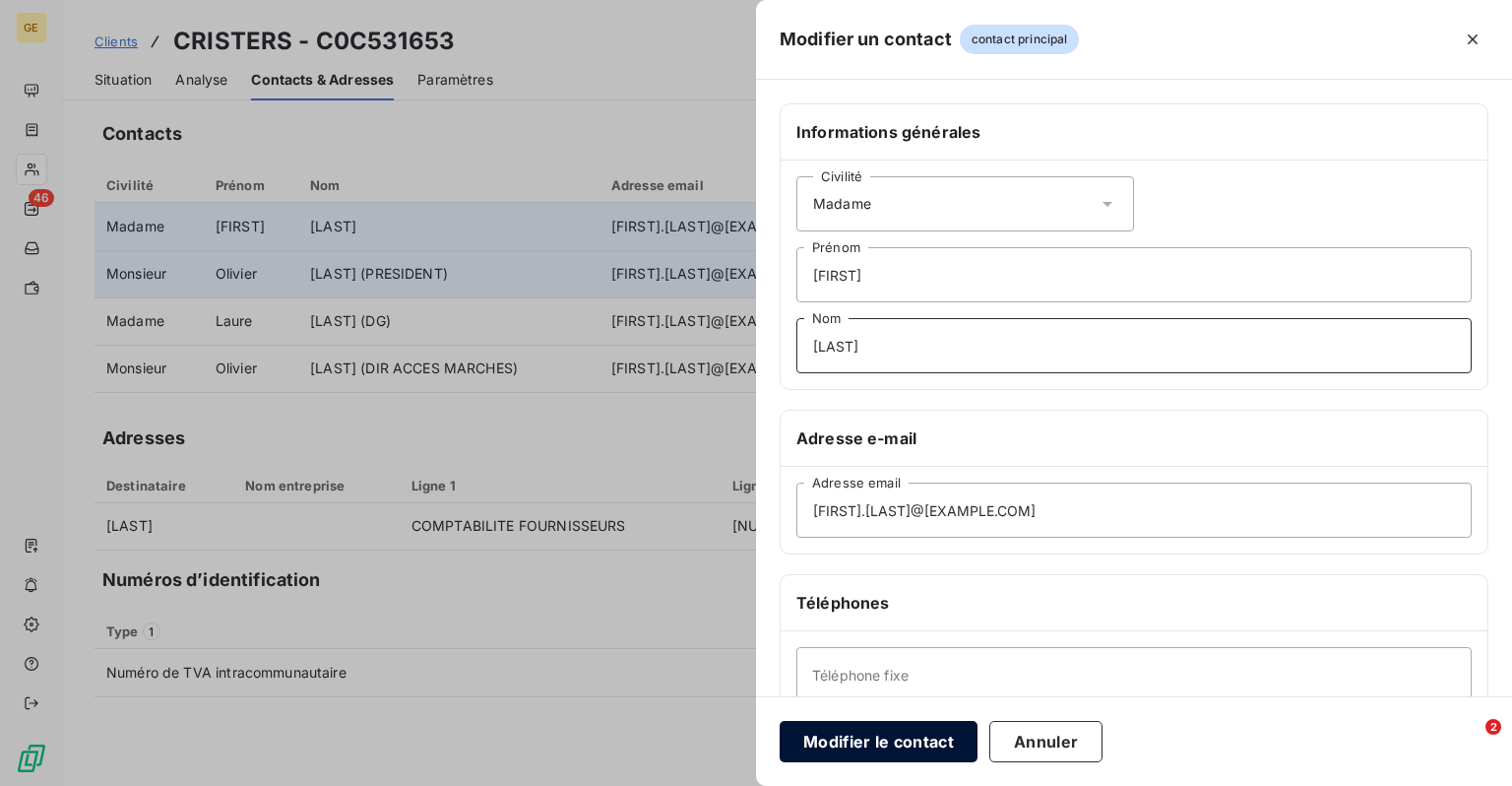 type on "[LAST]" 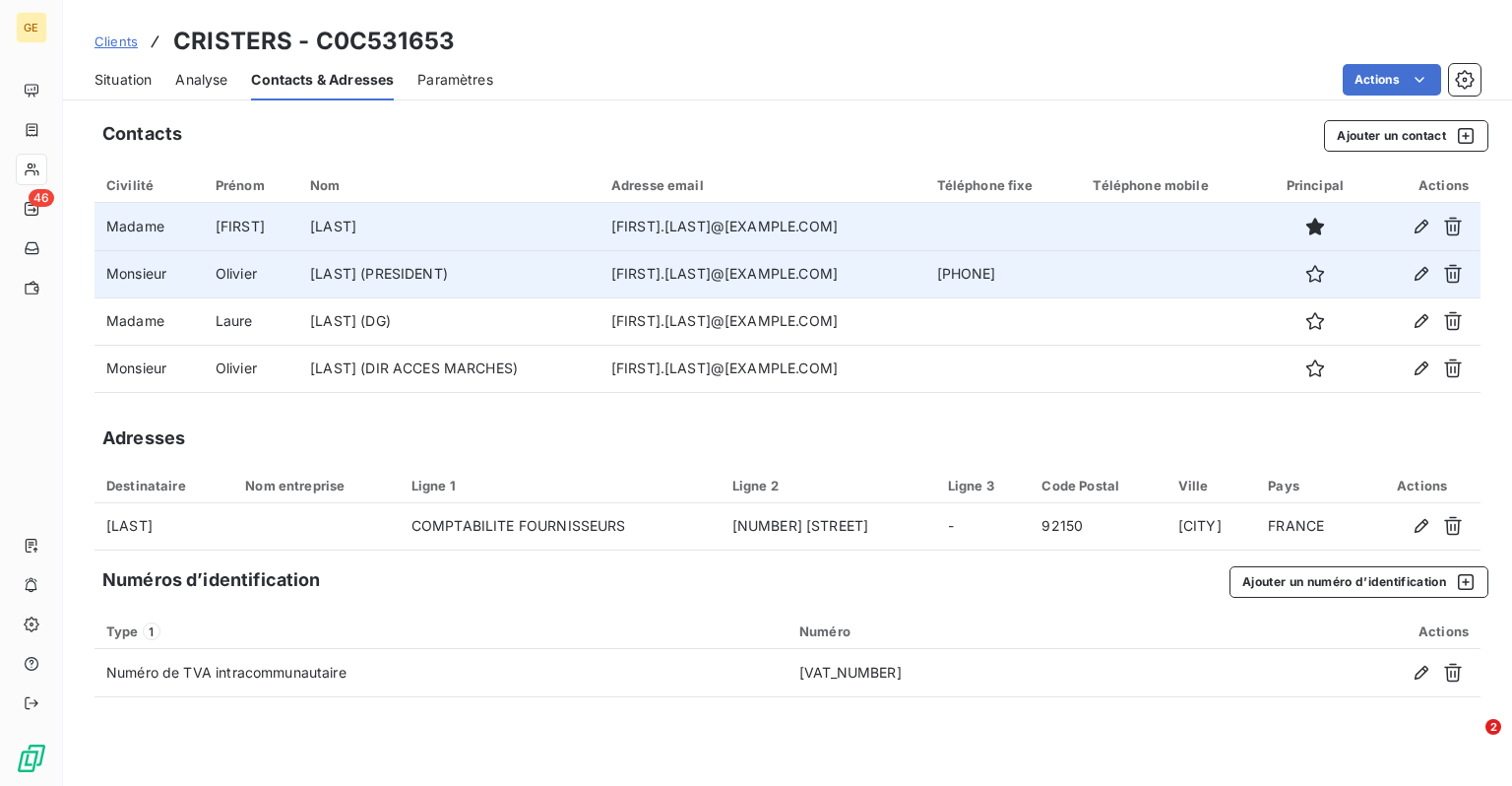 click on "Clients" at bounding box center (116, 41) 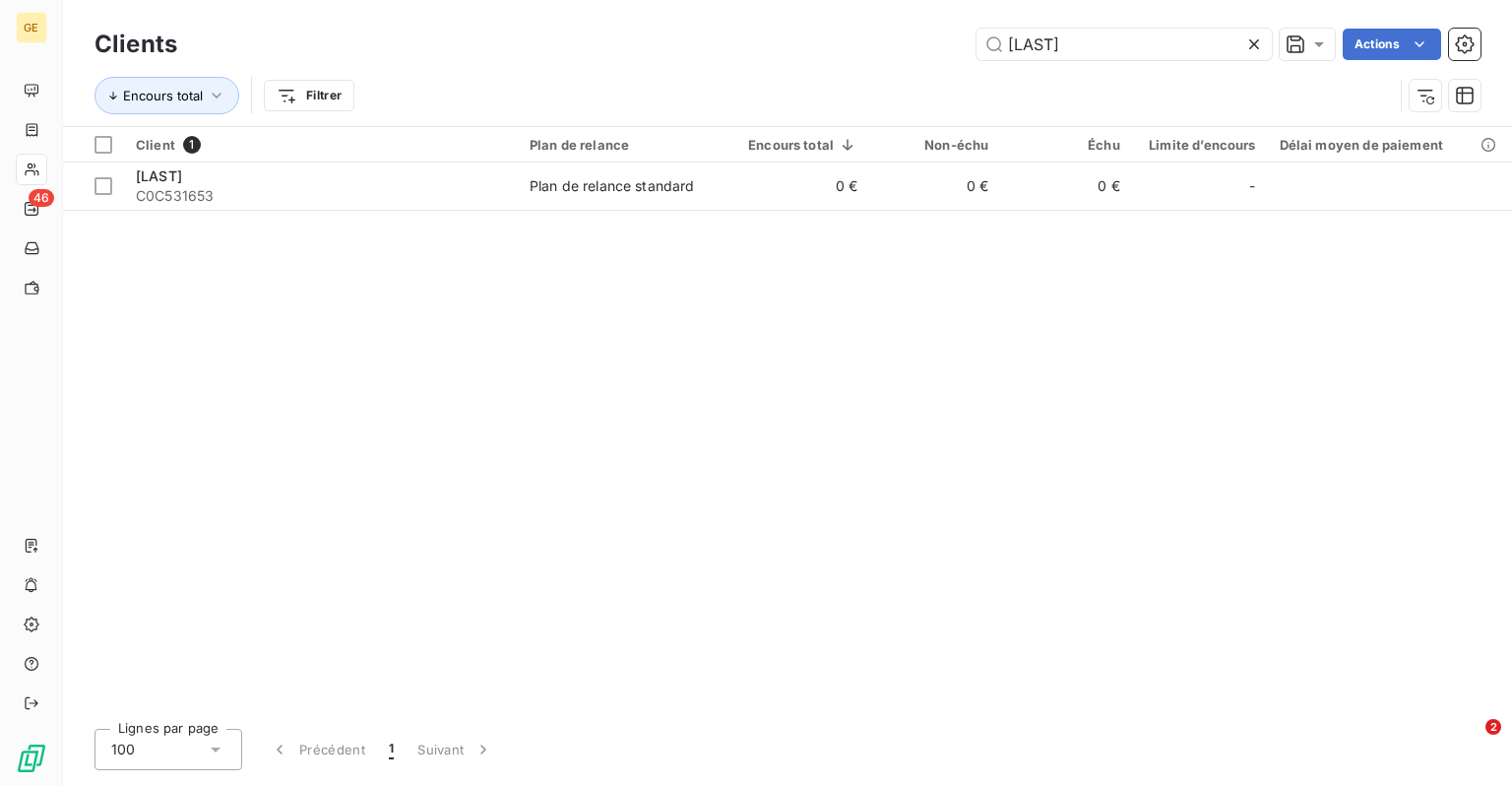 drag, startPoint x: 1102, startPoint y: 48, endPoint x: 873, endPoint y: 46, distance: 229.00873 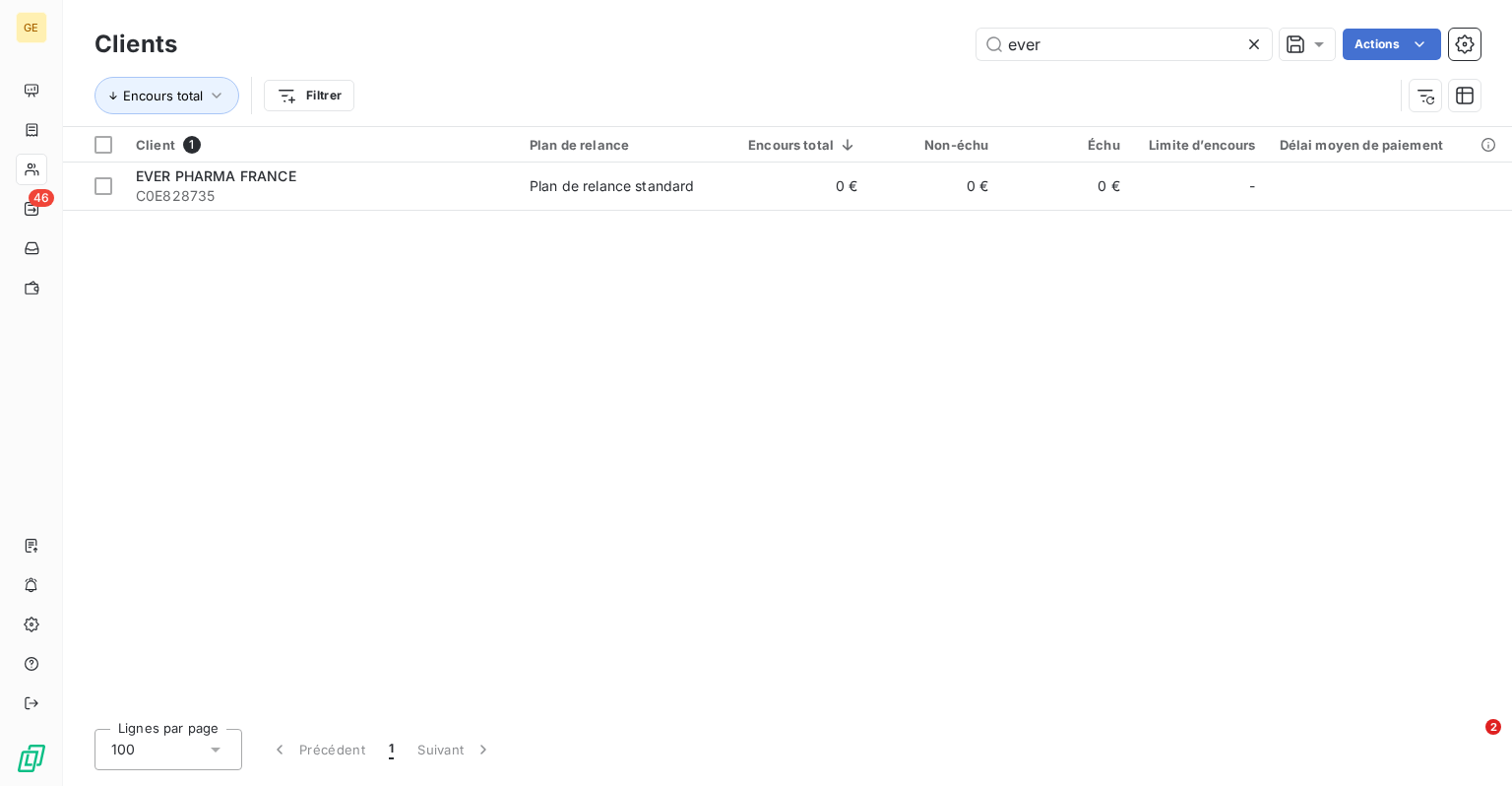 type on "ever" 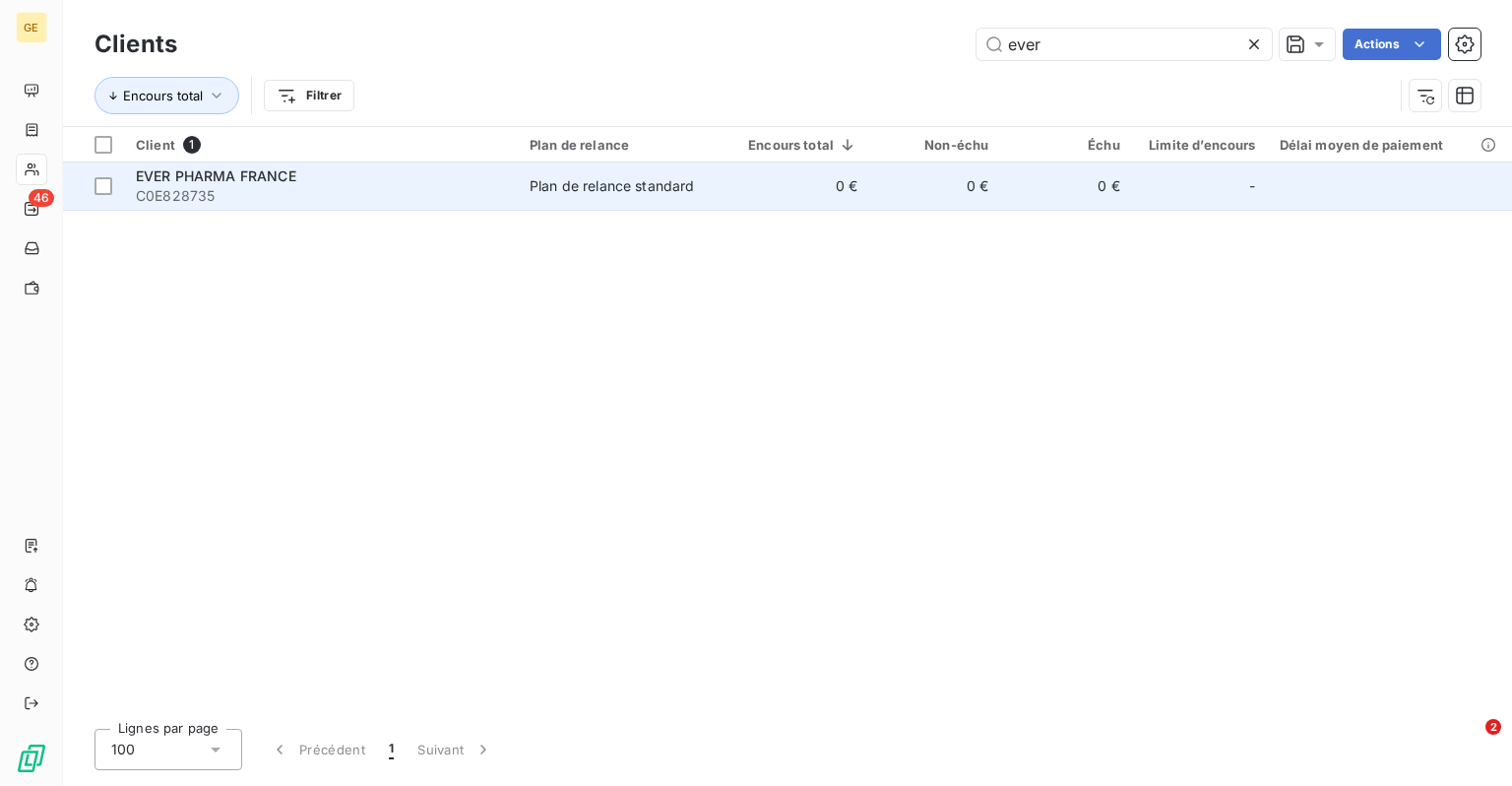 click on "EVER PHARMA FRANCE" at bounding box center (216, 175) 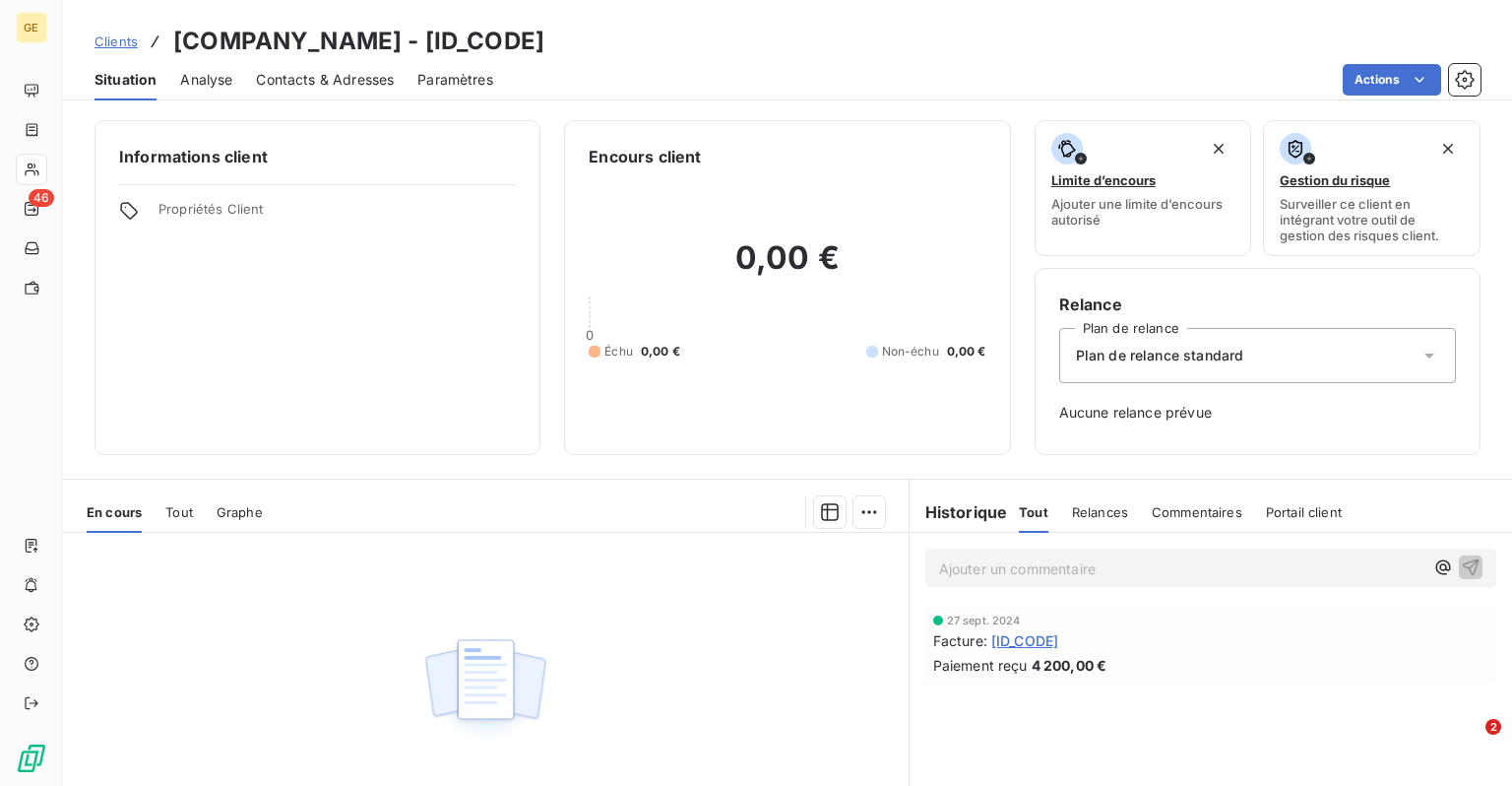 click on "Clients" at bounding box center [116, 41] 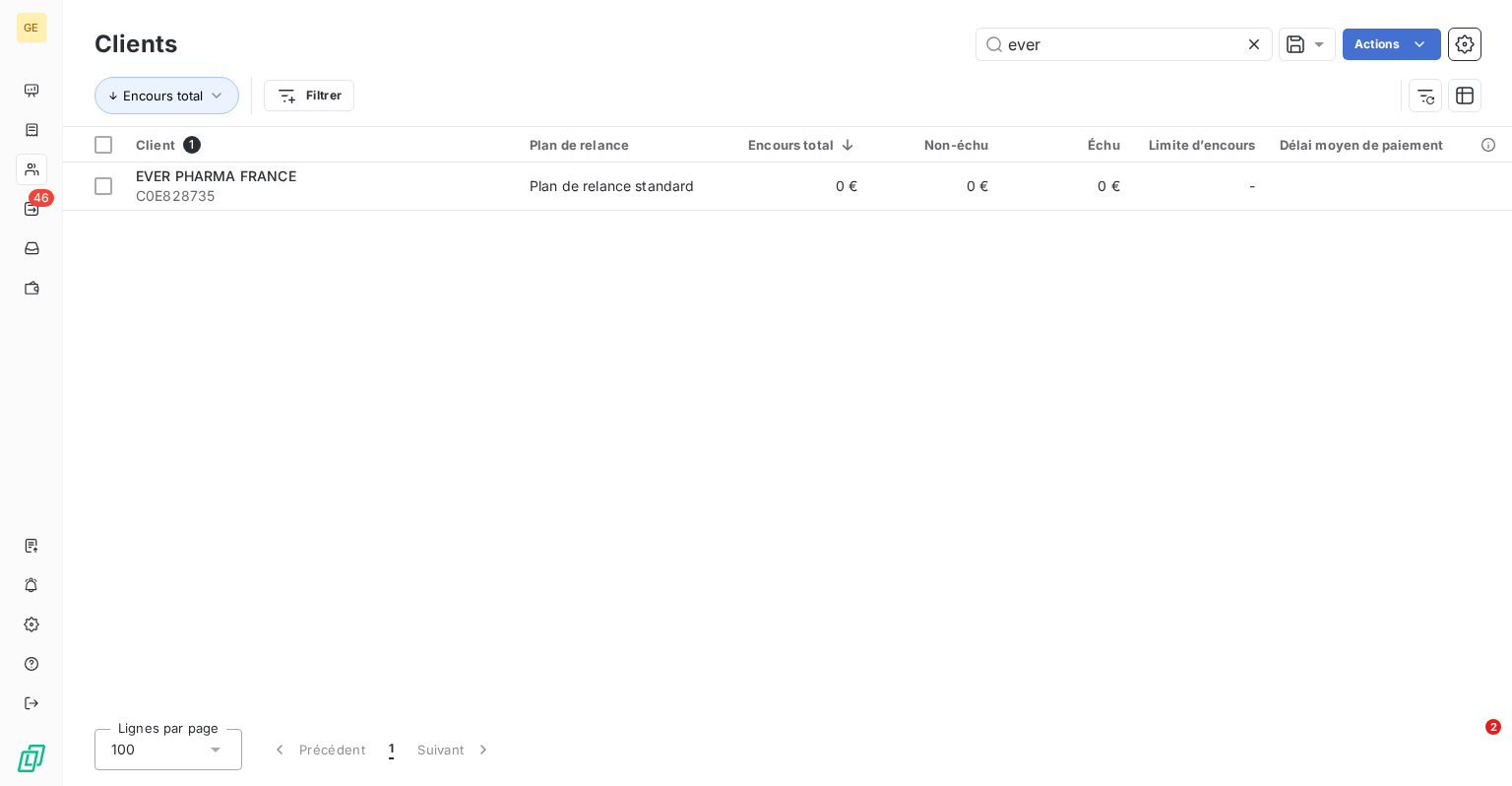 drag, startPoint x: 1046, startPoint y: 43, endPoint x: 891, endPoint y: 55, distance: 155.46382 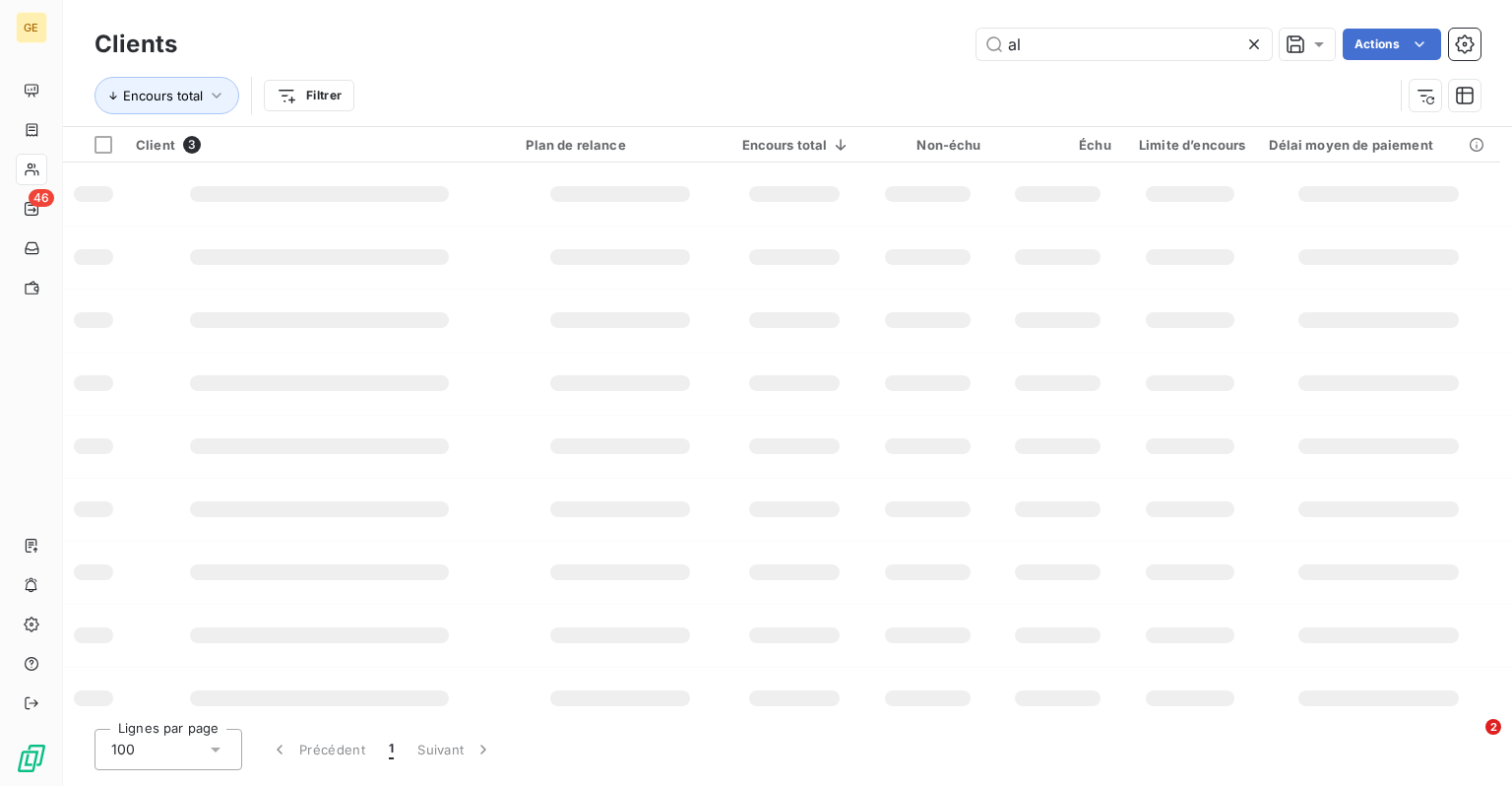 type on "a" 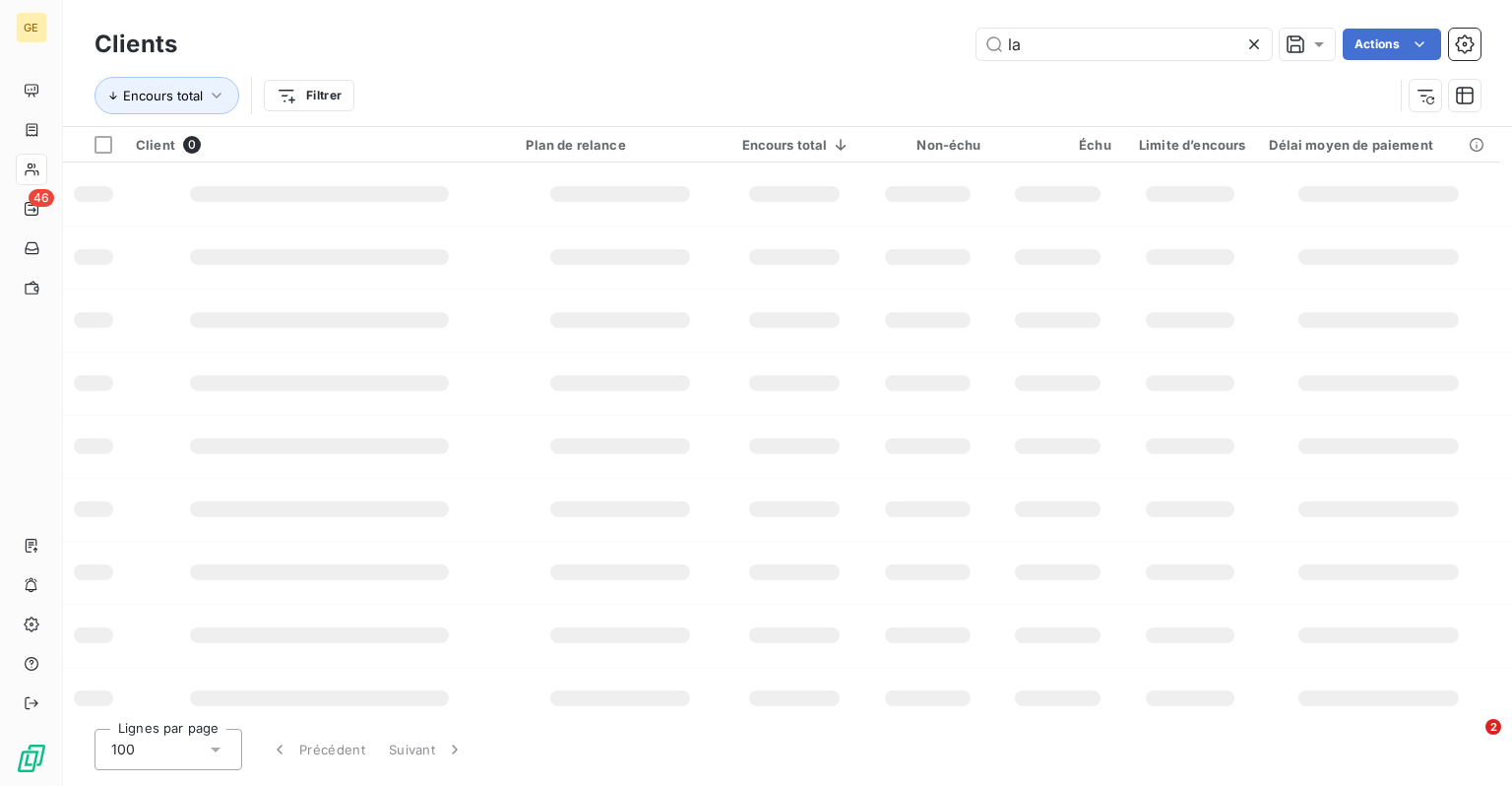 type on "l" 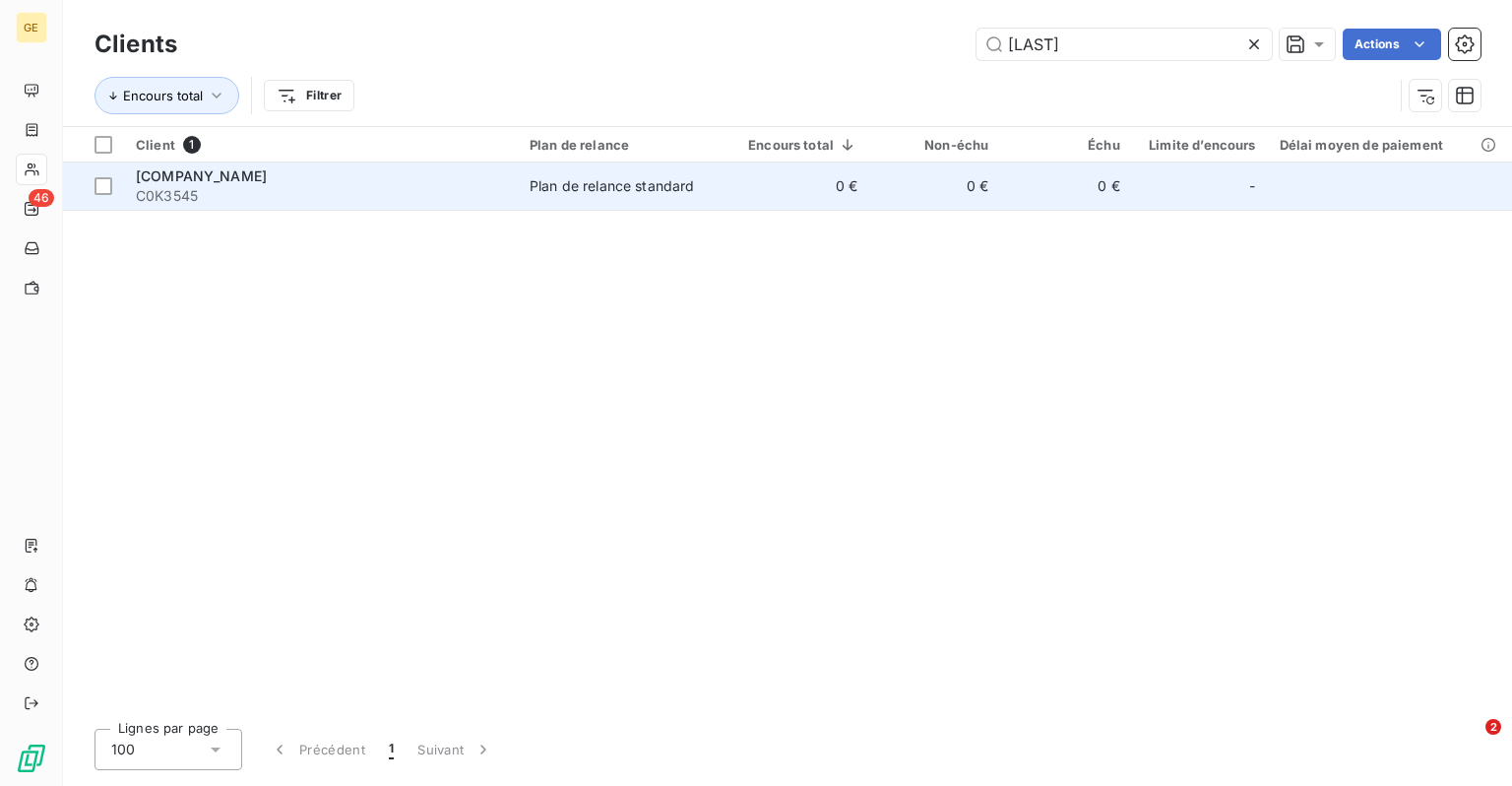 type on "[LAST]" 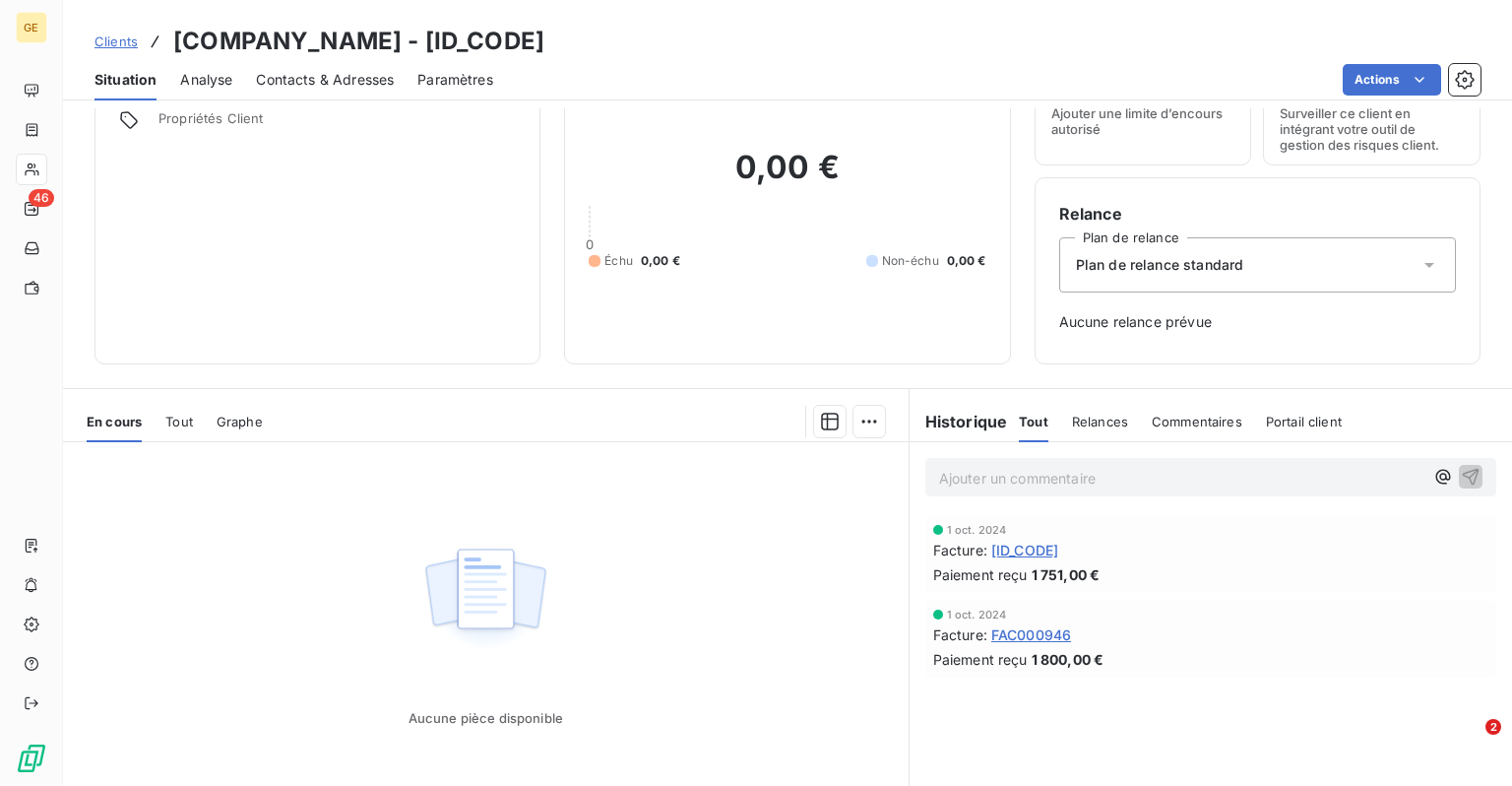 scroll, scrollTop: 0, scrollLeft: 0, axis: both 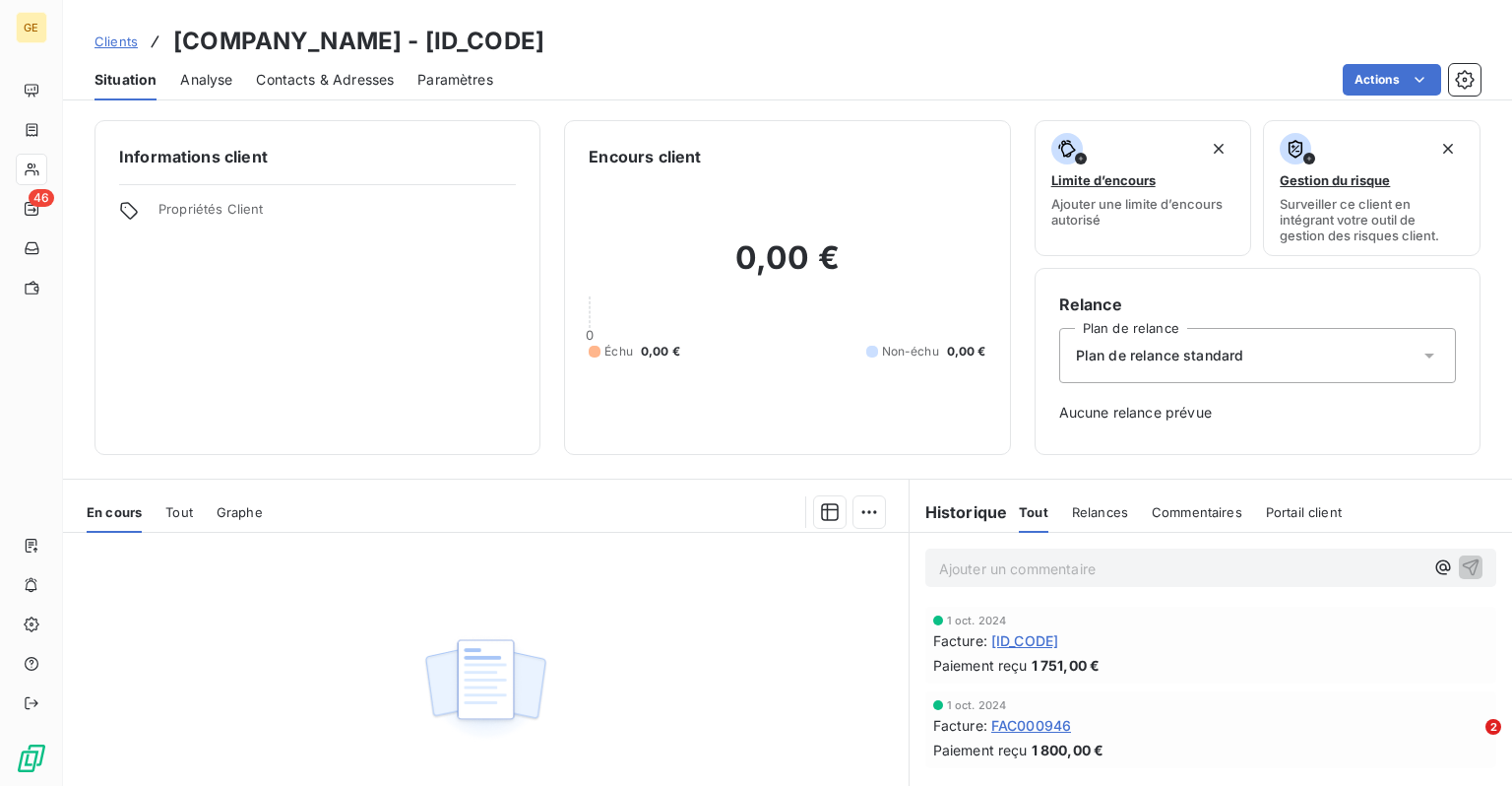click on "Contacts & Adresses" at bounding box center [325, 80] 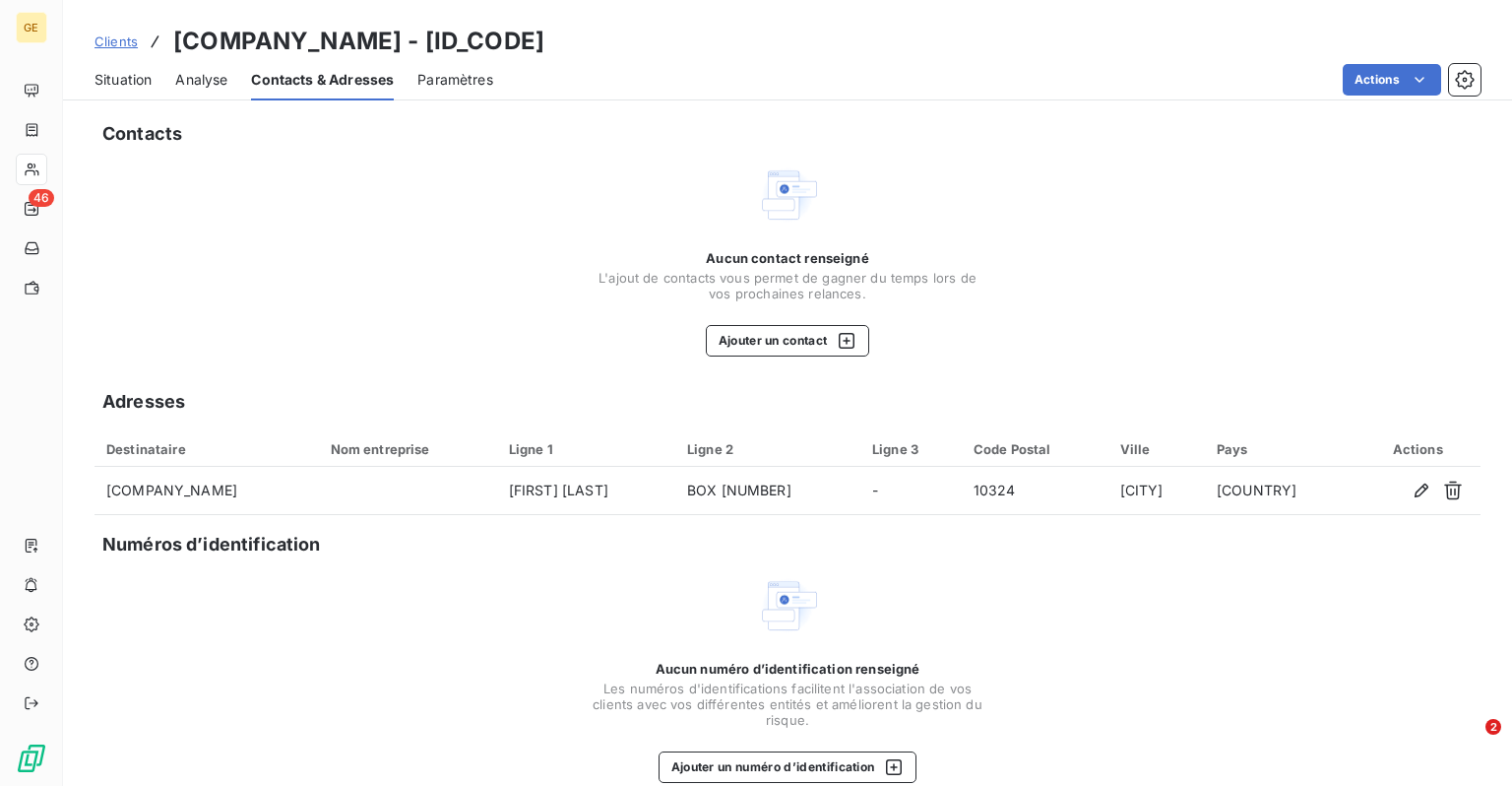 drag, startPoint x: 1293, startPoint y: 252, endPoint x: 1277, endPoint y: 251, distance: 16.03122 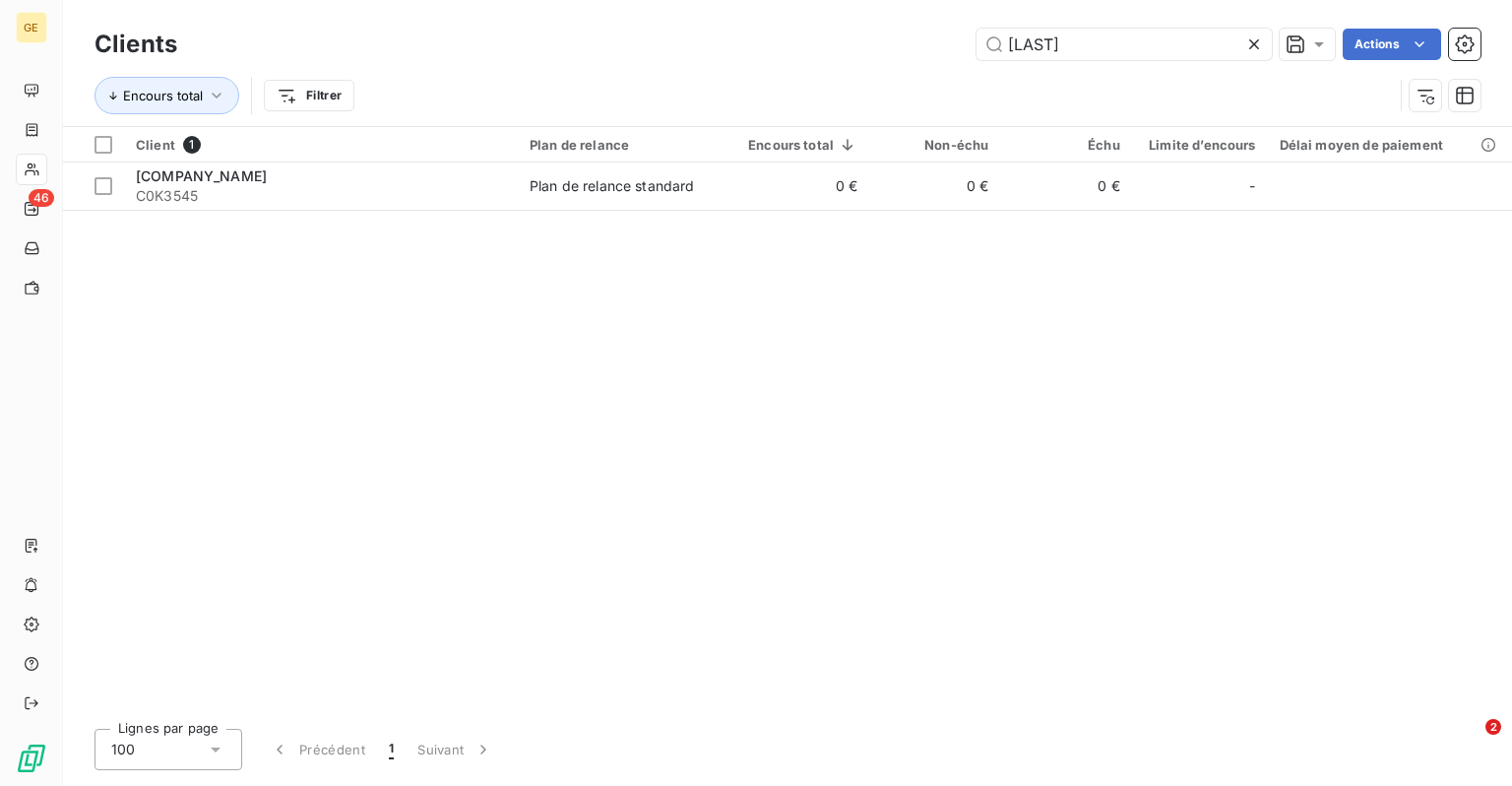 drag, startPoint x: 1062, startPoint y: 38, endPoint x: 774, endPoint y: 58, distance: 288.6936 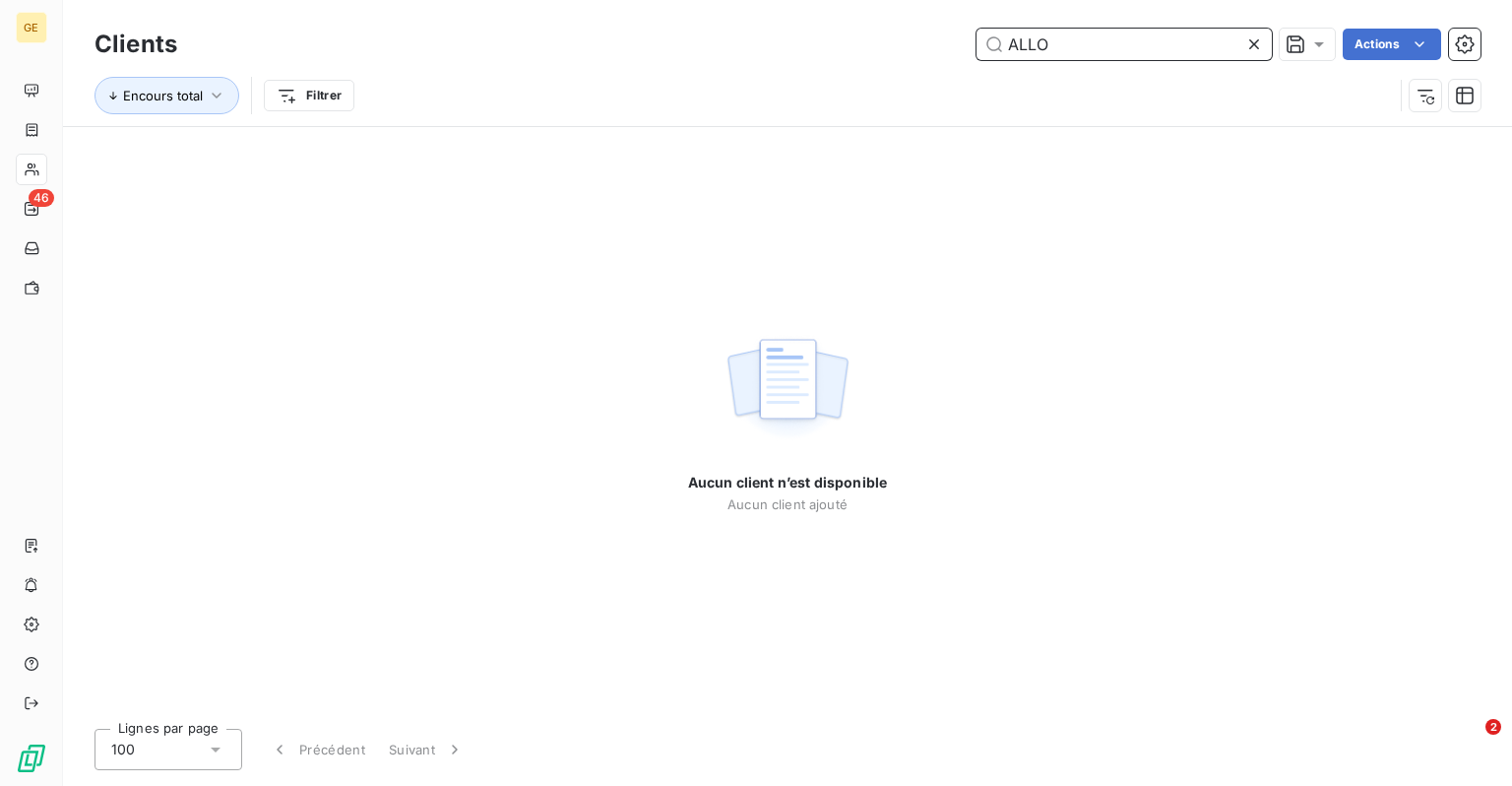 drag, startPoint x: 1094, startPoint y: 43, endPoint x: 823, endPoint y: 49, distance: 271.06641 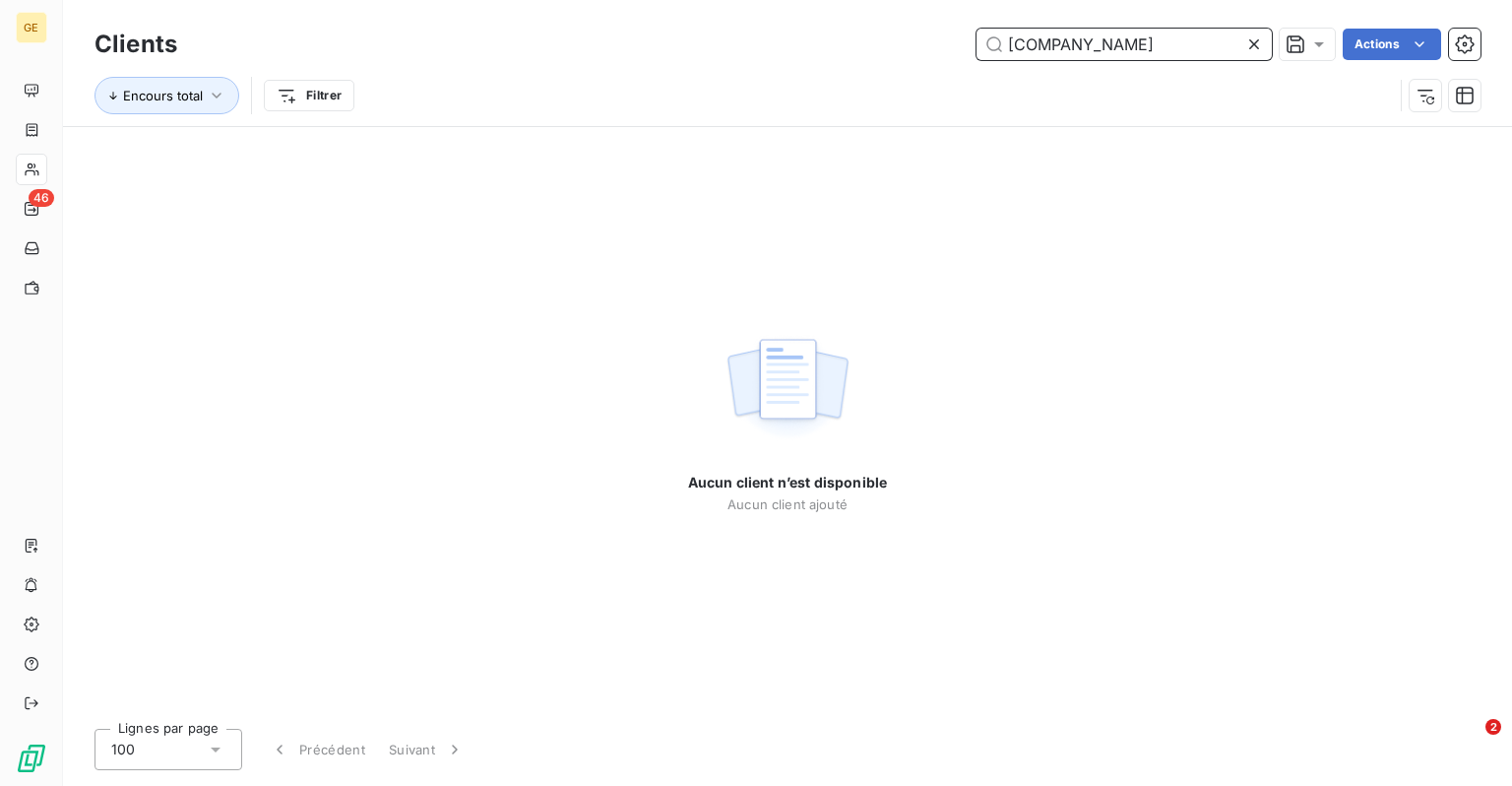 type on "[COMPANY_NAME]" 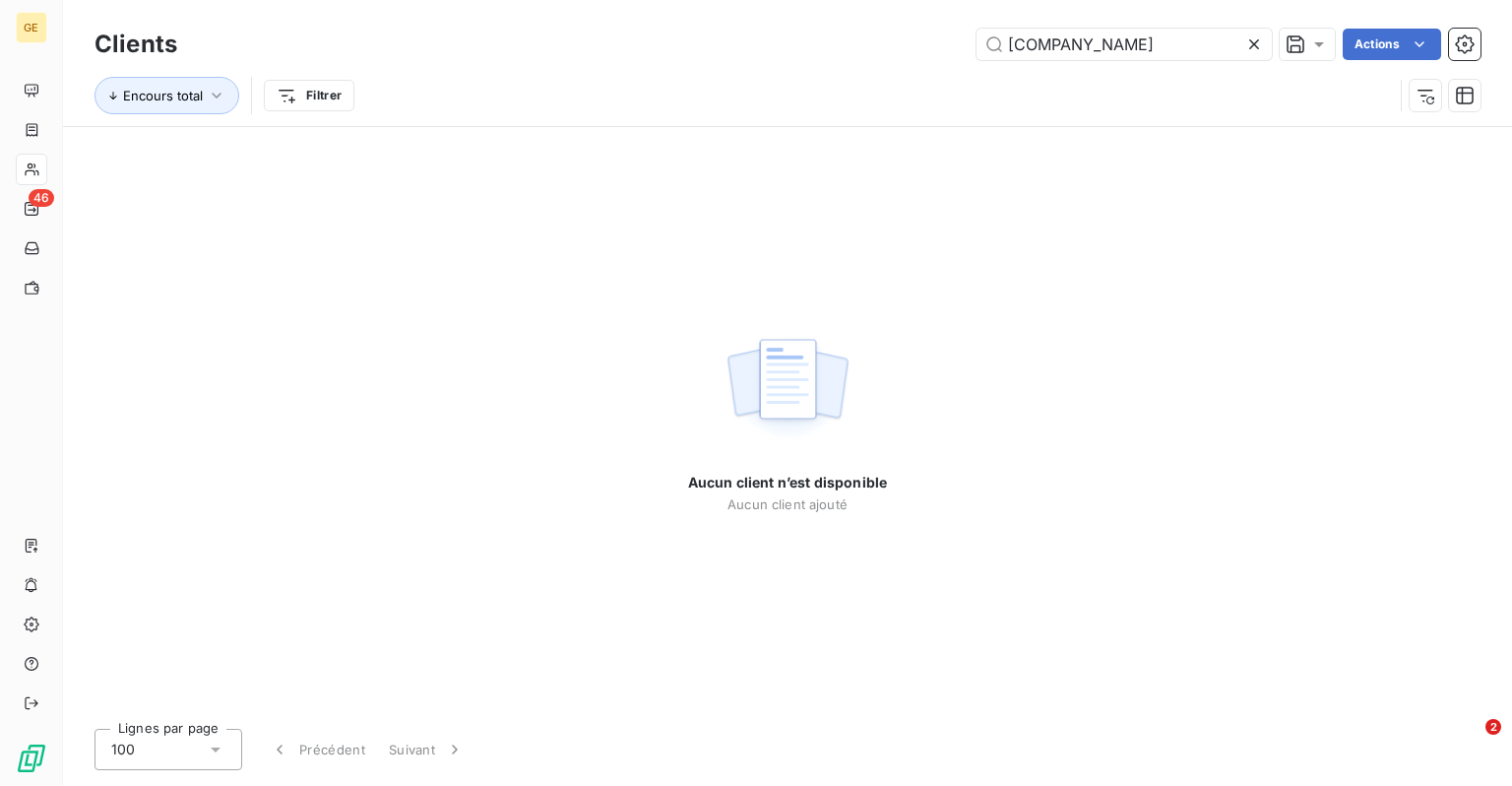 drag, startPoint x: 1166, startPoint y: 199, endPoint x: 1138, endPoint y: 157, distance: 50.477718 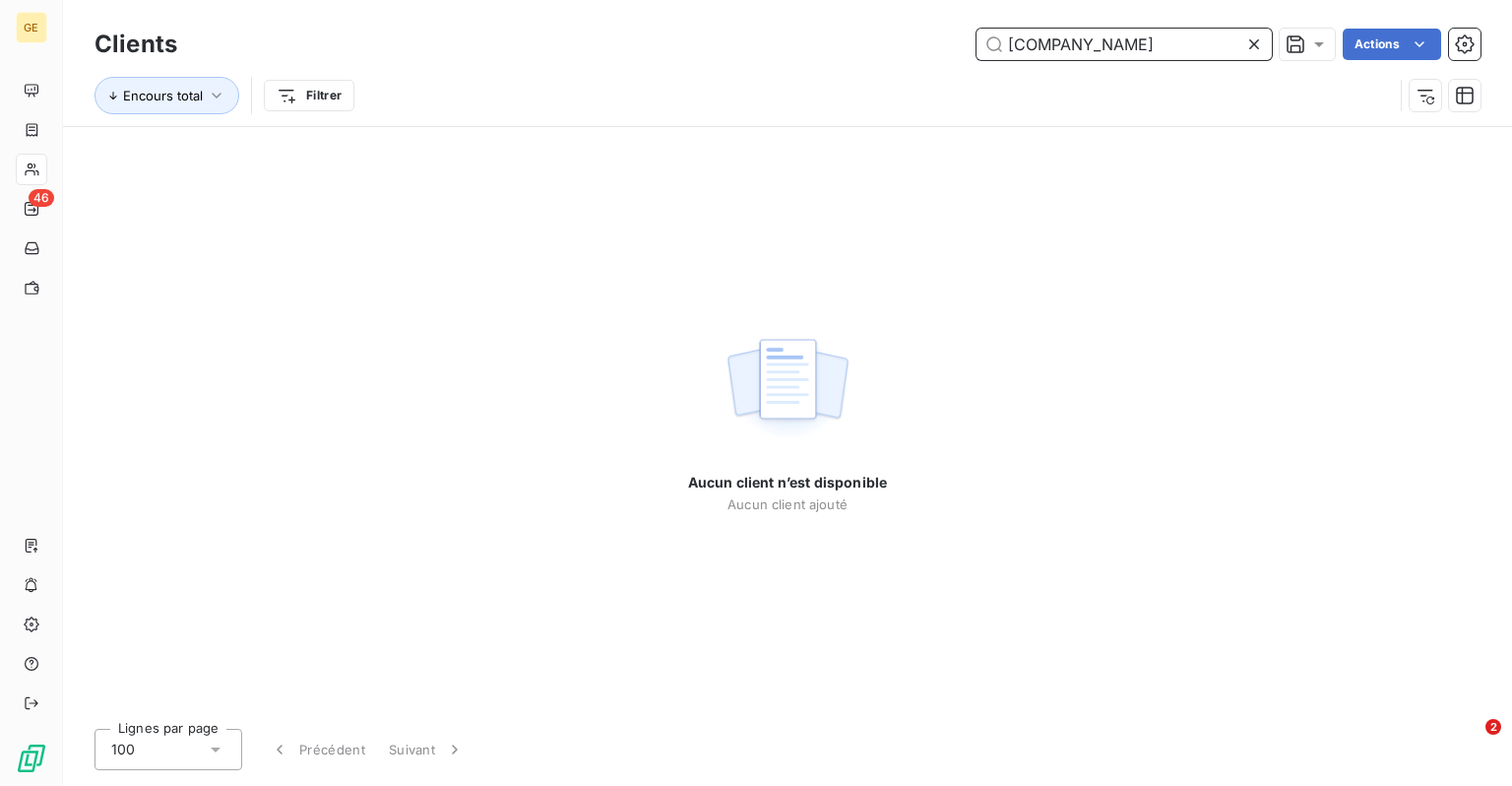 drag, startPoint x: 1056, startPoint y: 47, endPoint x: 900, endPoint y: 36, distance: 156.38734 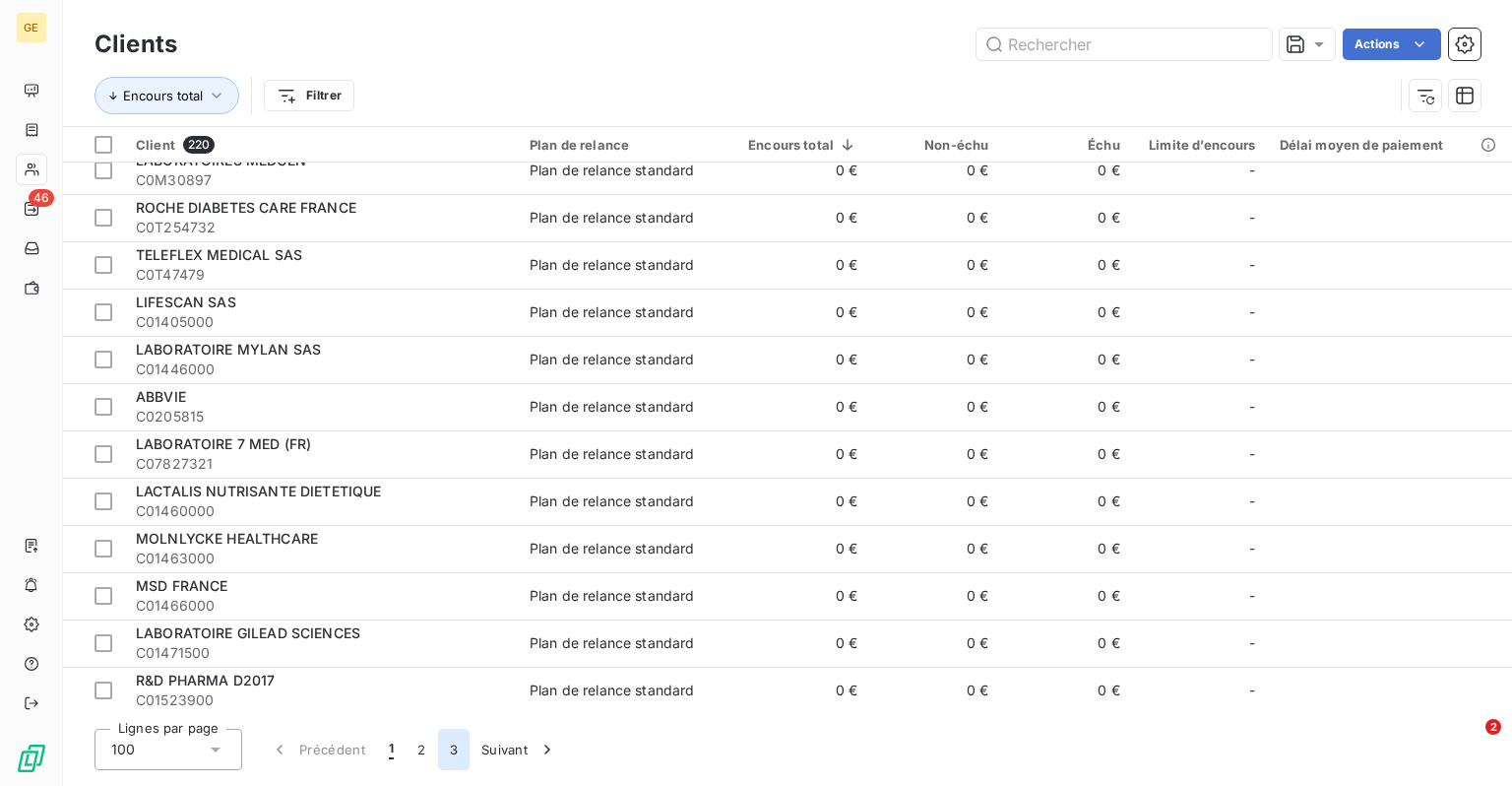 scroll, scrollTop: 4176, scrollLeft: 0, axis: vertical 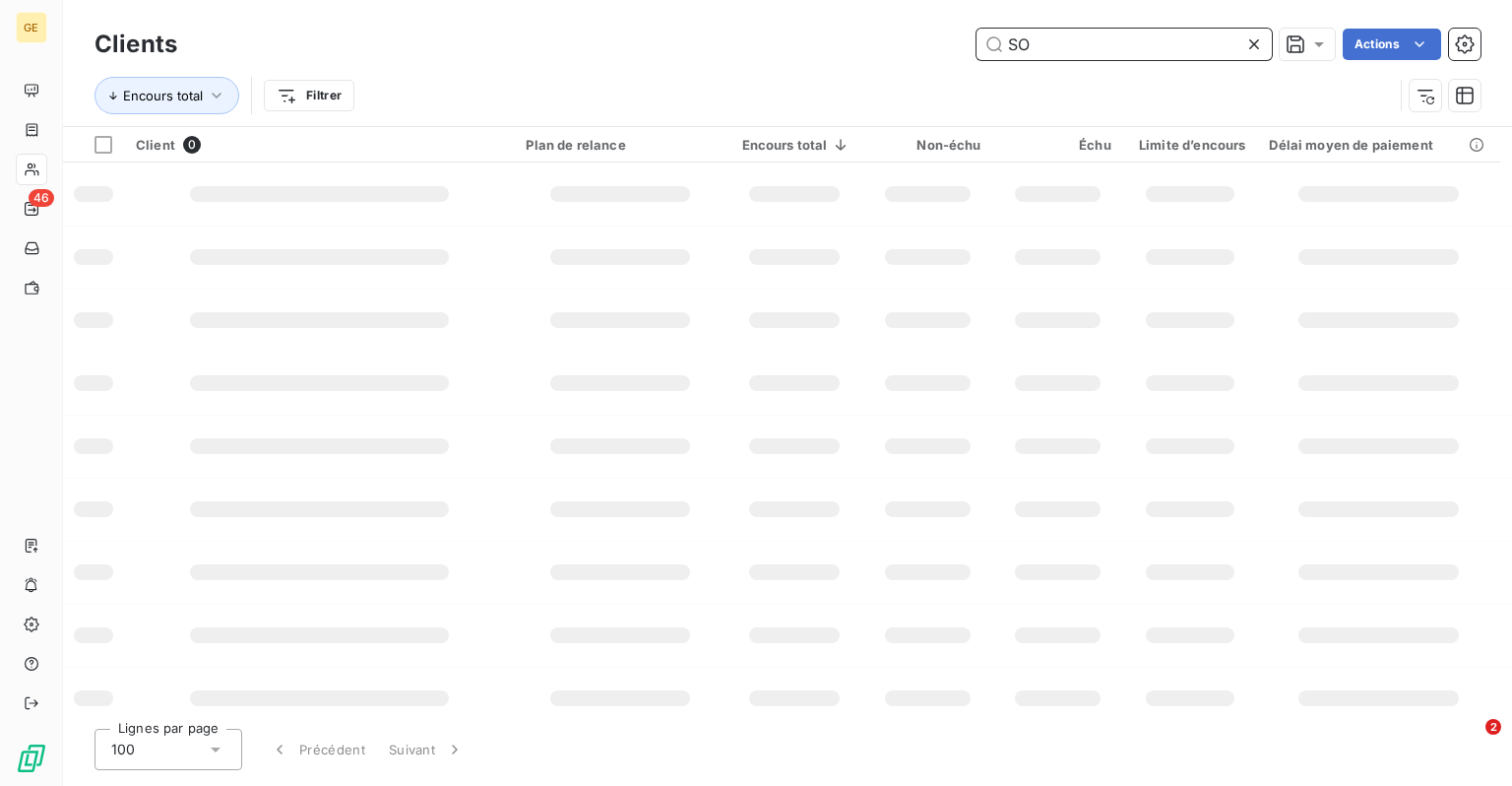 type on "S" 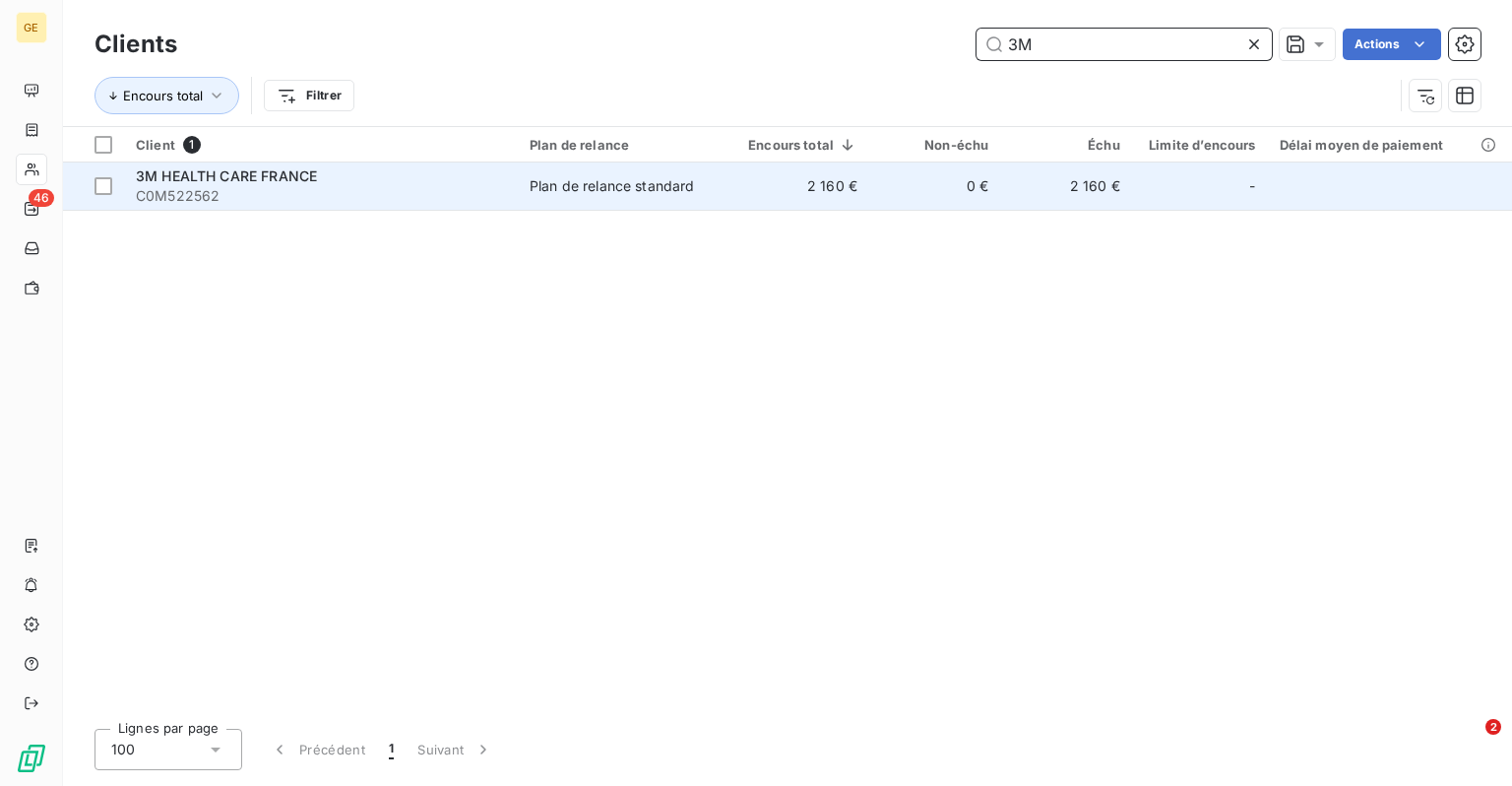 type on "3M" 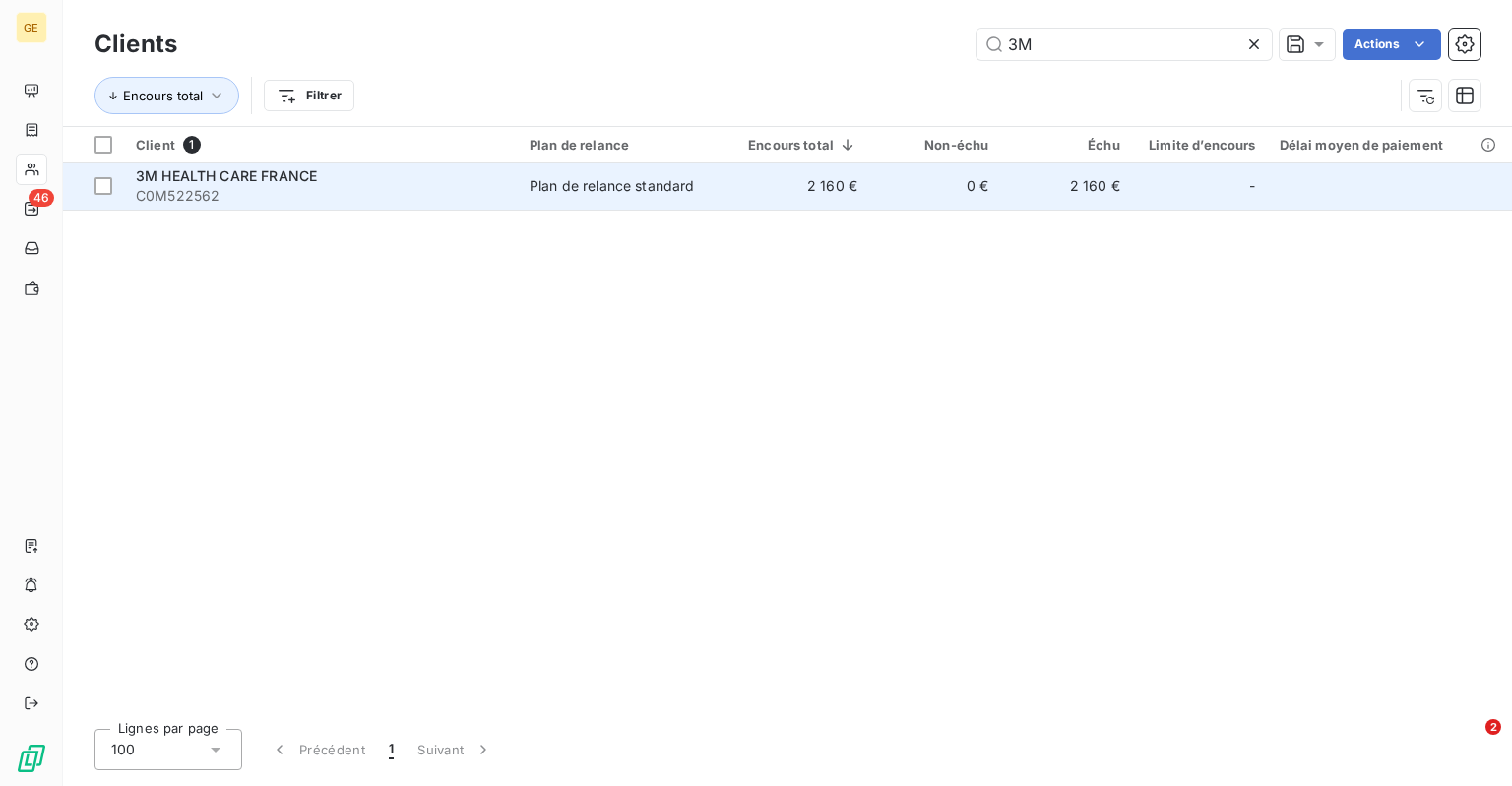 click on "3M HEALTH CARE FRANCE C0M522562" at bounding box center (321, 186) 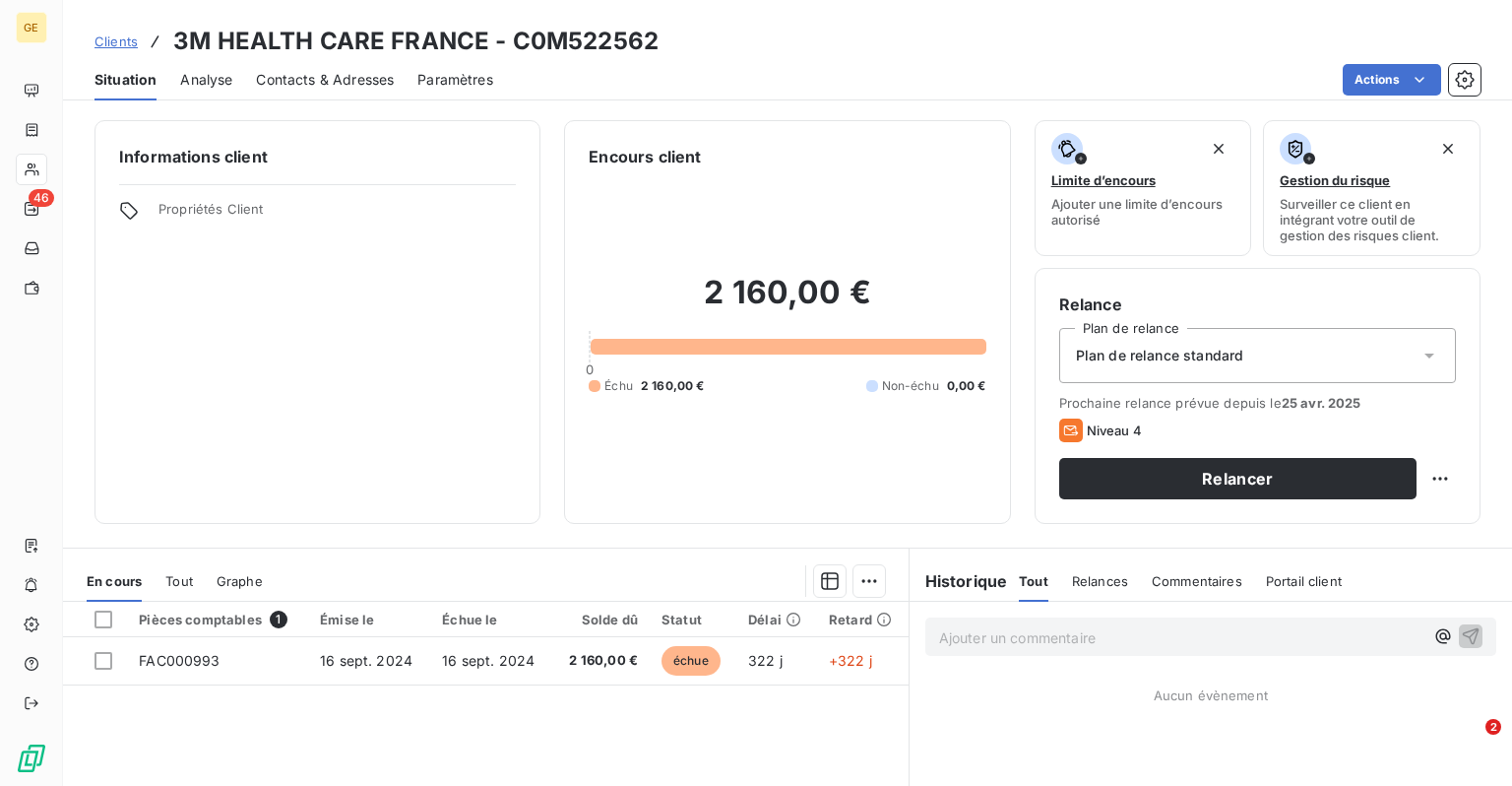 click on "Contacts & Adresses" at bounding box center [325, 80] 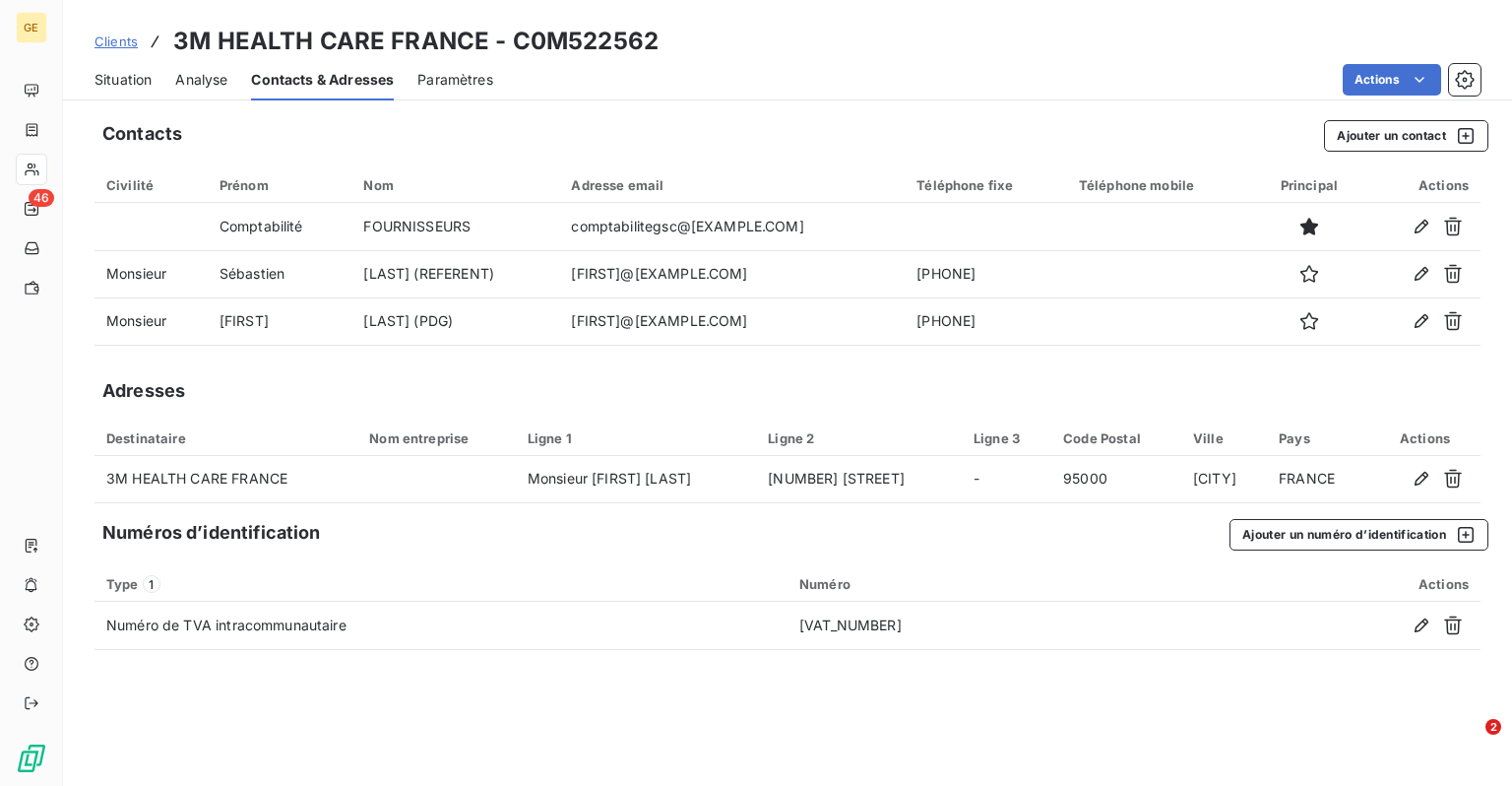 click on "Clients" at bounding box center [116, 41] 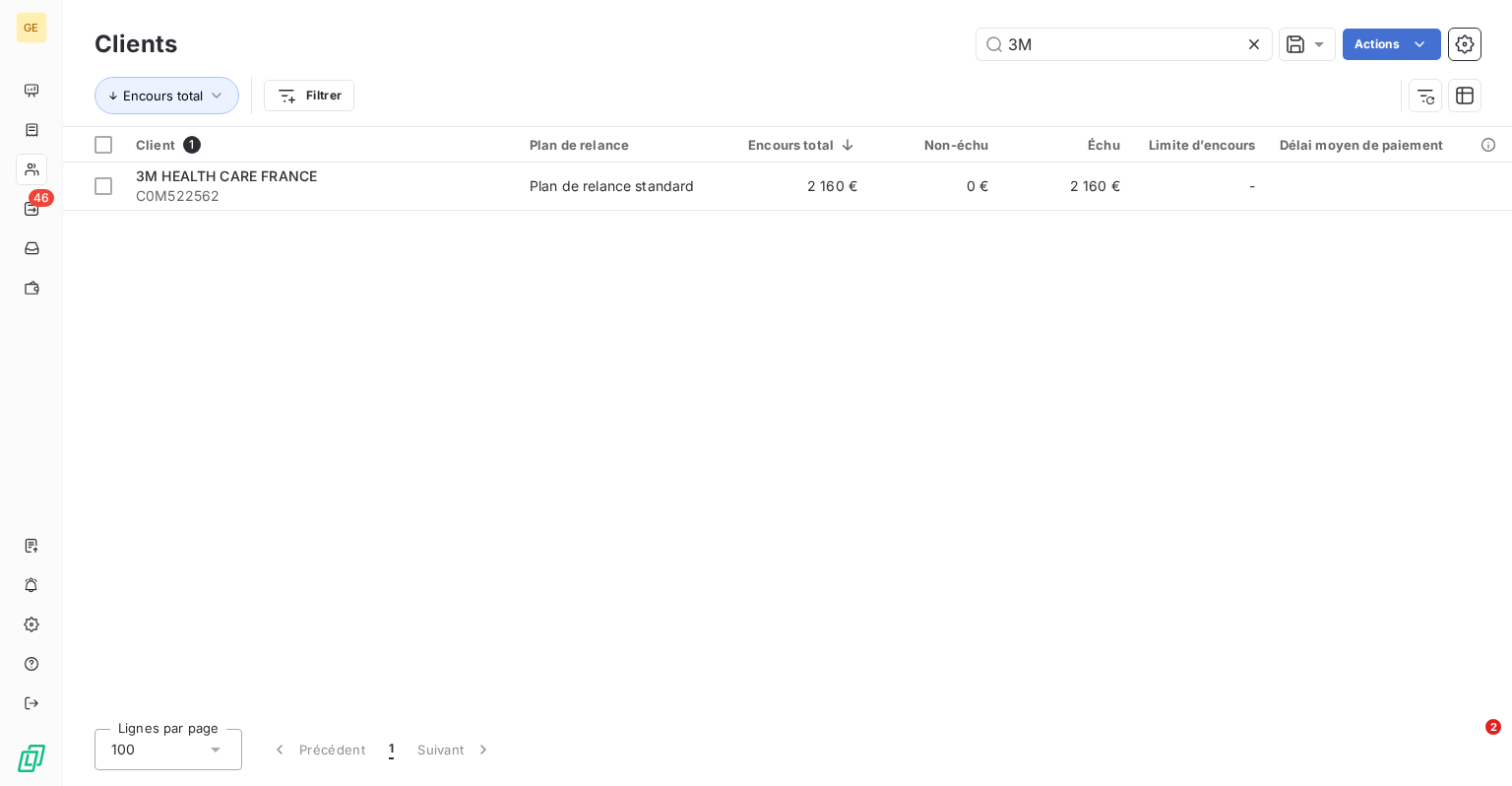 drag, startPoint x: 1067, startPoint y: 45, endPoint x: 848, endPoint y: 41, distance: 219.03653 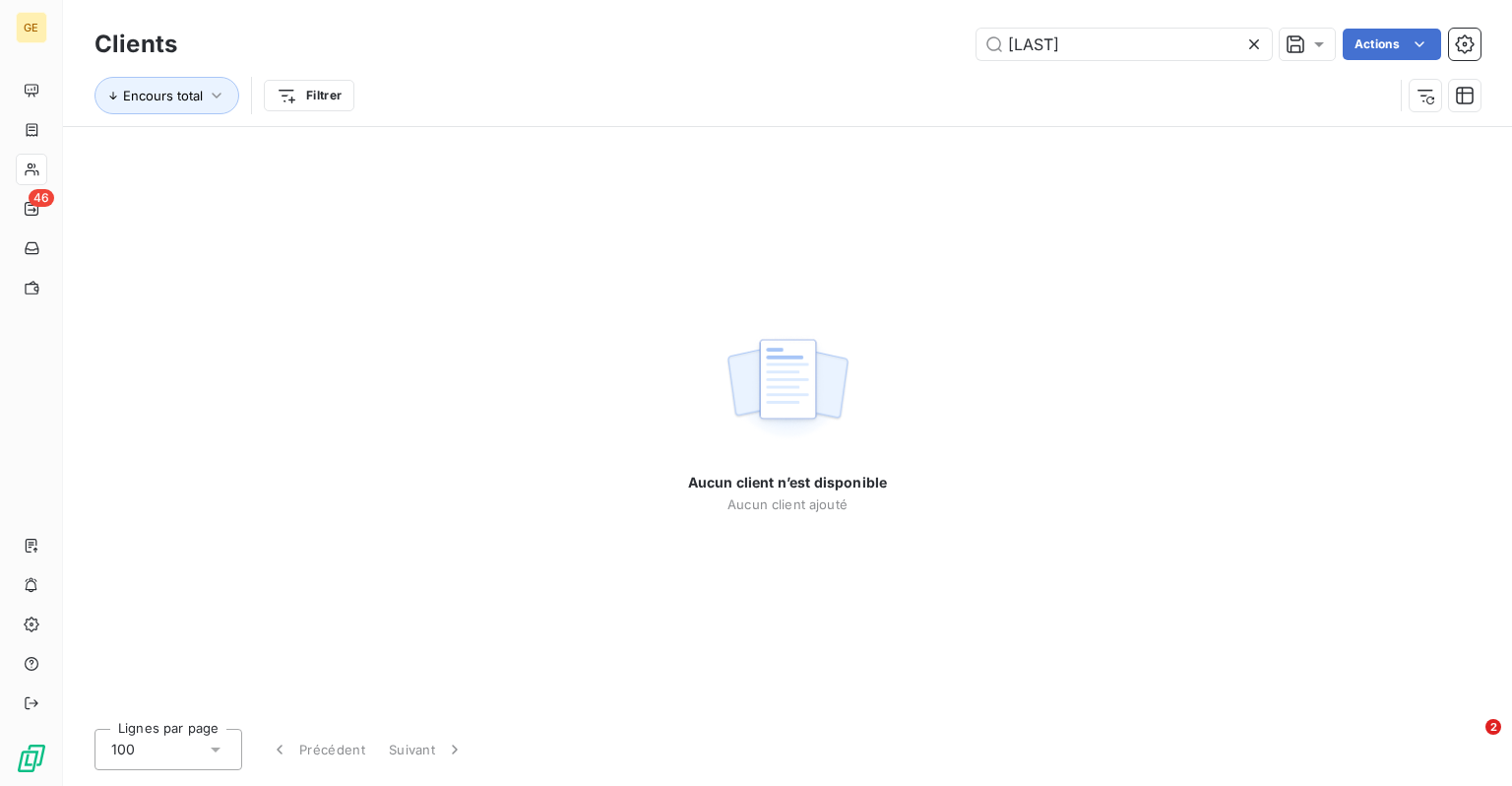 type on "[LAST]" 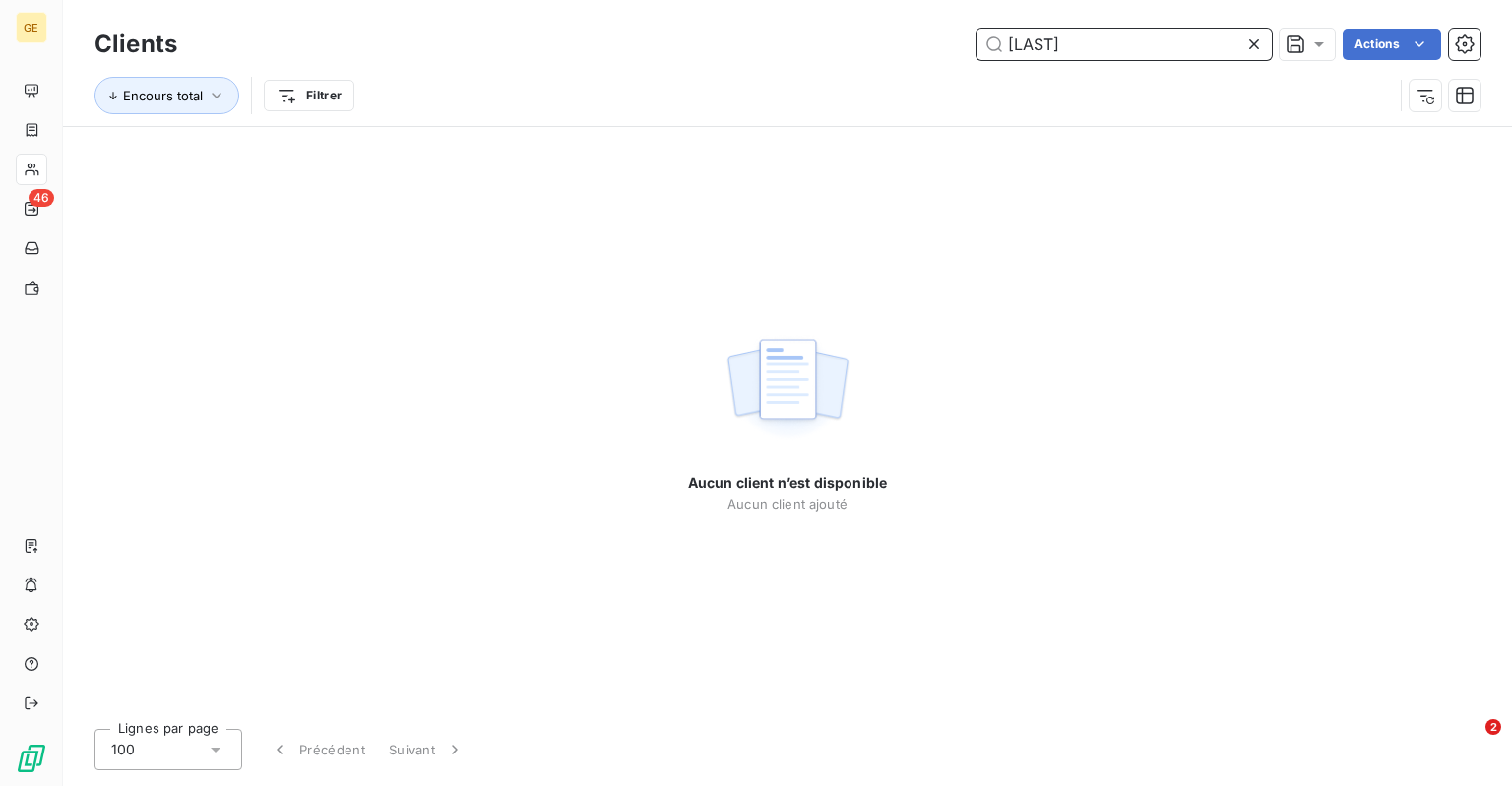 click on "[LAST]" at bounding box center (1124, 44) 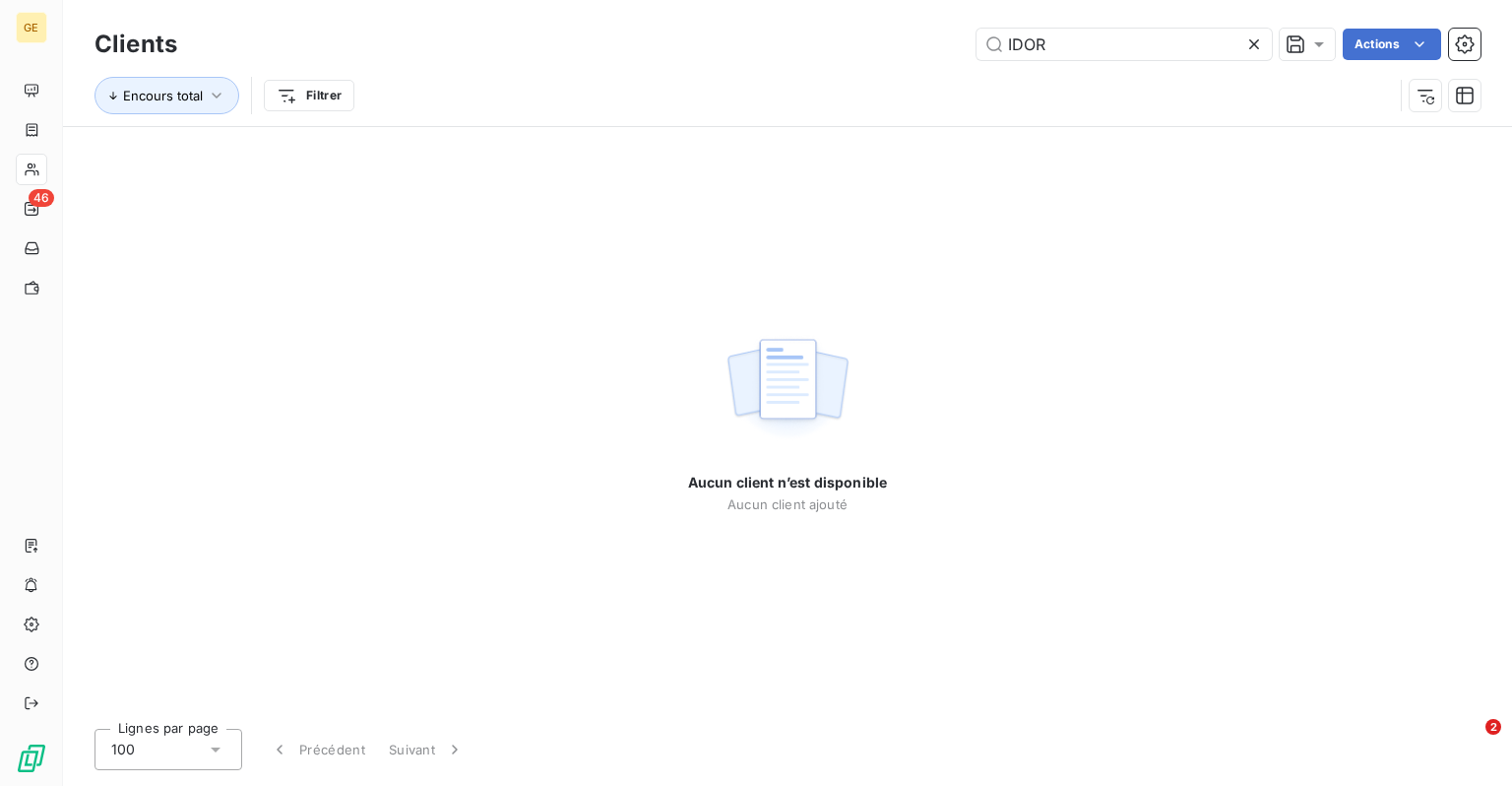 type on "ARGENX" 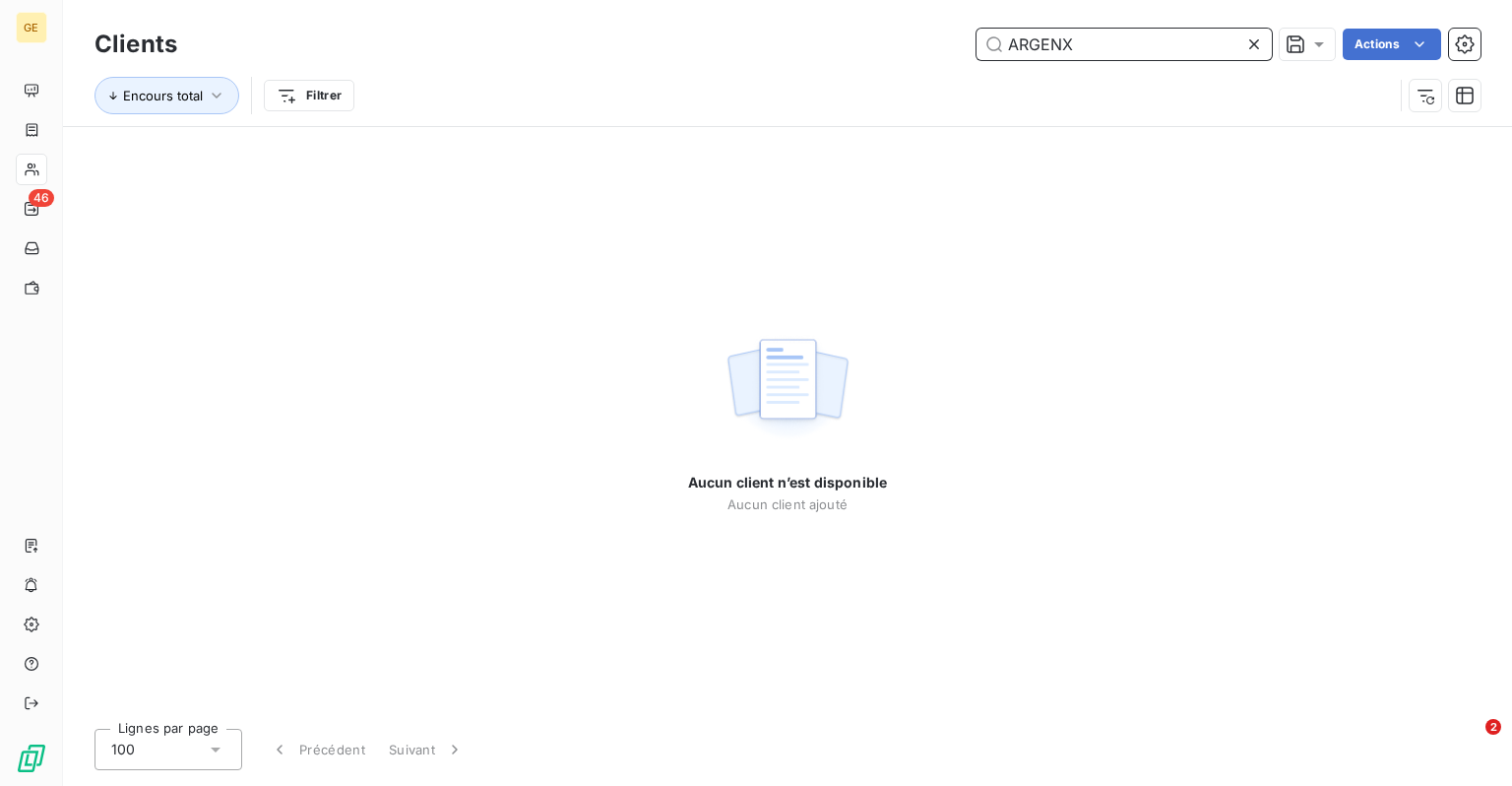 click on "ARGENX" at bounding box center (1124, 44) 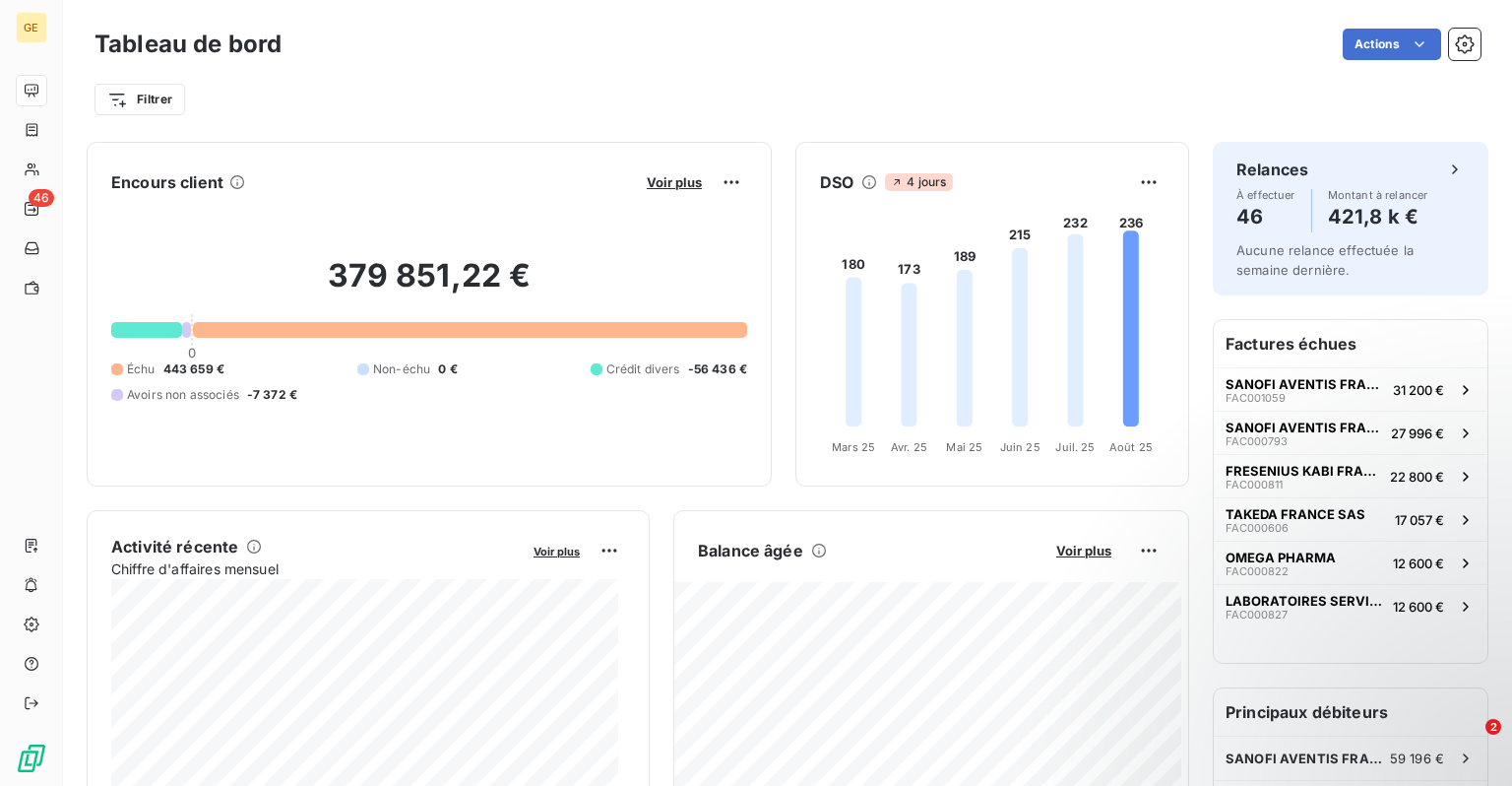 scroll, scrollTop: 0, scrollLeft: 0, axis: both 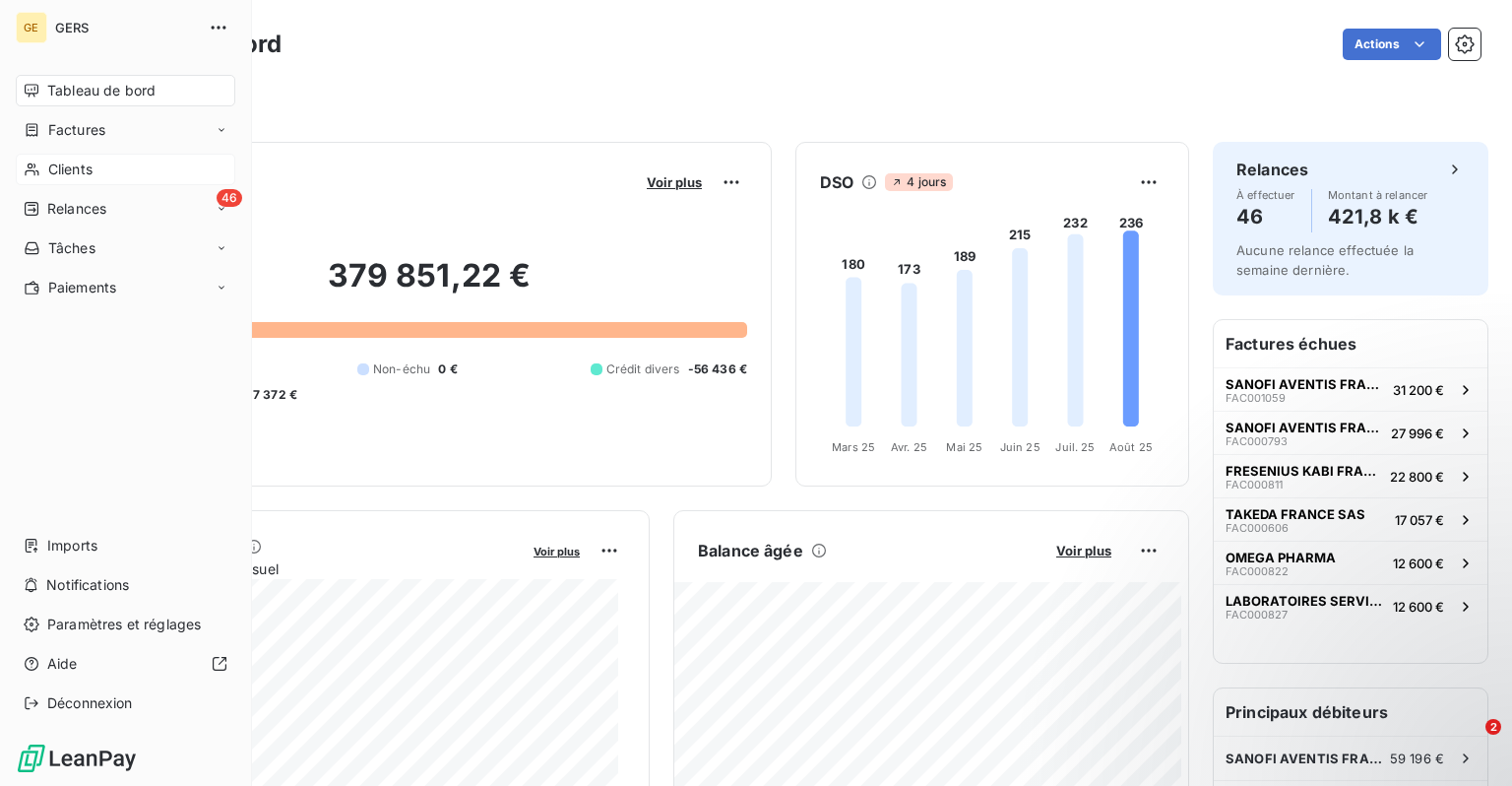 click on "Clients" at bounding box center [70, 169] 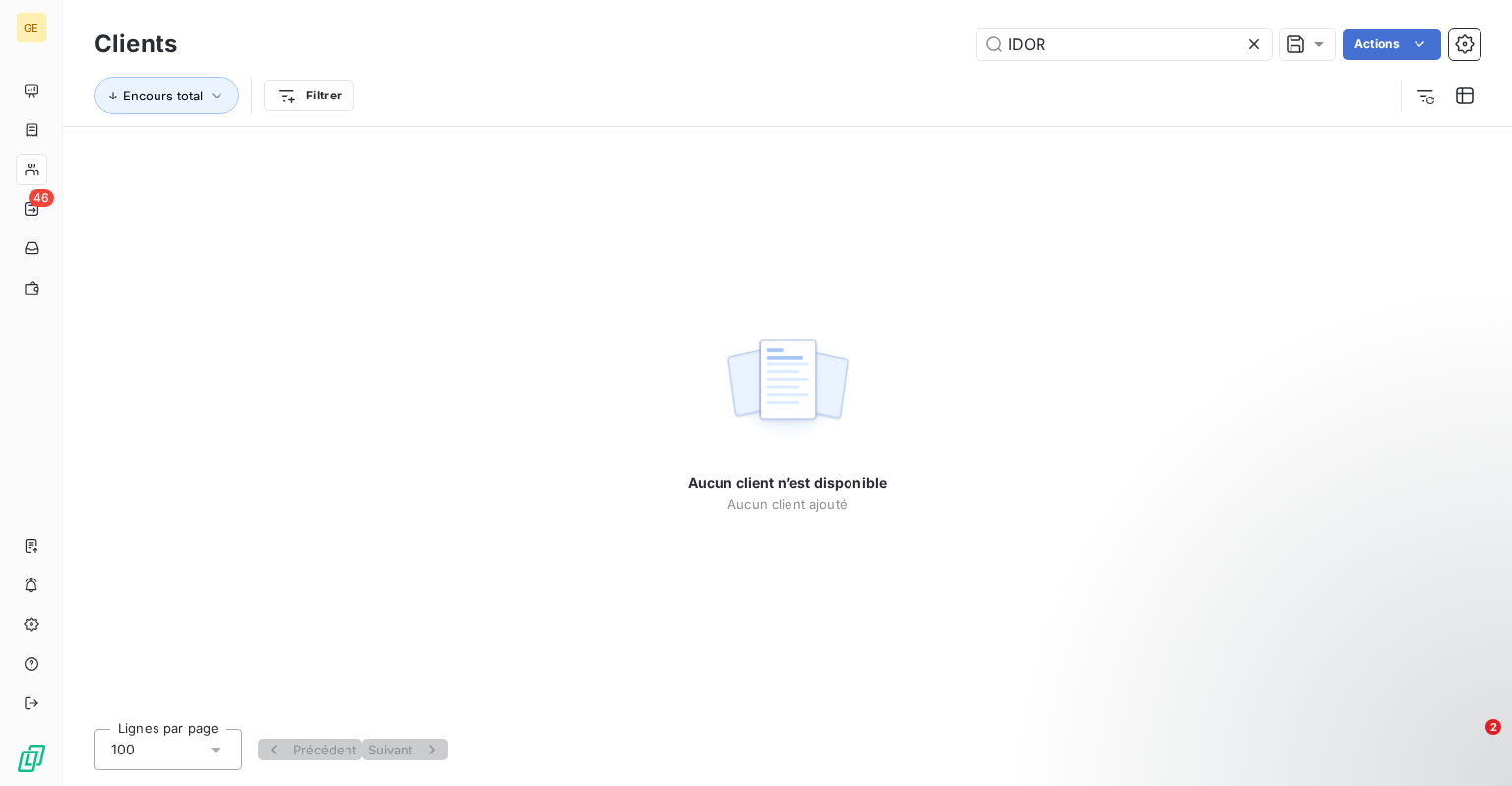 click on "Encours total Filtrer" at bounding box center [788, 96] 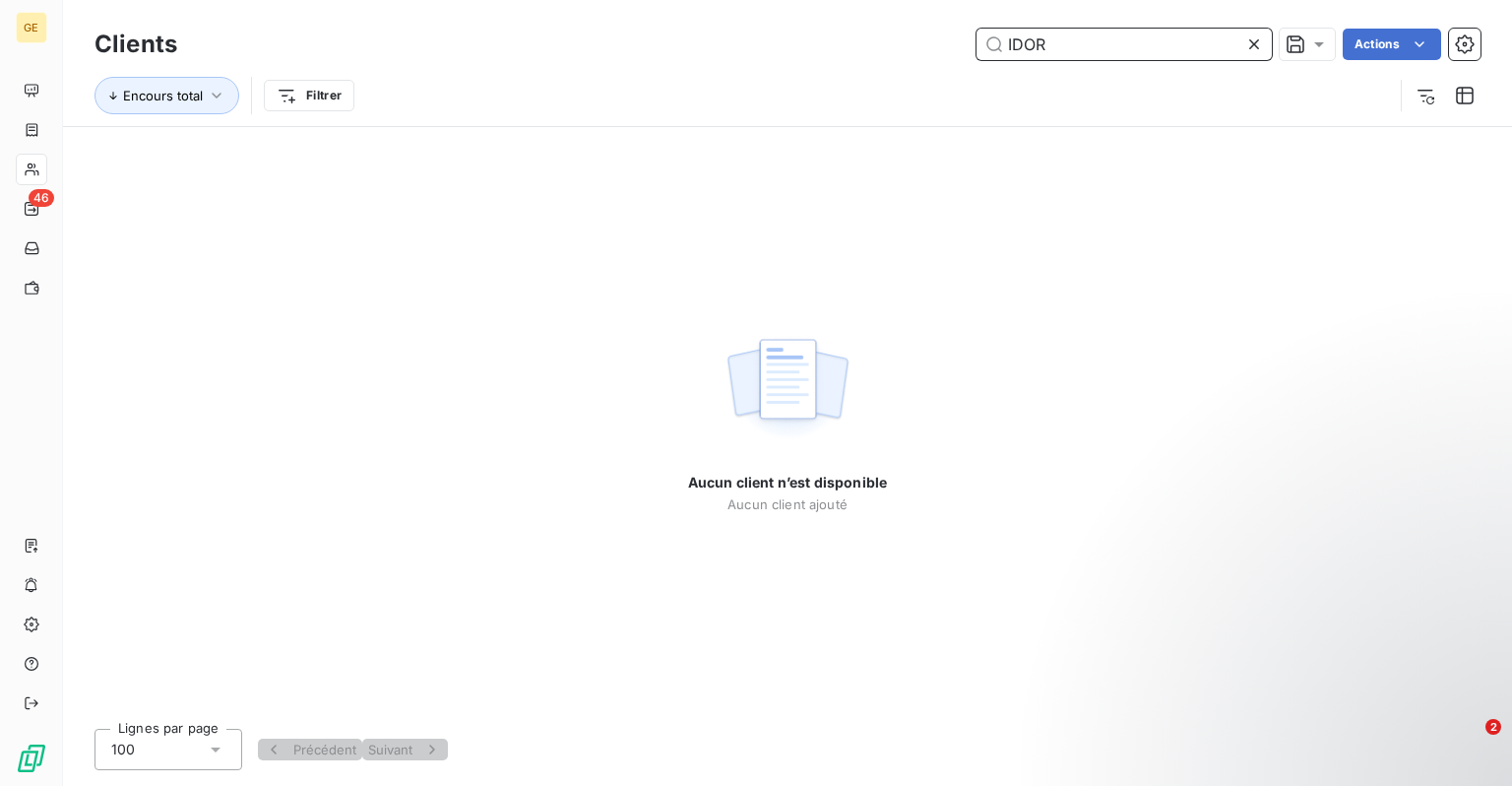 drag, startPoint x: 1079, startPoint y: 40, endPoint x: 878, endPoint y: 20, distance: 201.99257 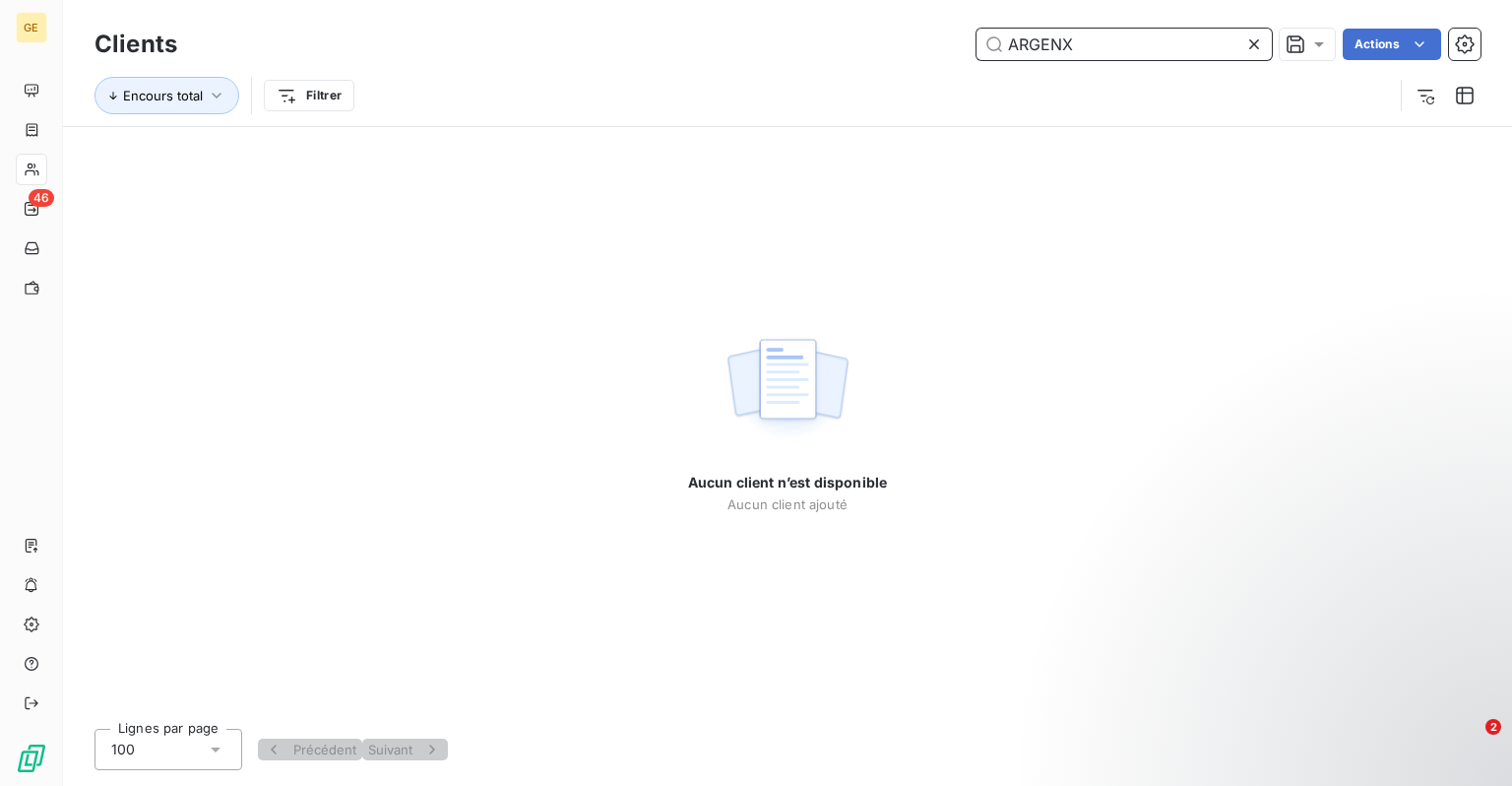 type on "ARGENX" 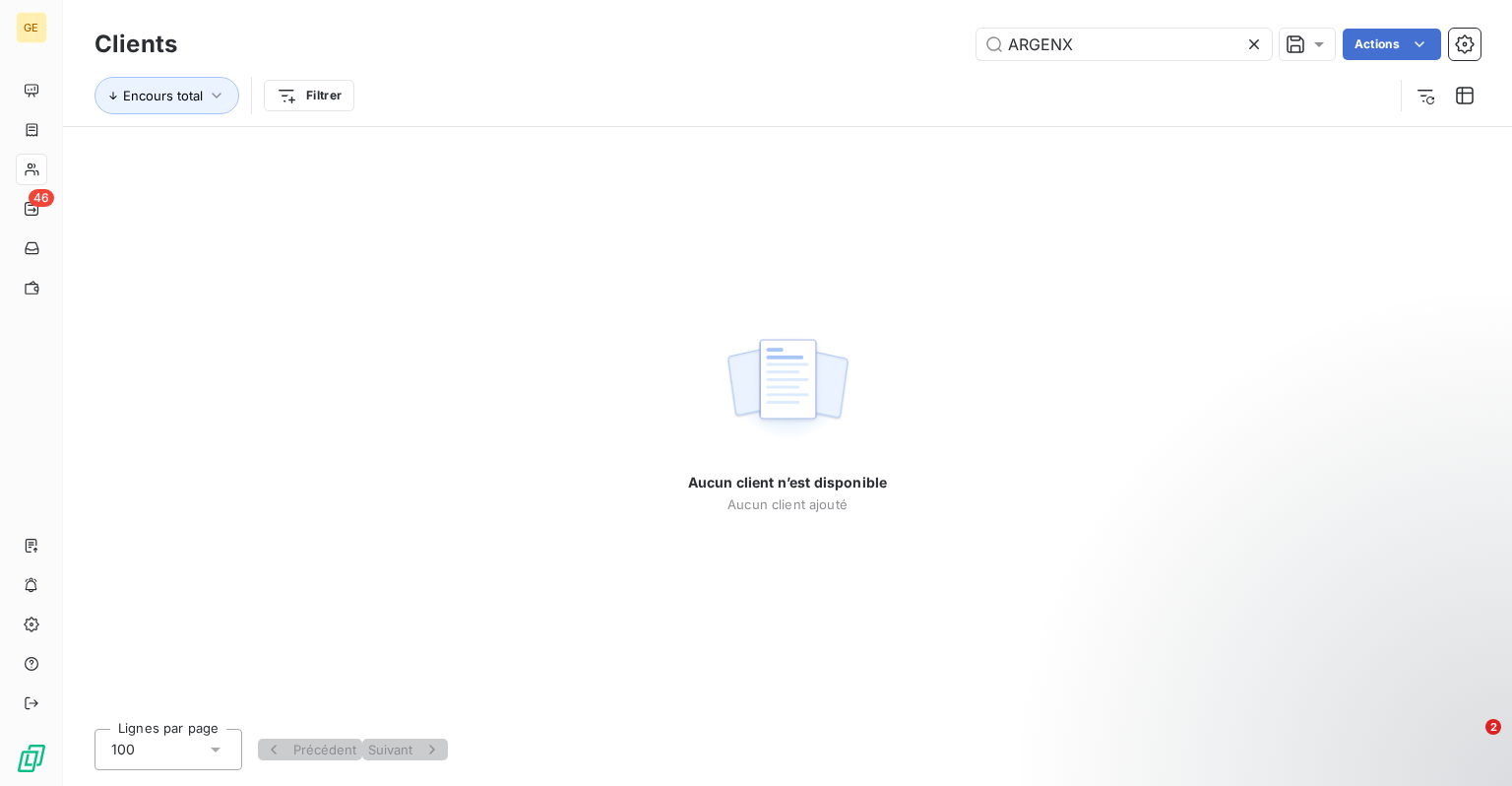 click on "ARGENX Actions" at bounding box center (841, 44) 